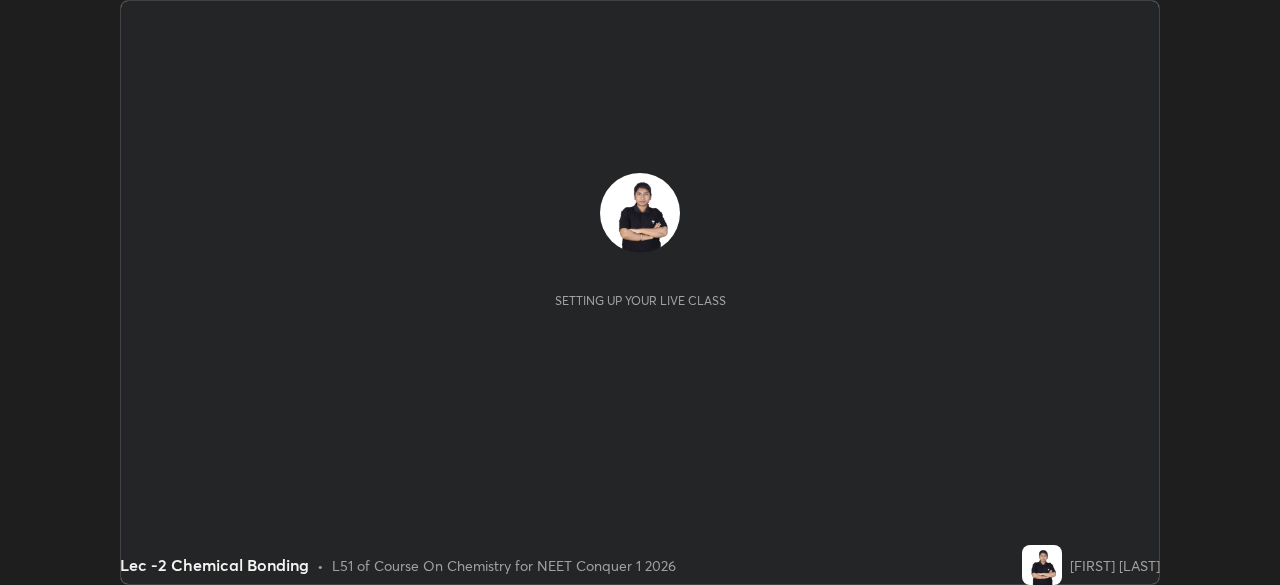 scroll, scrollTop: 0, scrollLeft: 0, axis: both 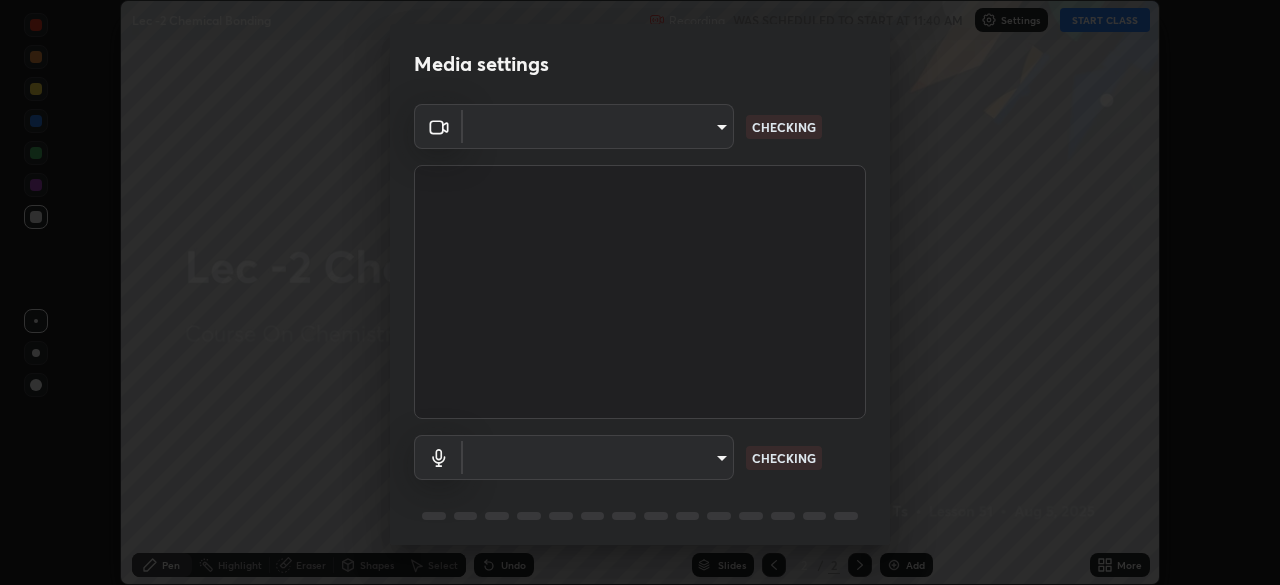 type on "d06bfa8f304afa3967ea8099af1d7ab49983dfb03d10ec62852b72a31e22bf4d" 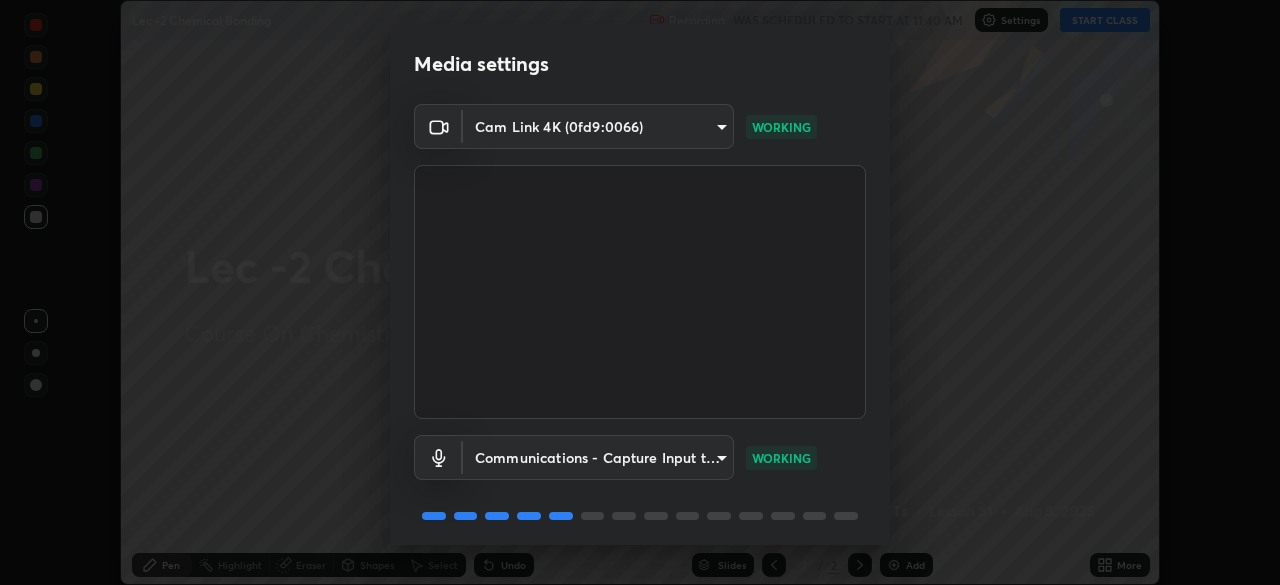 scroll, scrollTop: 71, scrollLeft: 0, axis: vertical 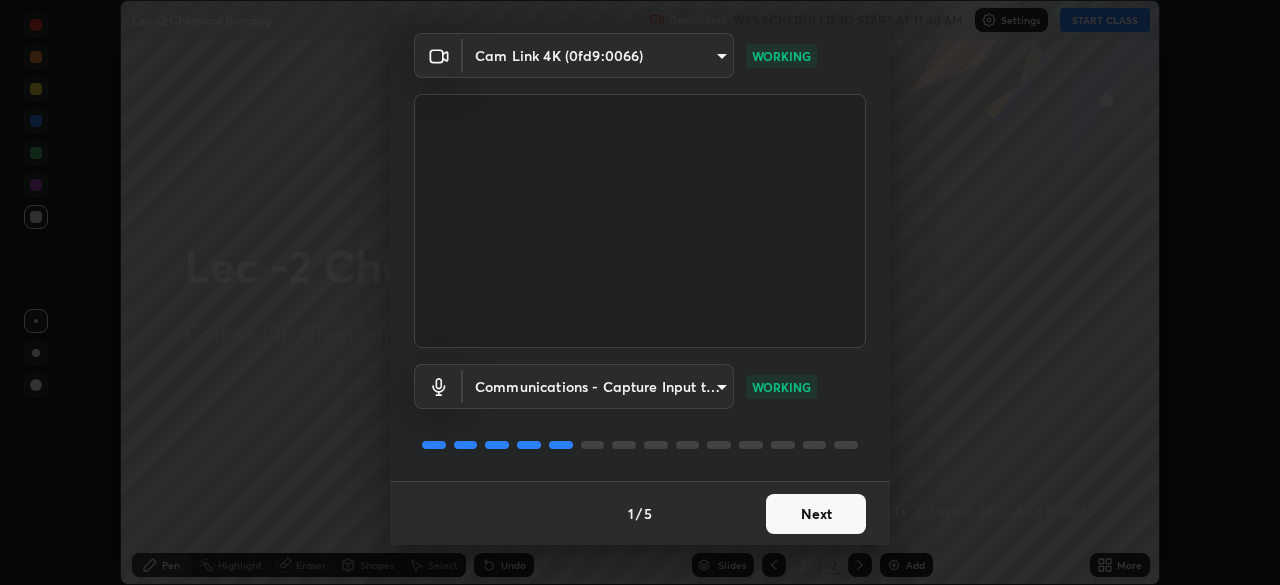 click on "Next" at bounding box center (816, 514) 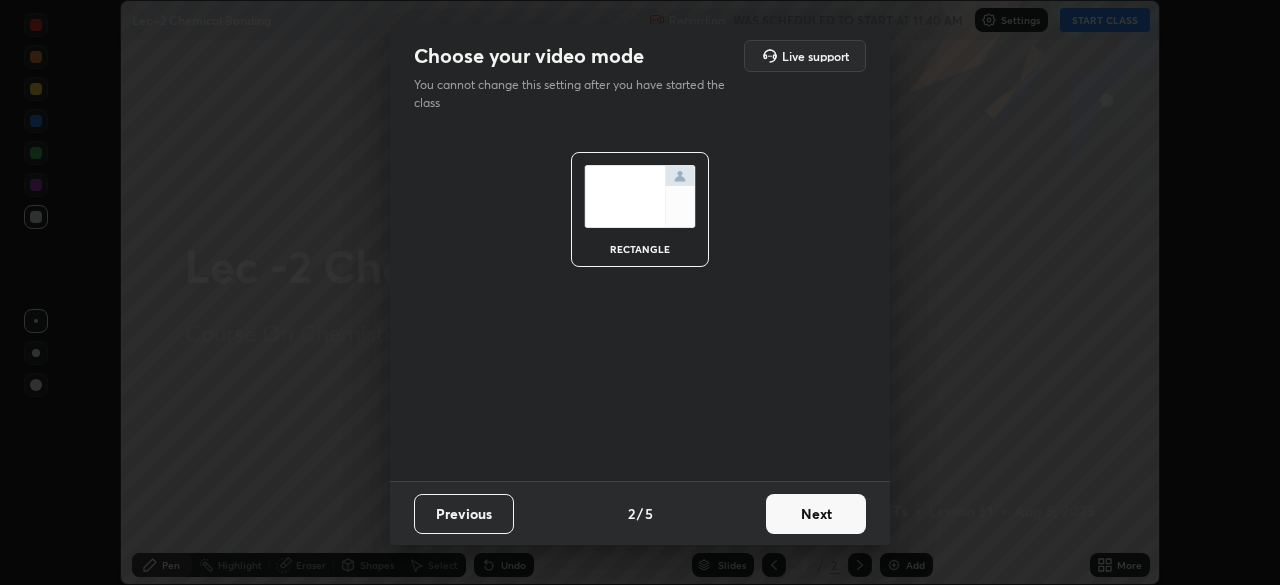 scroll, scrollTop: 0, scrollLeft: 0, axis: both 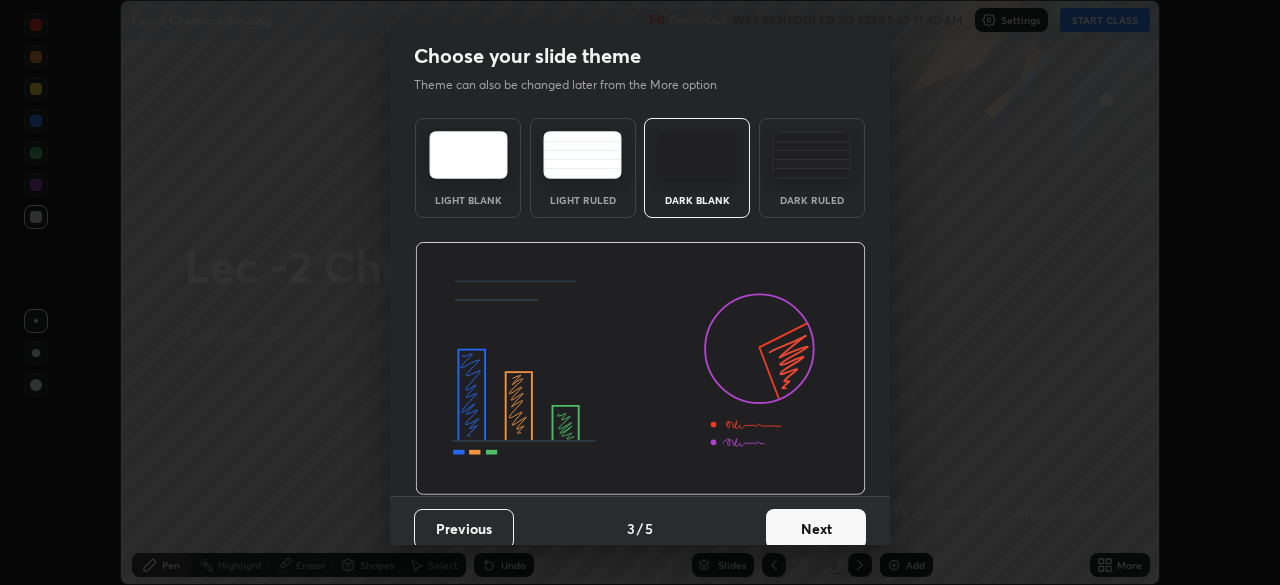click on "Next" at bounding box center [816, 529] 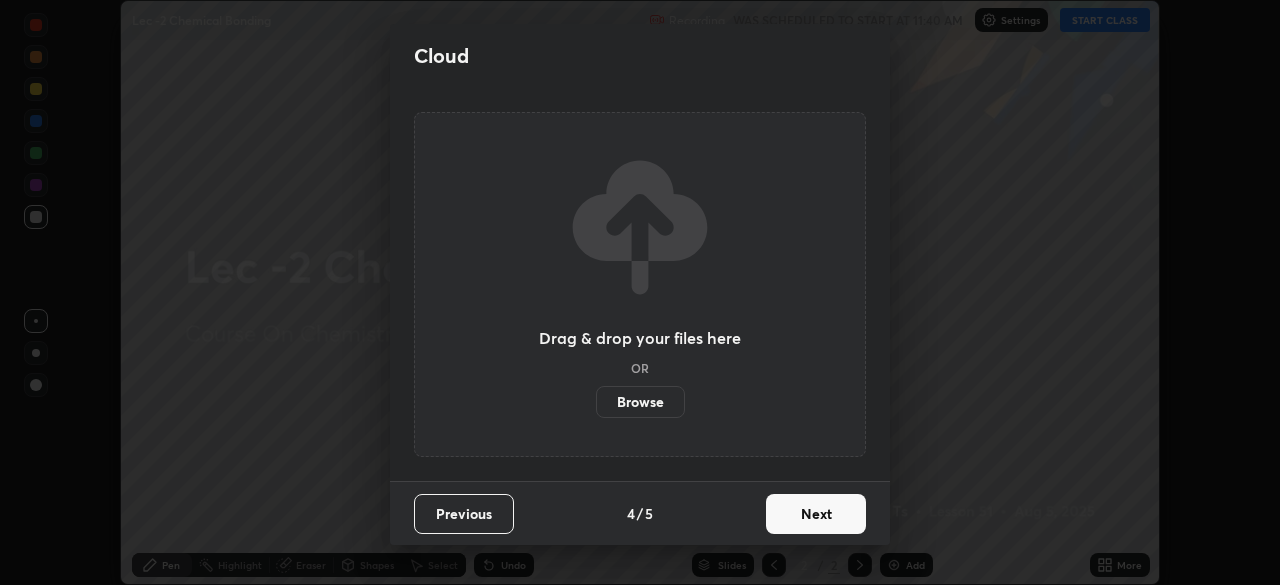 click on "Next" at bounding box center (816, 514) 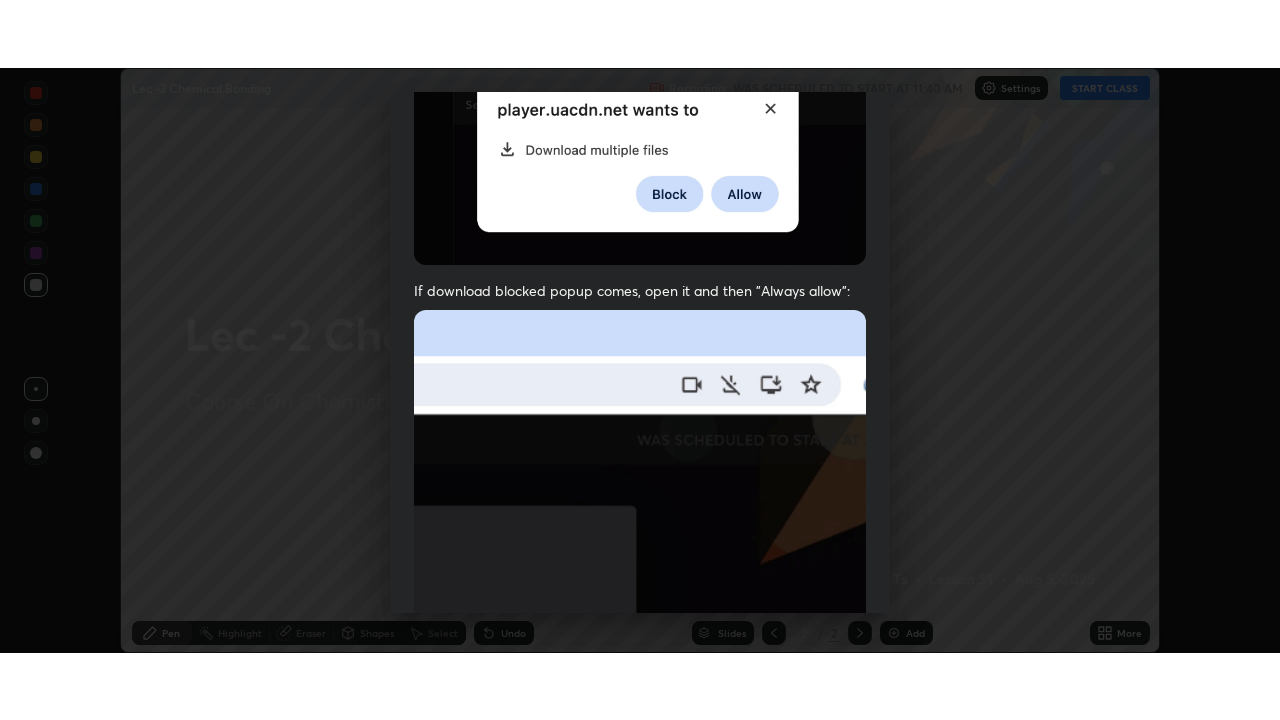 scroll, scrollTop: 479, scrollLeft: 0, axis: vertical 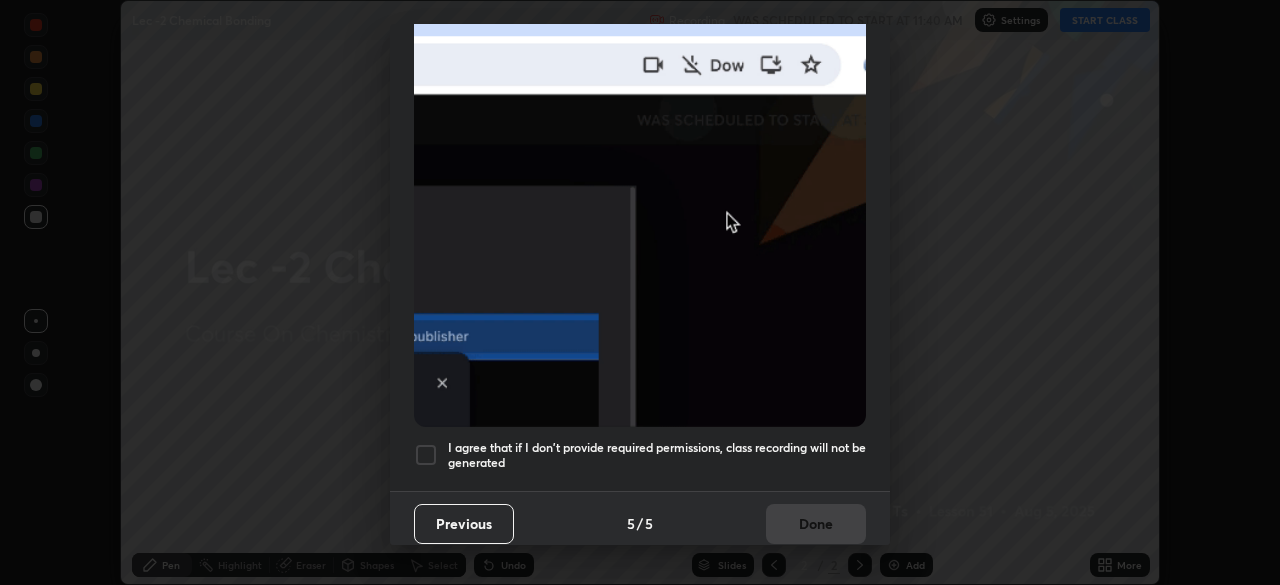 click at bounding box center [426, 455] 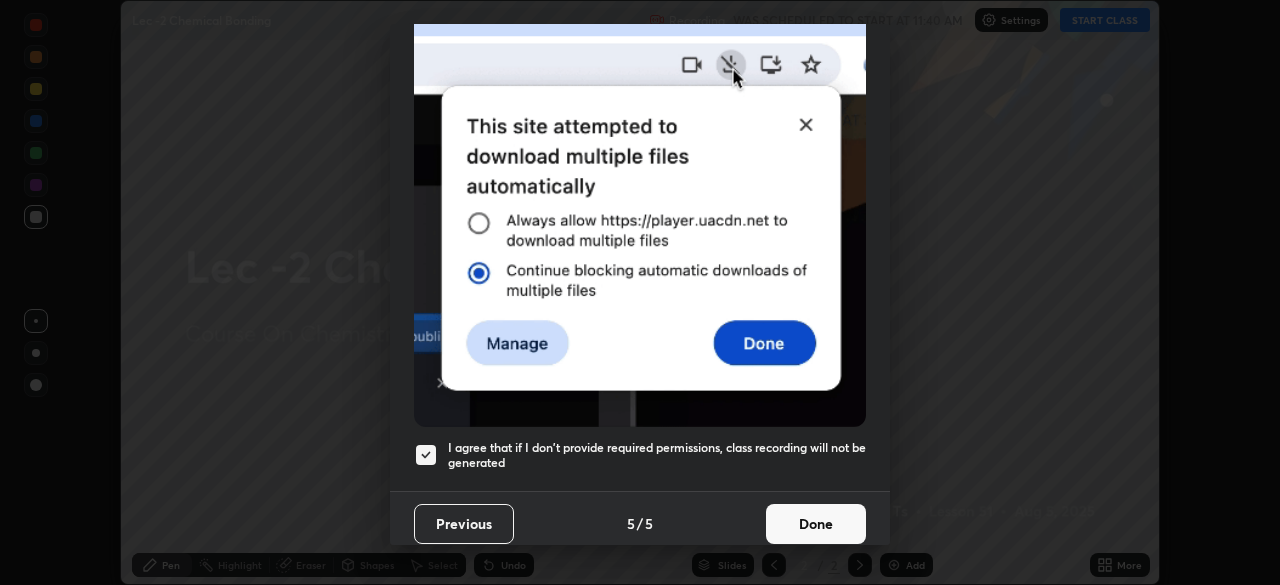 click on "Done" at bounding box center [816, 524] 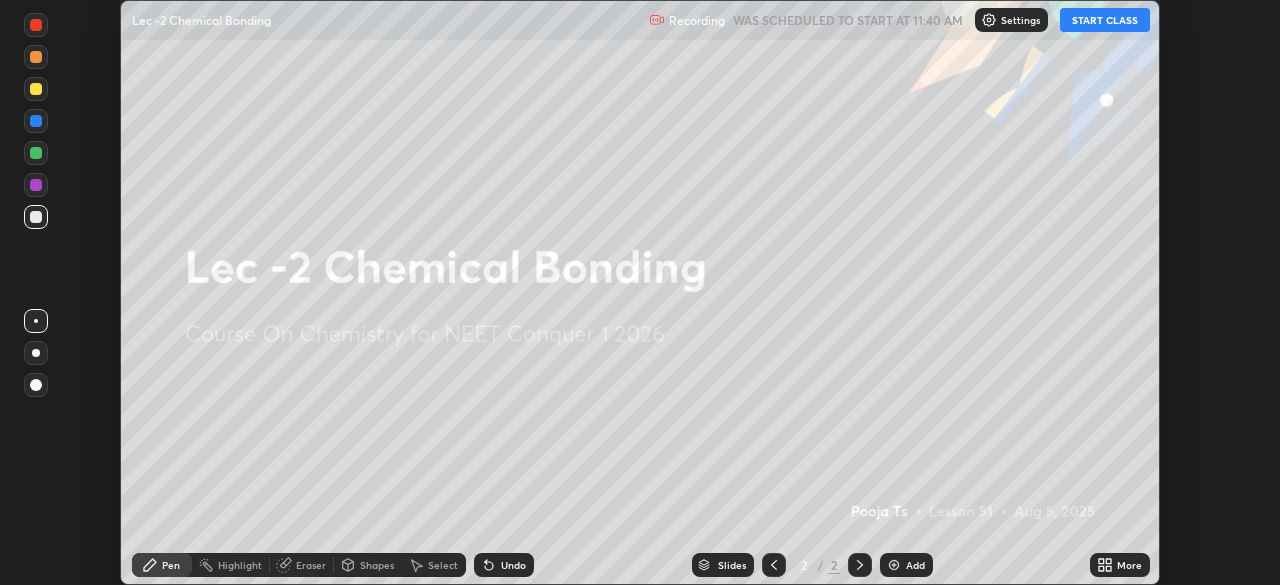 click on "START CLASS" at bounding box center [1105, 20] 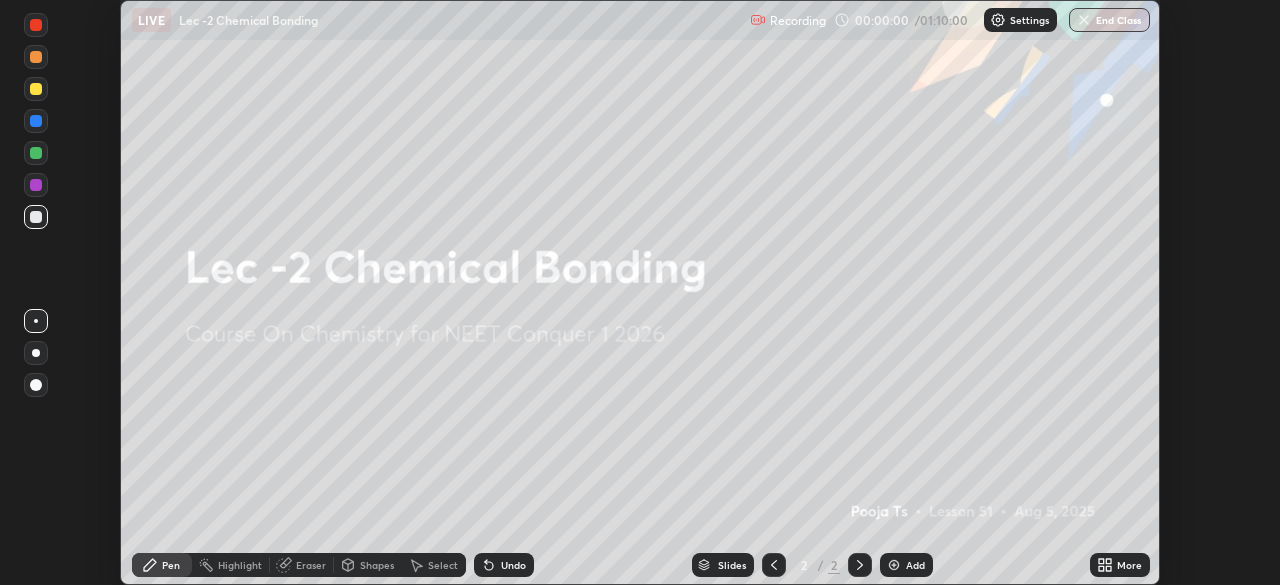 click 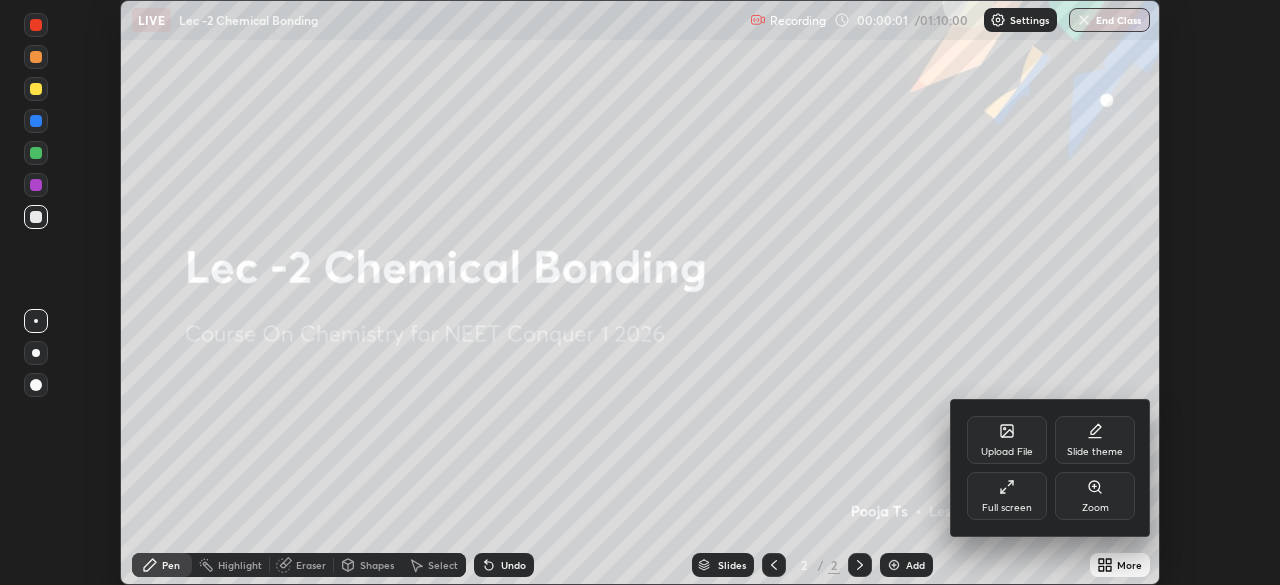 click on "Full screen" at bounding box center [1007, 508] 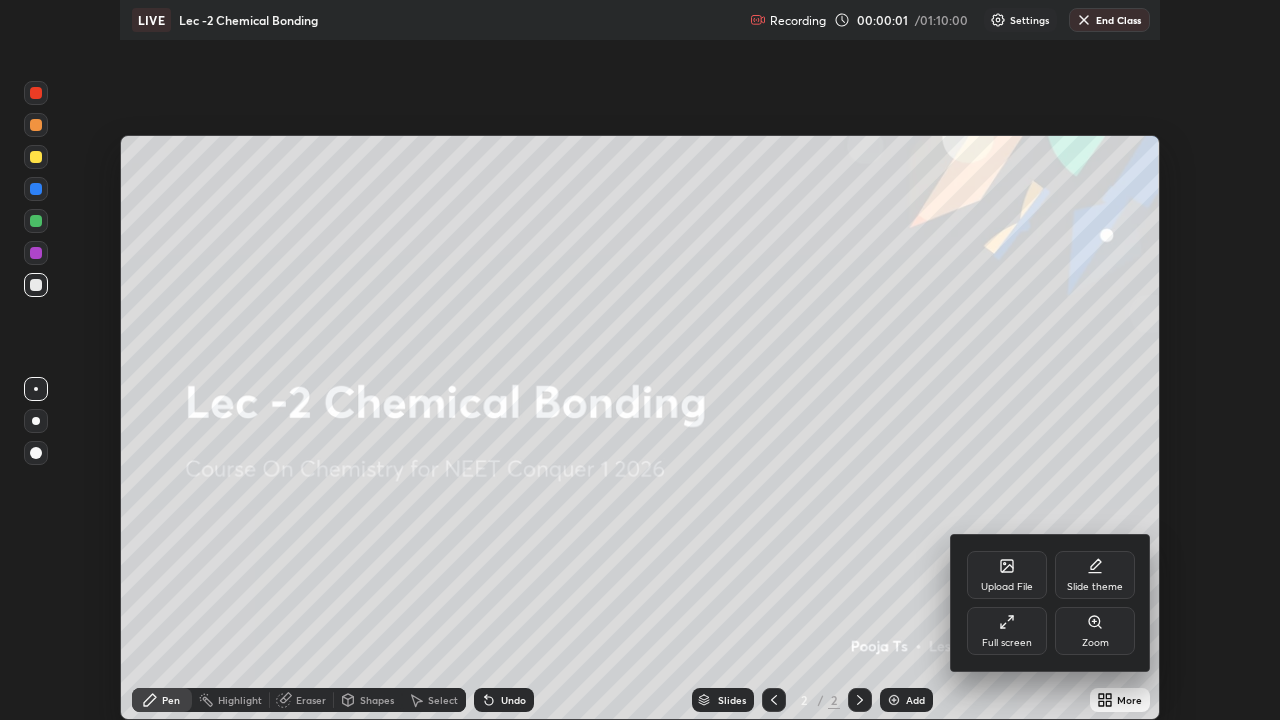 scroll, scrollTop: 99280, scrollLeft: 98720, axis: both 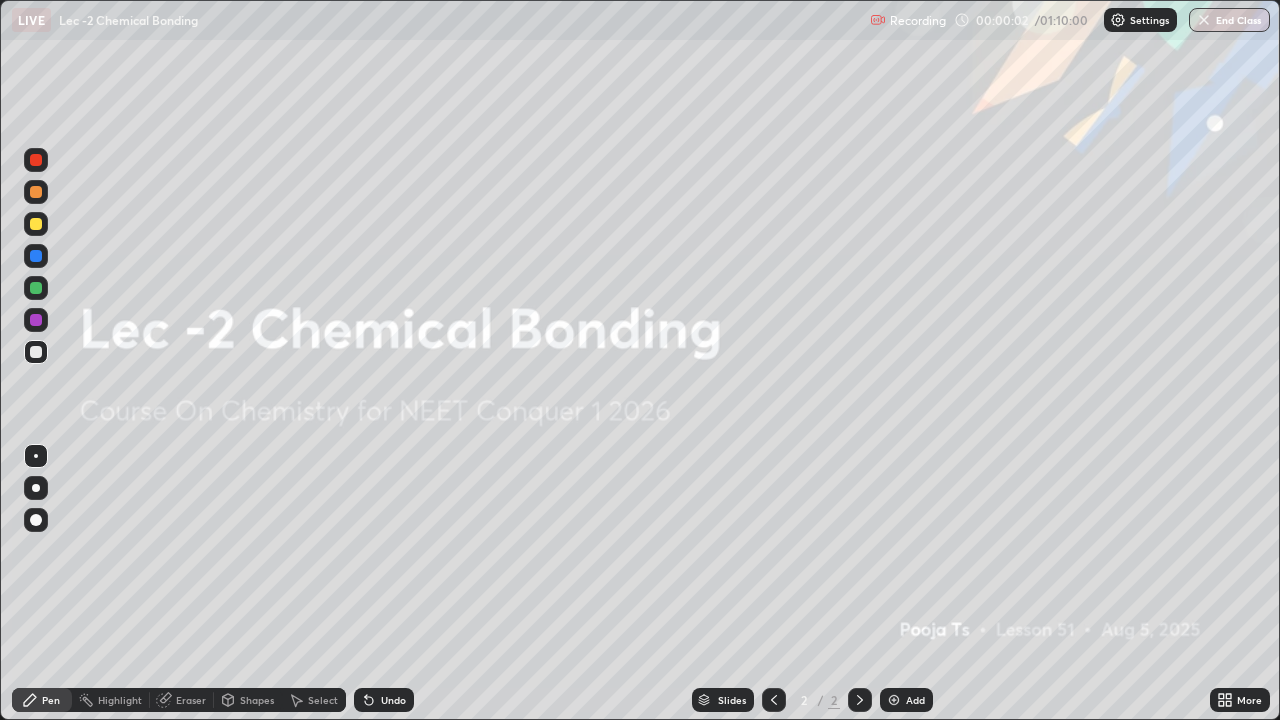 click on "Add" at bounding box center [906, 700] 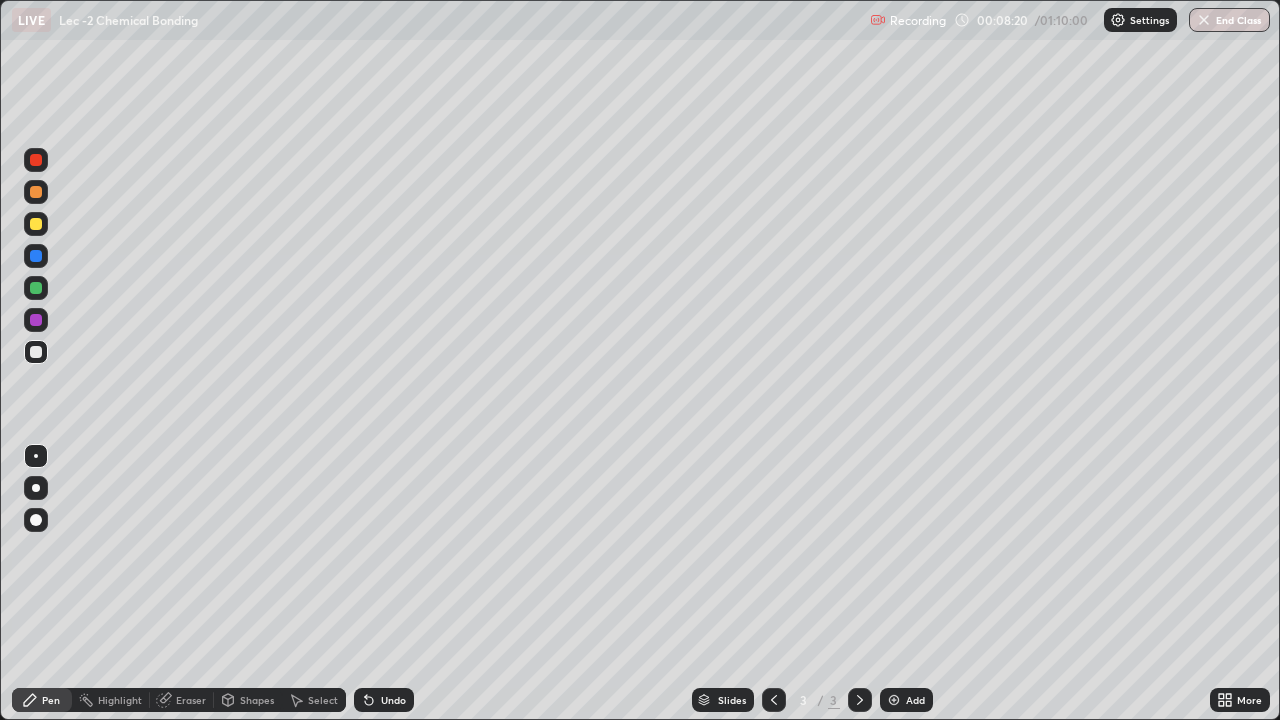 click at bounding box center (36, 224) 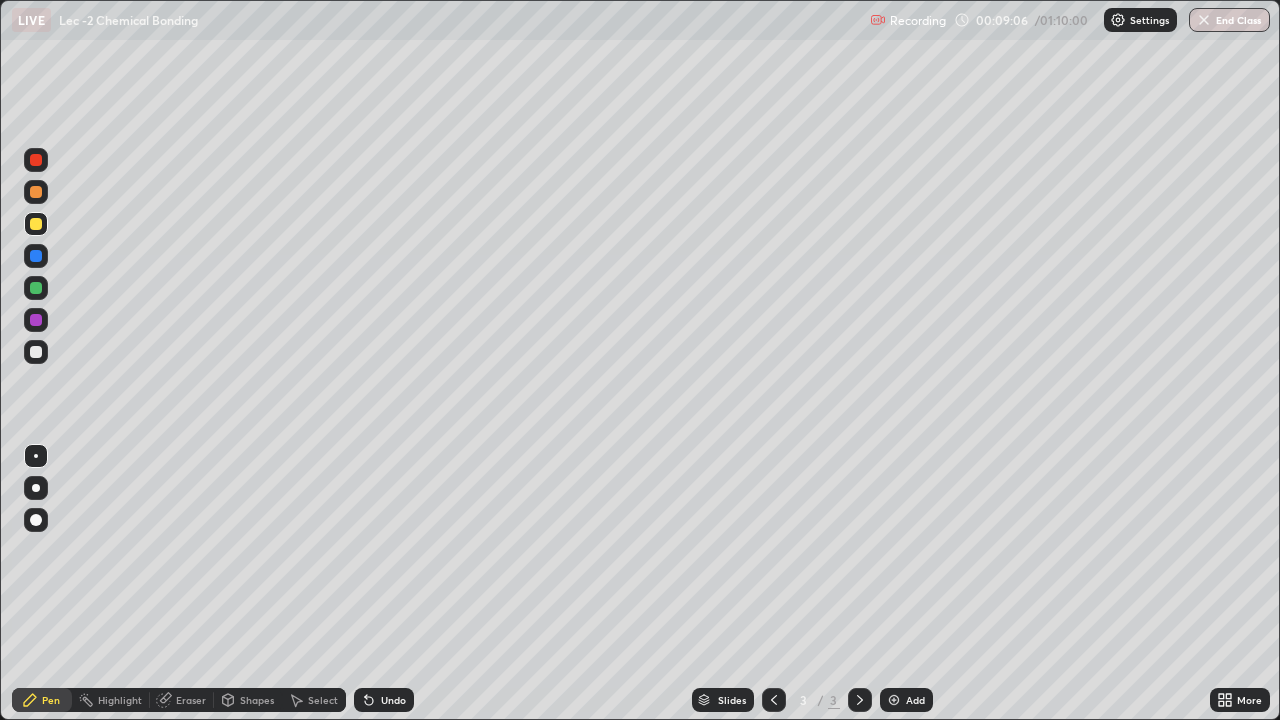 click at bounding box center [36, 352] 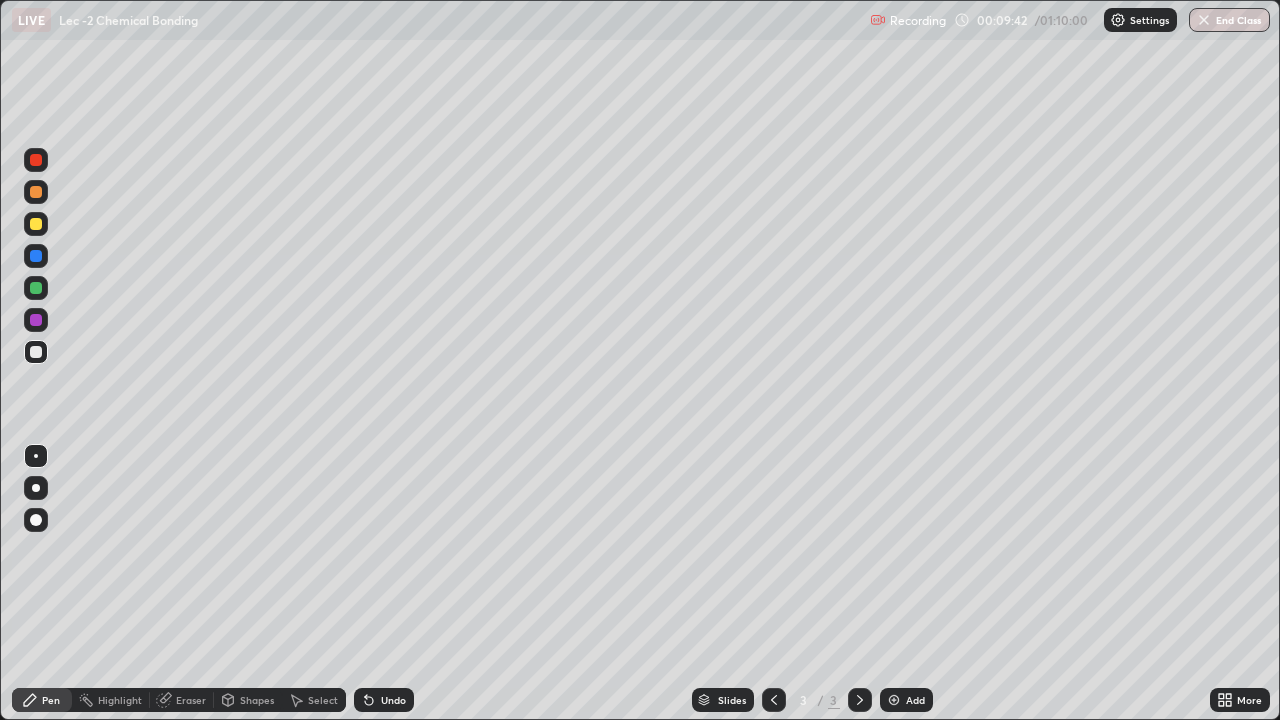 click at bounding box center [36, 224] 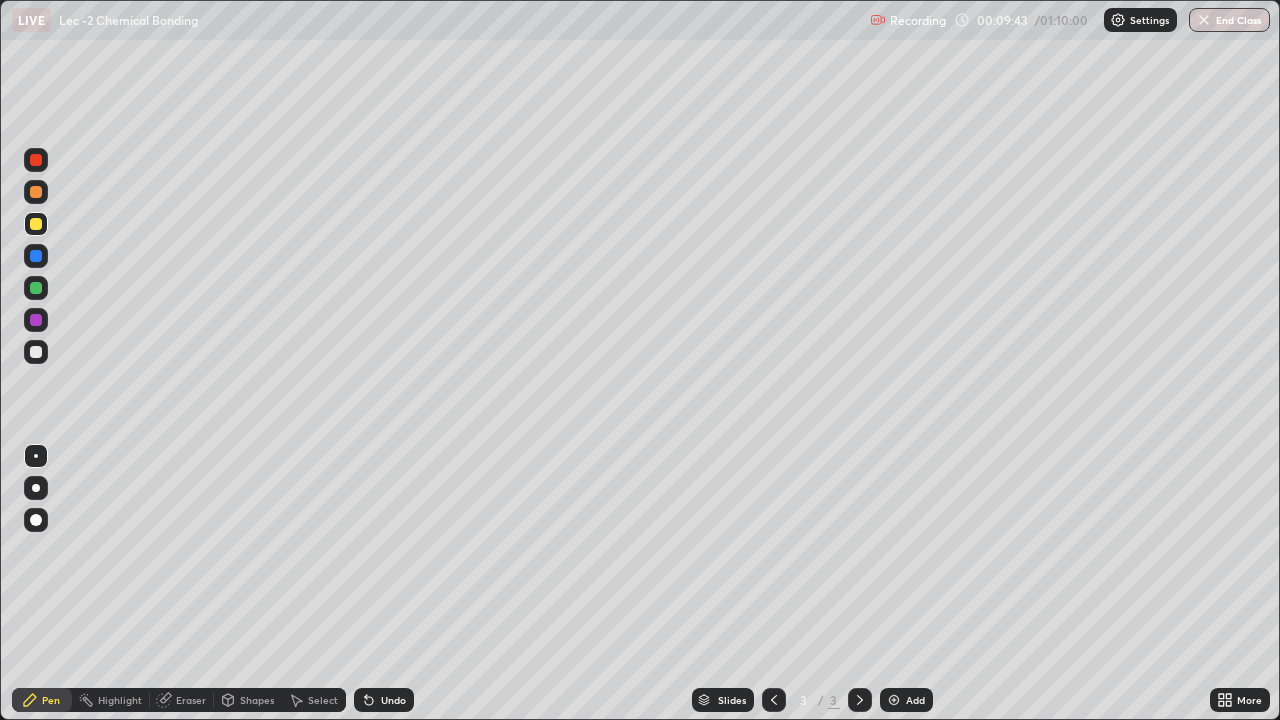 click at bounding box center (36, 352) 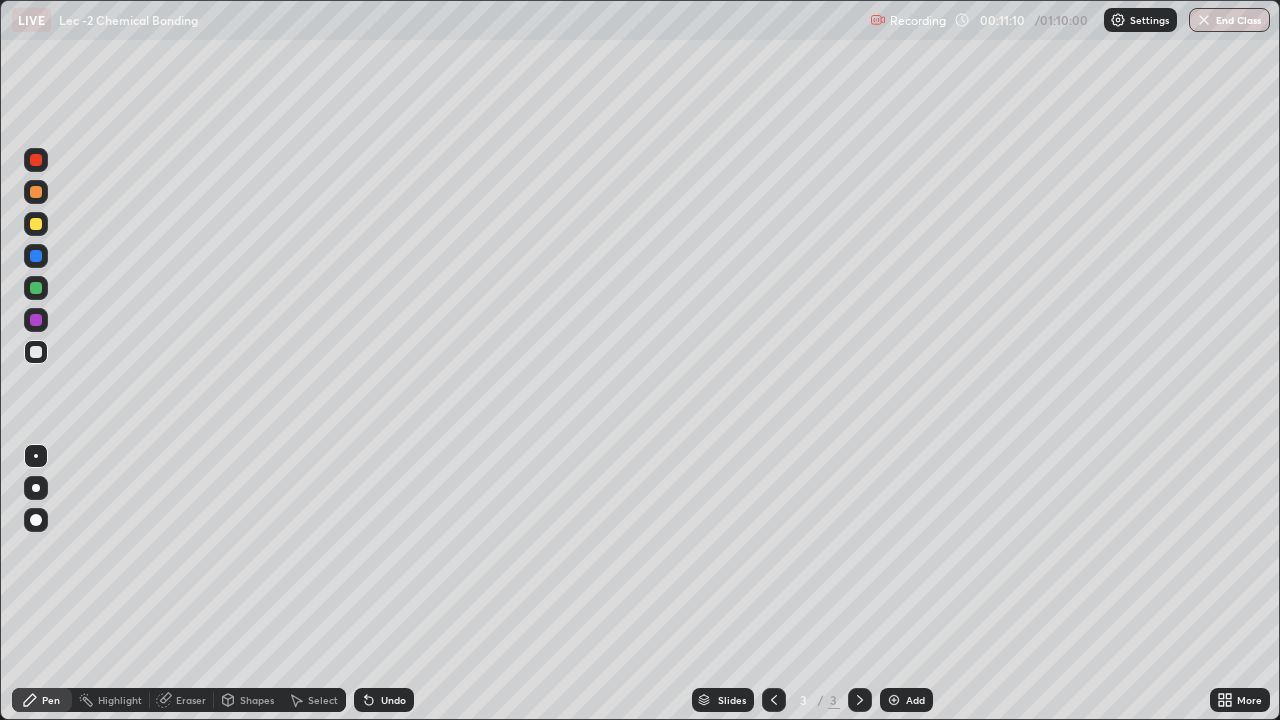 click on "Select" at bounding box center [323, 700] 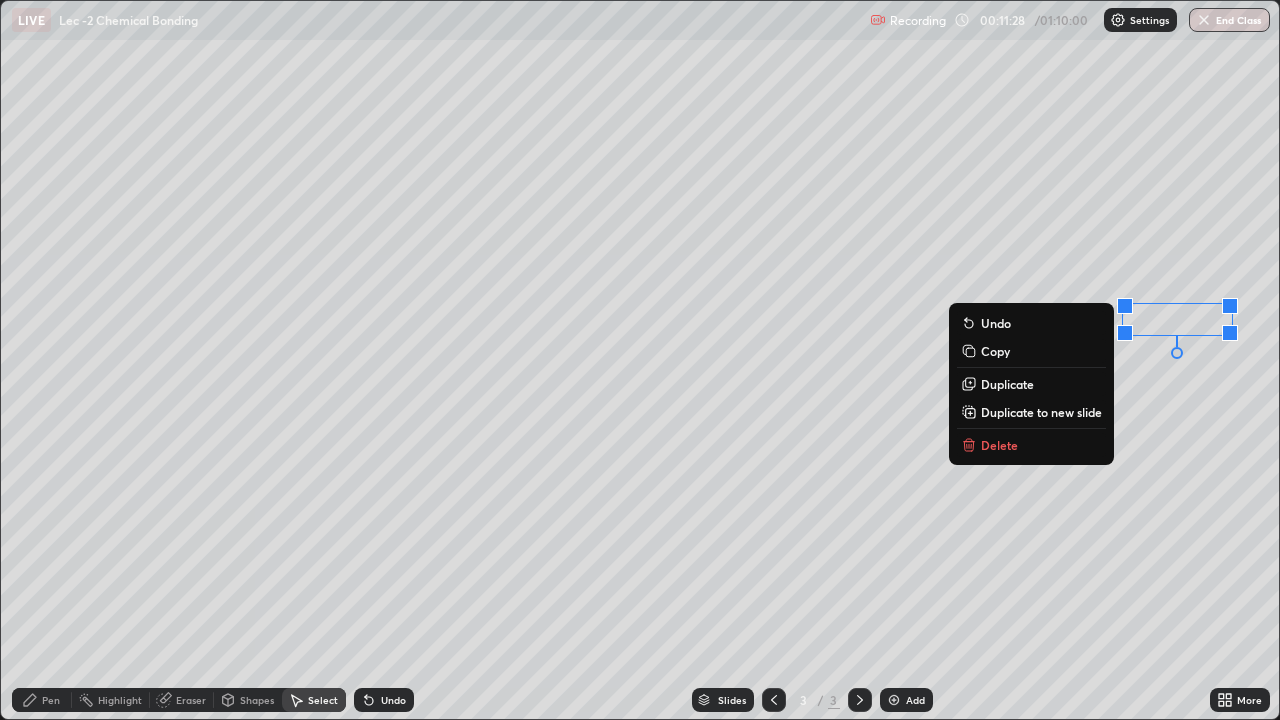 click on "0 ° Undo Copy Duplicate Duplicate to new slide Delete" at bounding box center [640, 360] 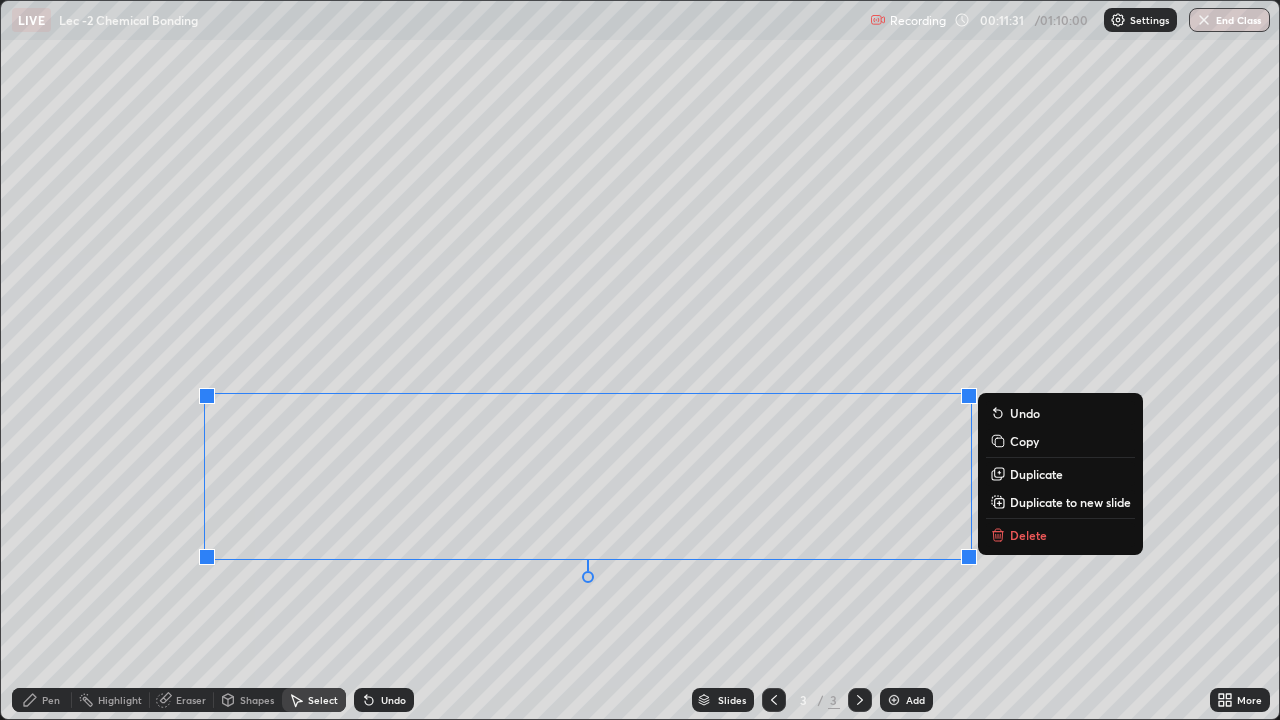 click on "0 ° Undo Copy Duplicate Duplicate to new slide Delete" at bounding box center [640, 360] 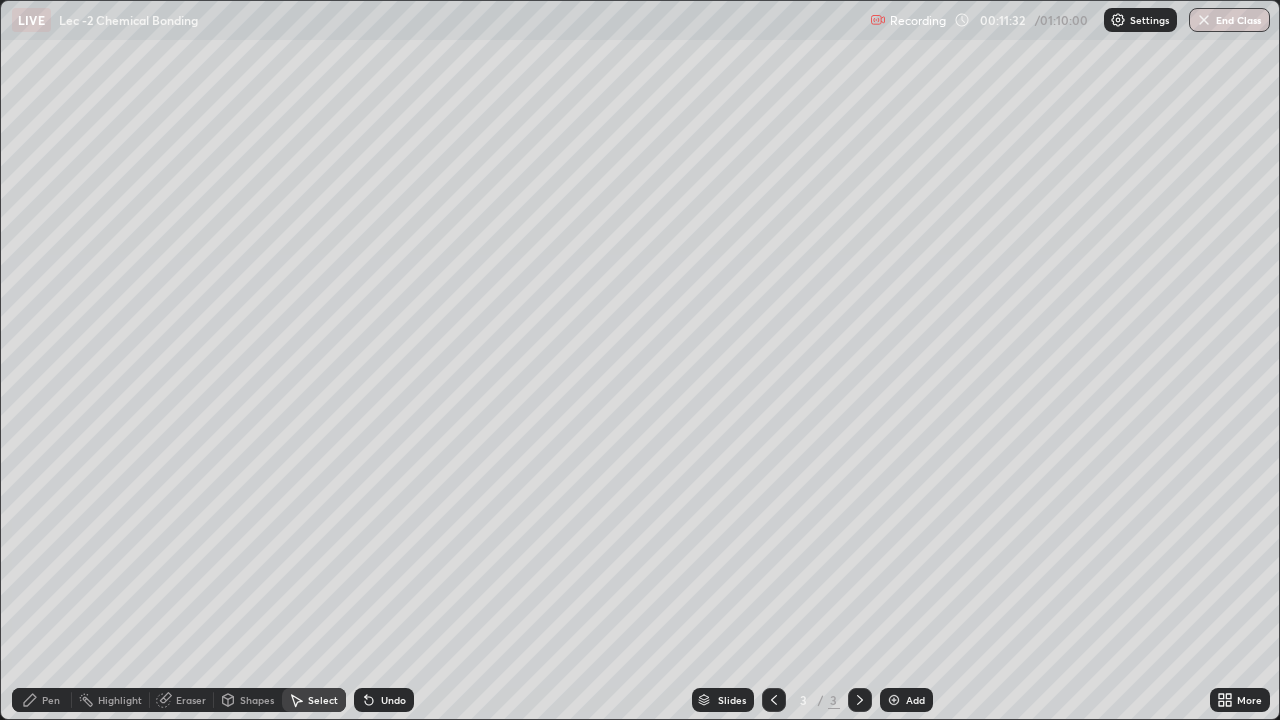 click on "Pen" at bounding box center [42, 700] 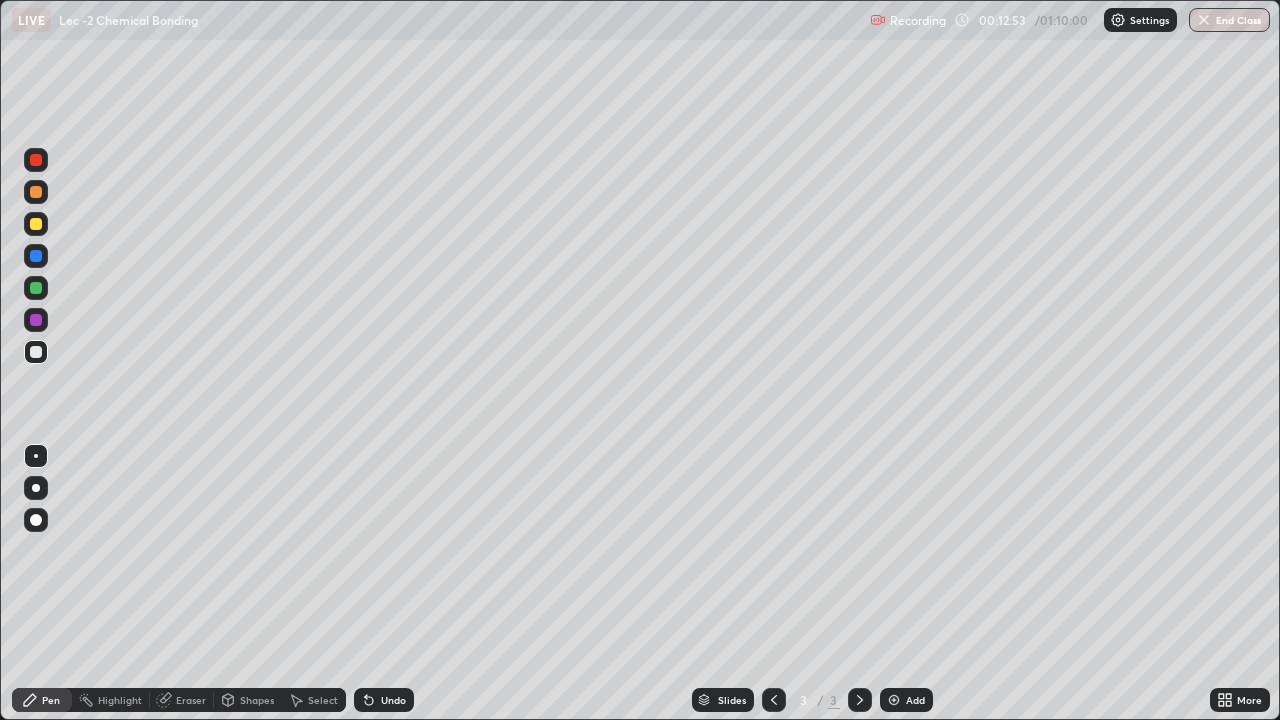 click on "Add" at bounding box center [915, 700] 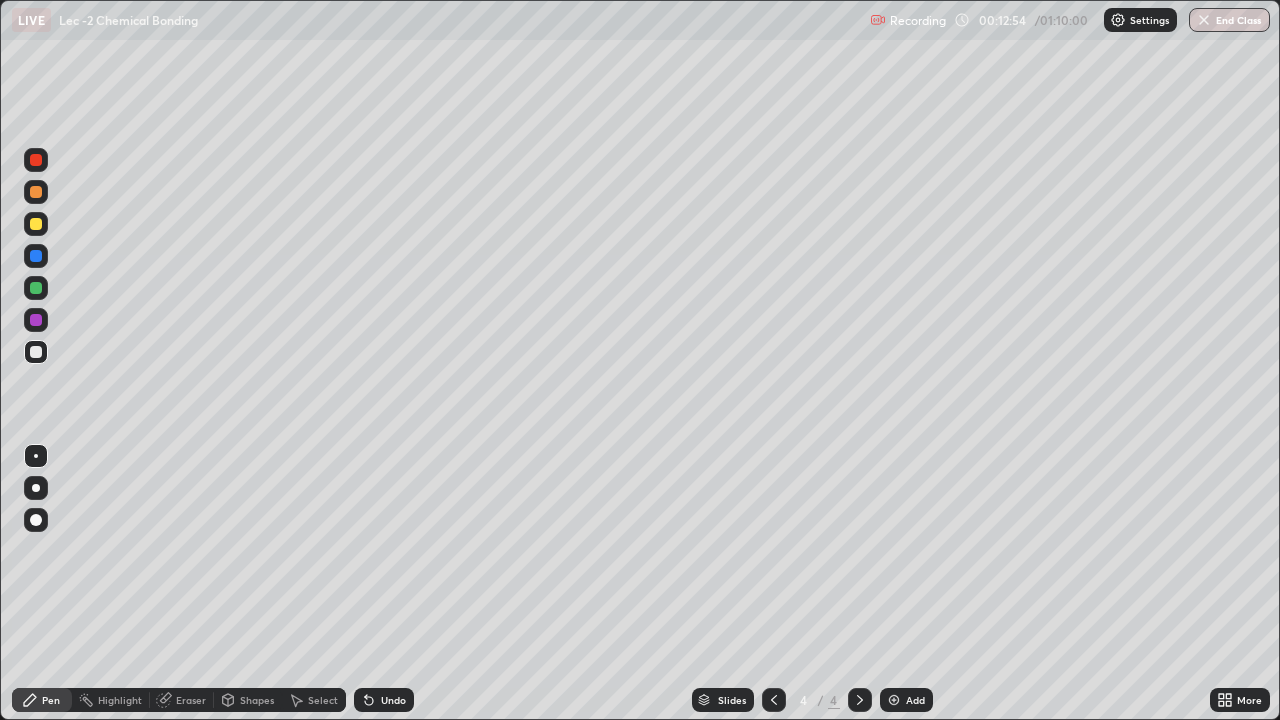 click at bounding box center [36, 352] 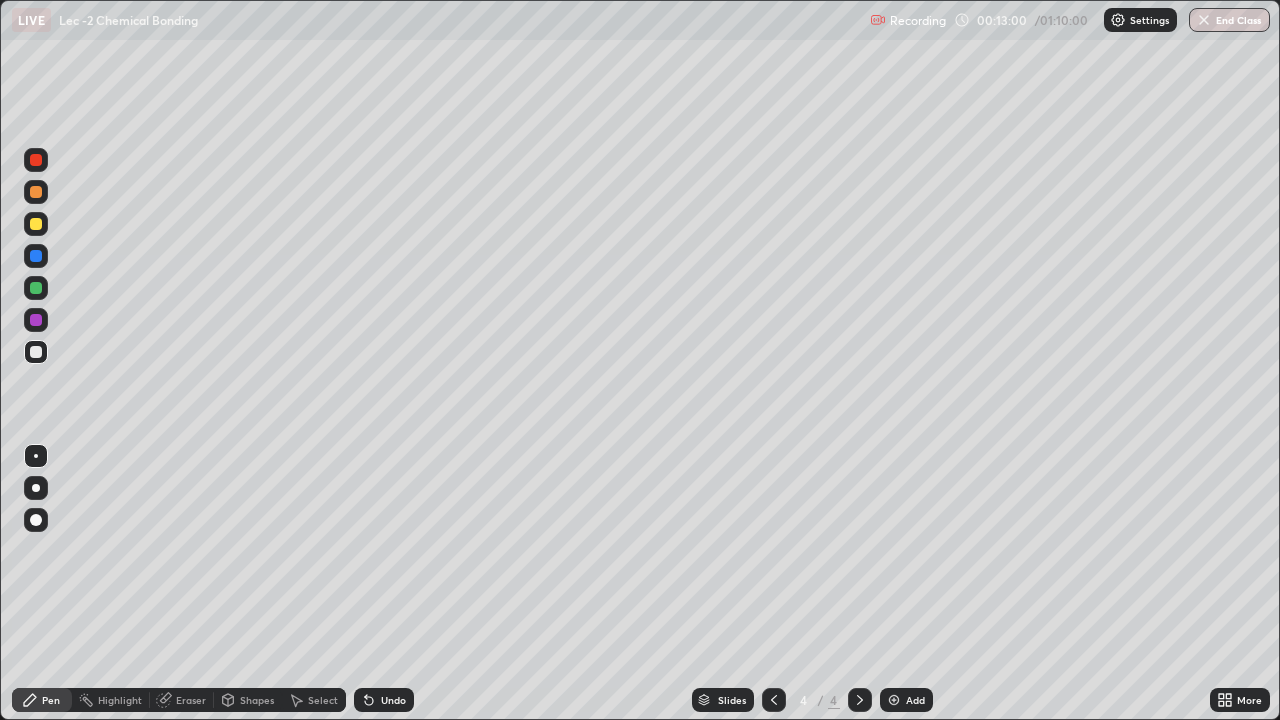 click at bounding box center (36, 224) 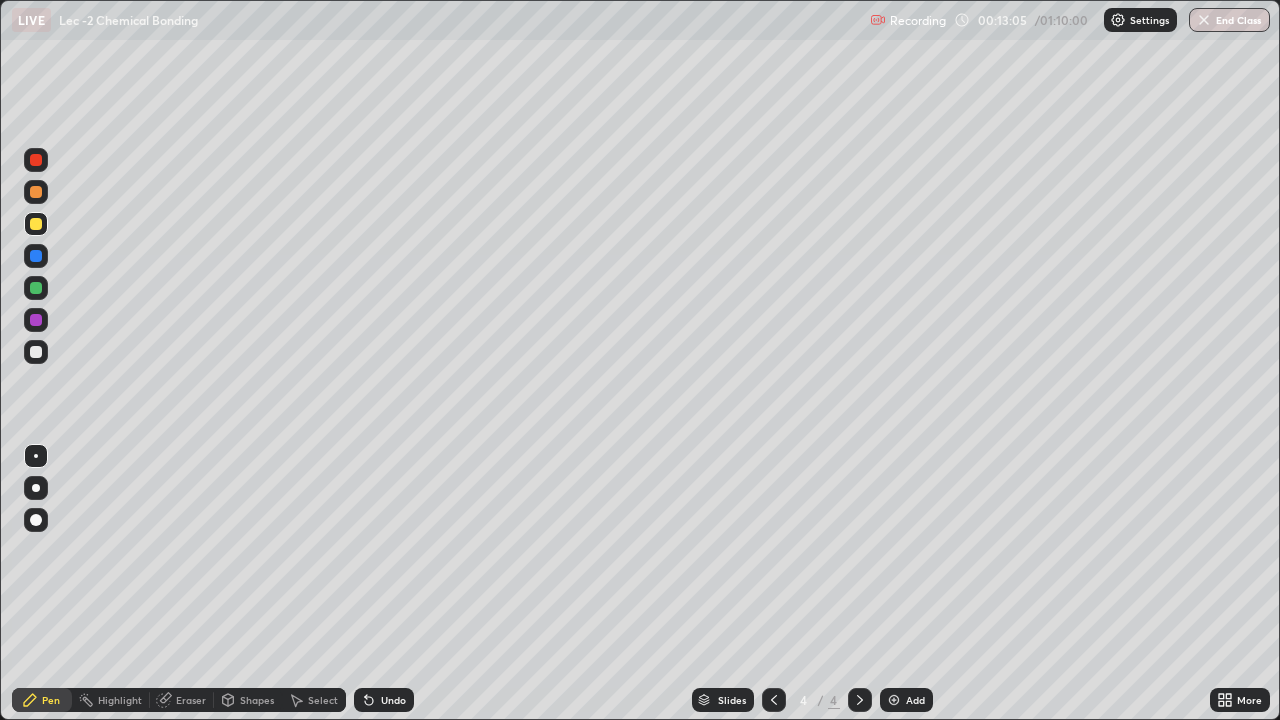 click on "Shapes" at bounding box center [248, 700] 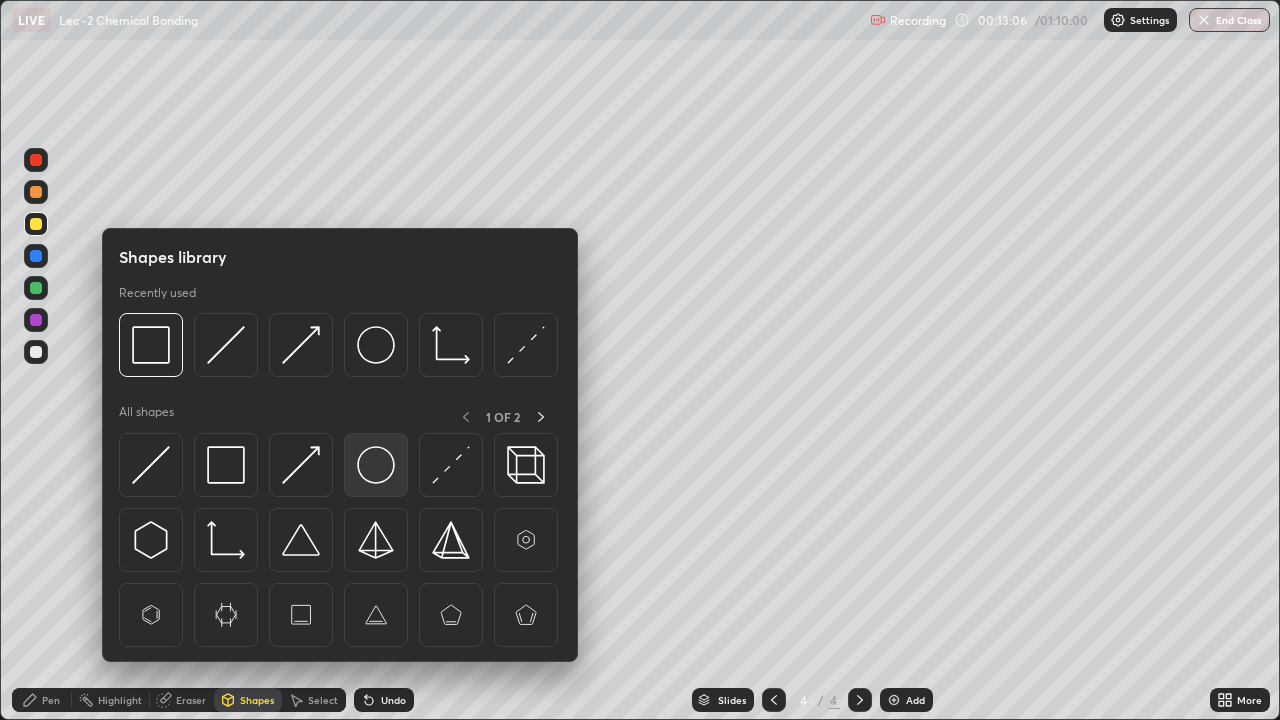 click at bounding box center [376, 465] 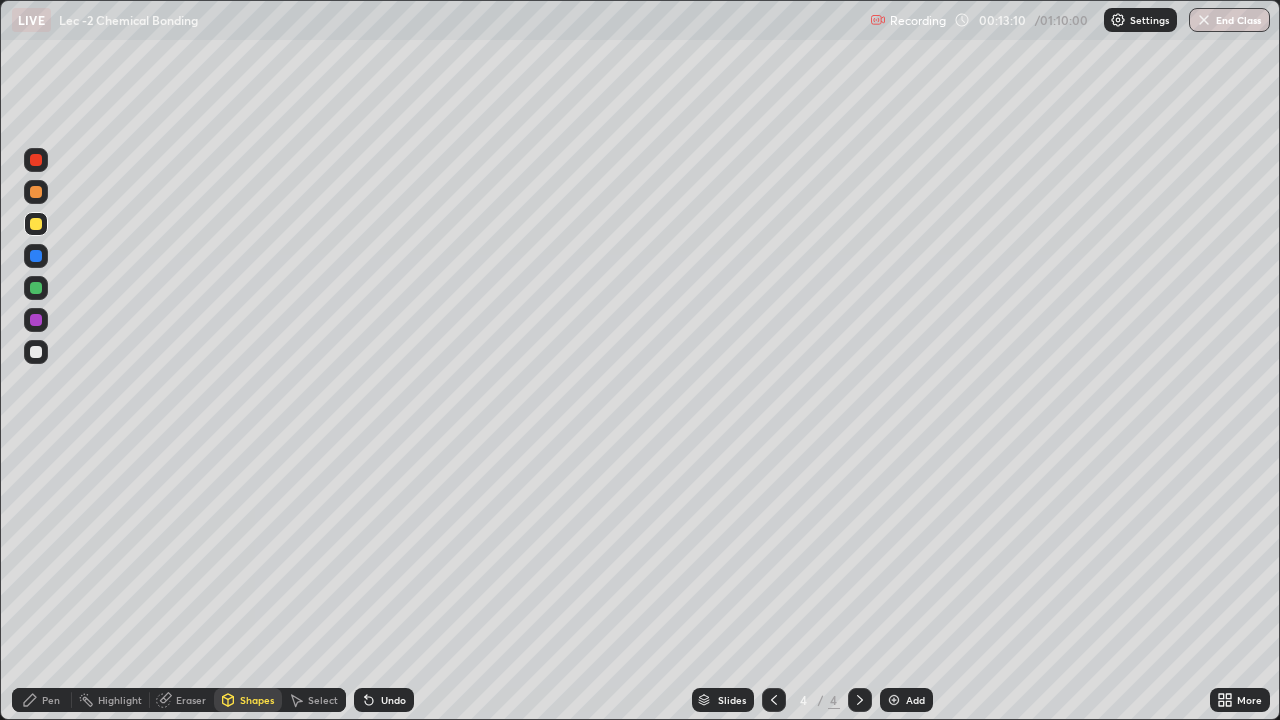 click on "Pen" at bounding box center (42, 700) 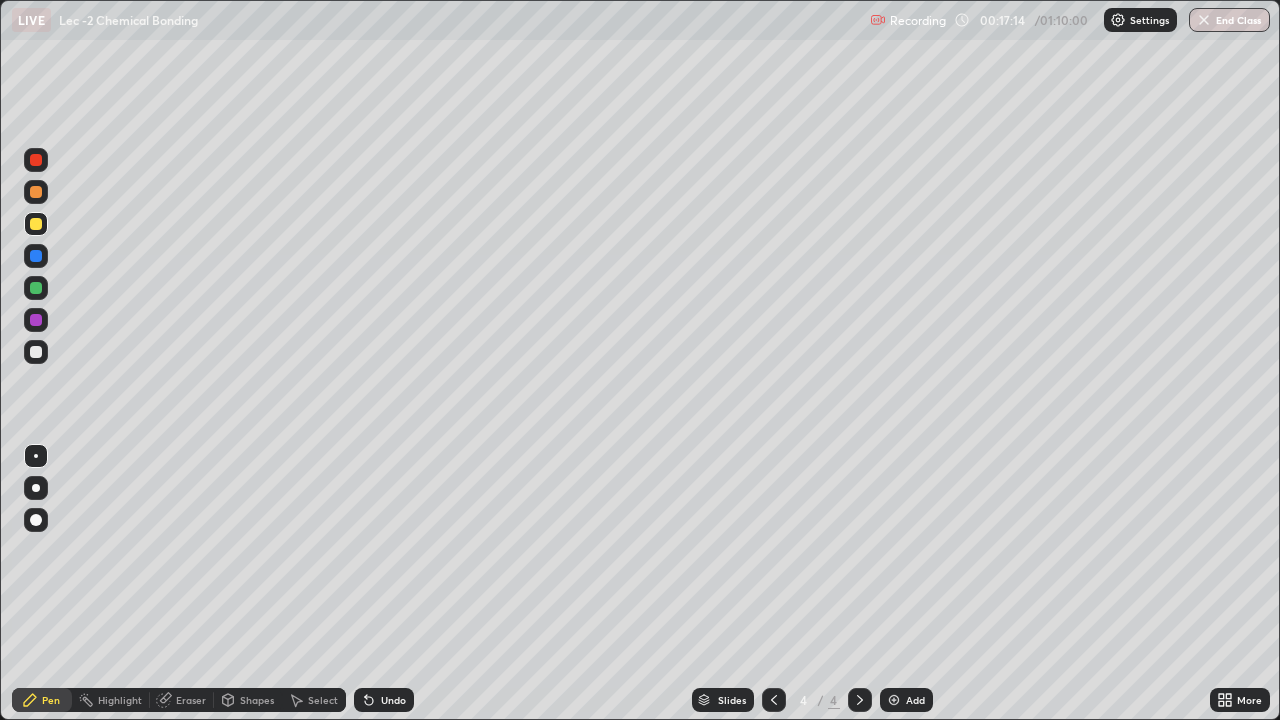 click on "Add" at bounding box center [906, 700] 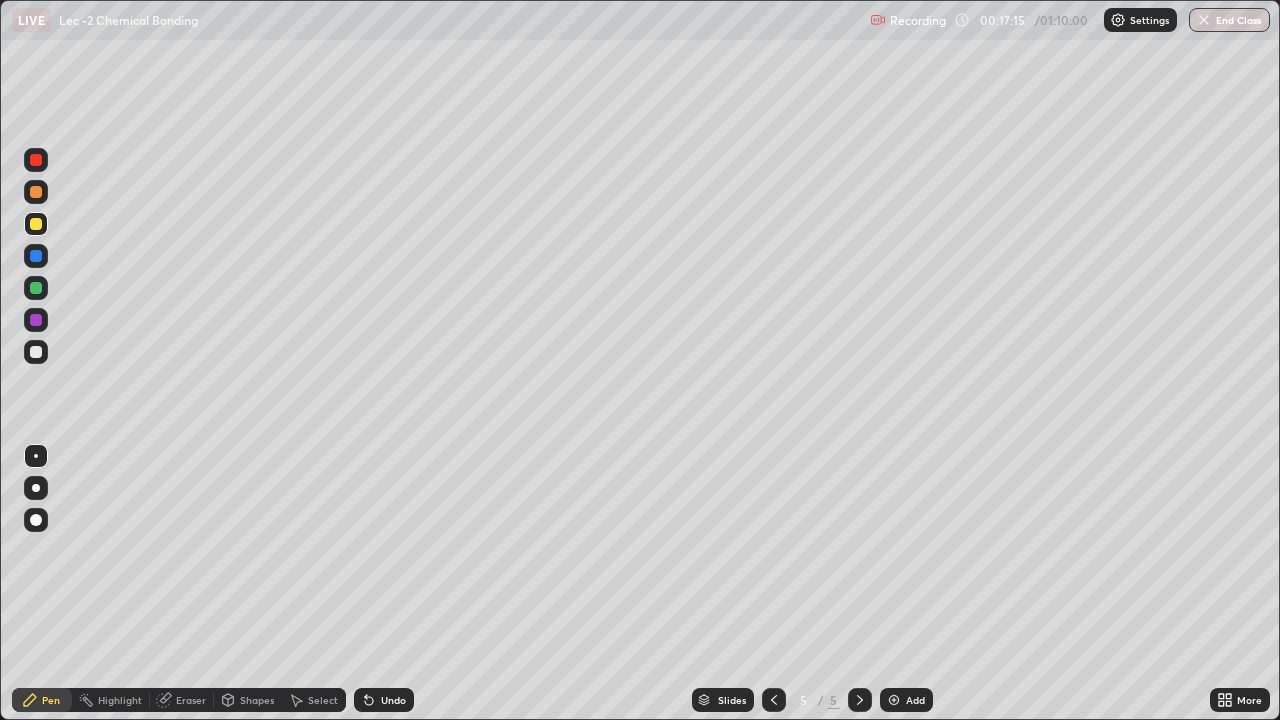 click at bounding box center (36, 352) 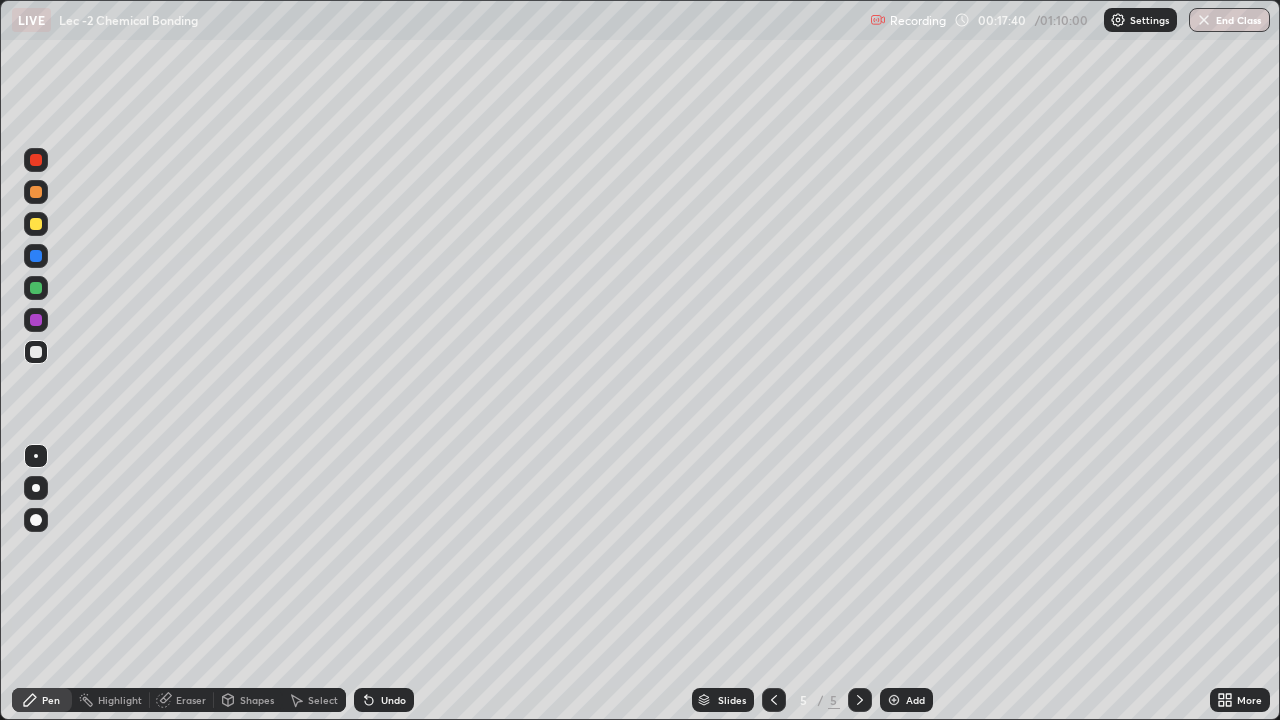 click at bounding box center [36, 224] 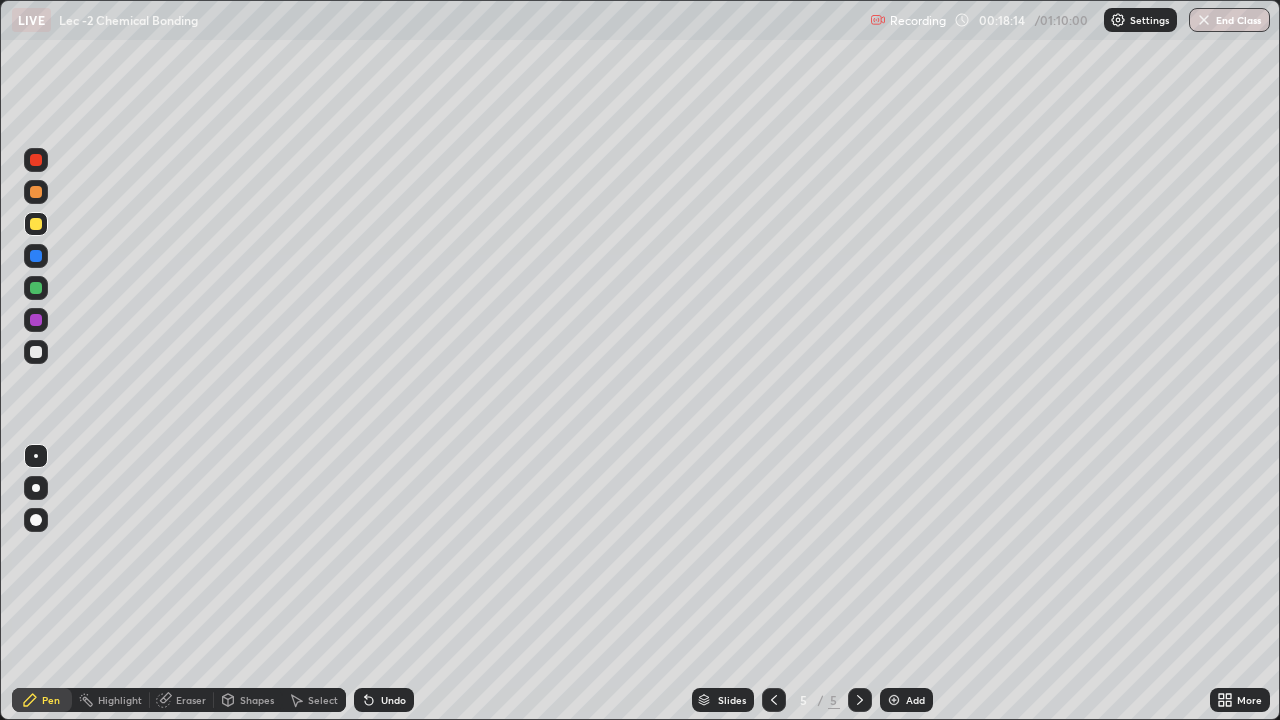 click at bounding box center (36, 352) 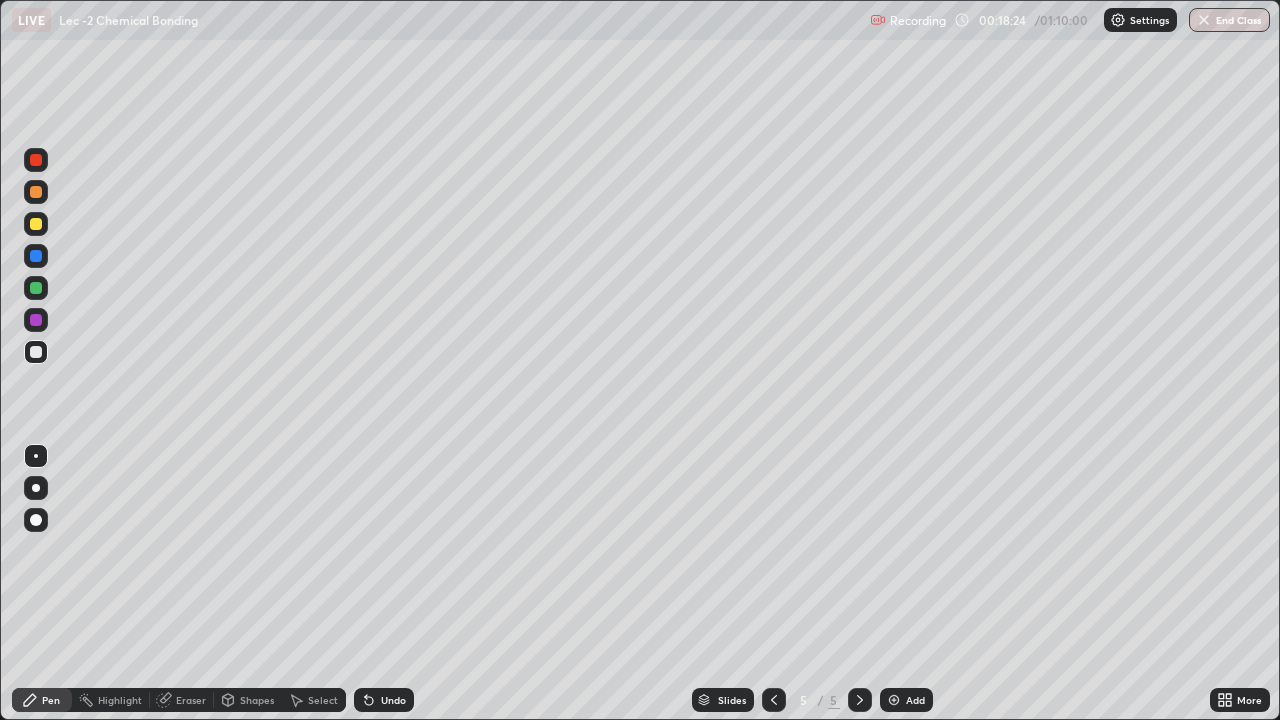 click at bounding box center [36, 224] 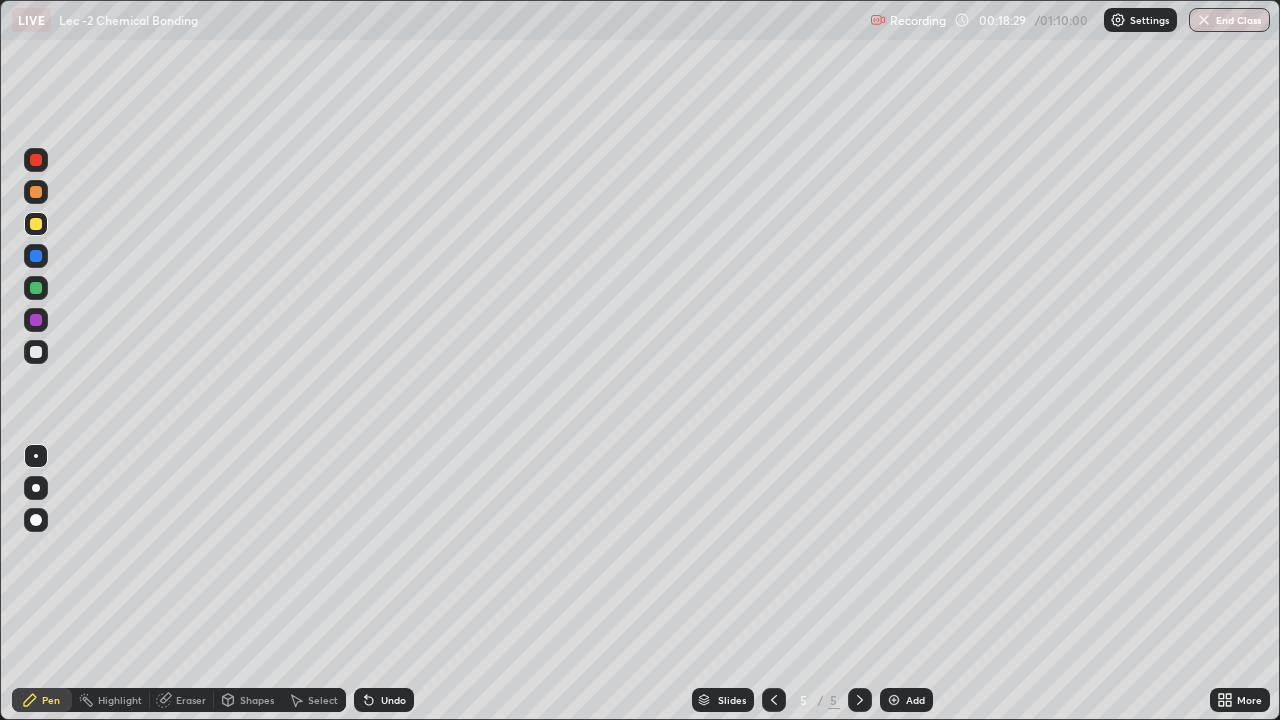 click on "Undo" at bounding box center (393, 700) 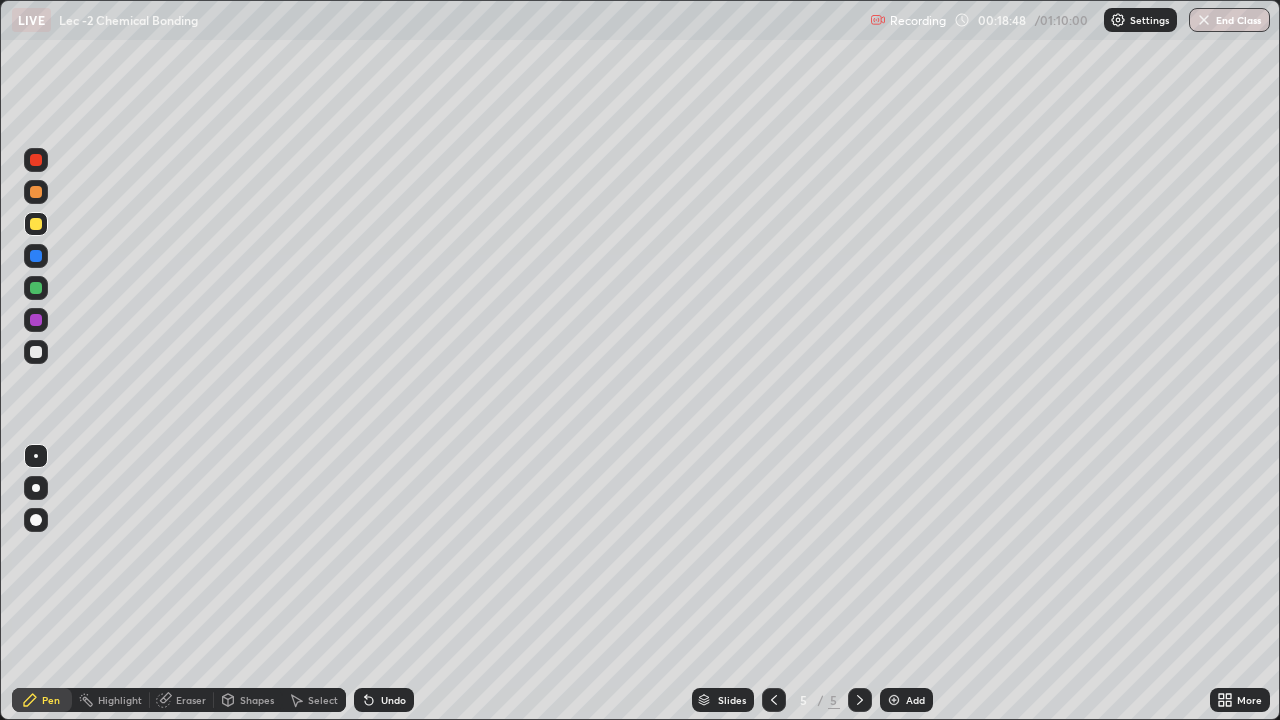 click on "Undo" at bounding box center [393, 700] 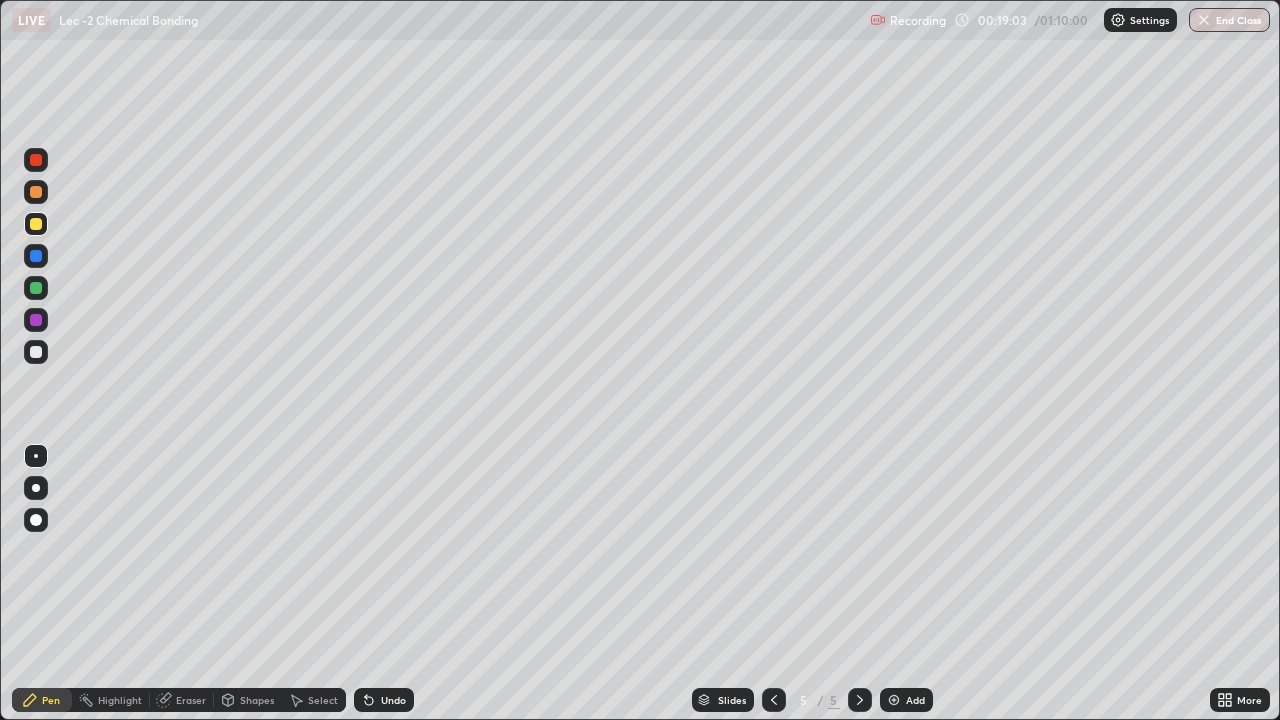 click 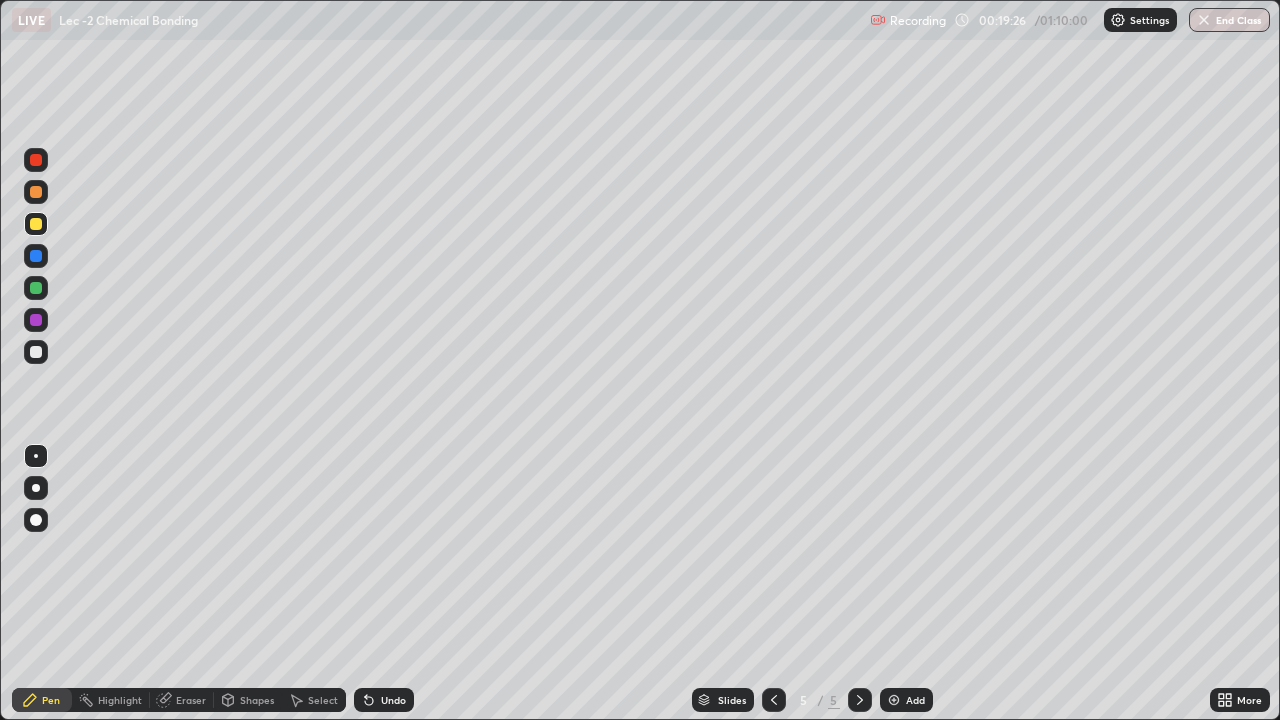 click at bounding box center [36, 352] 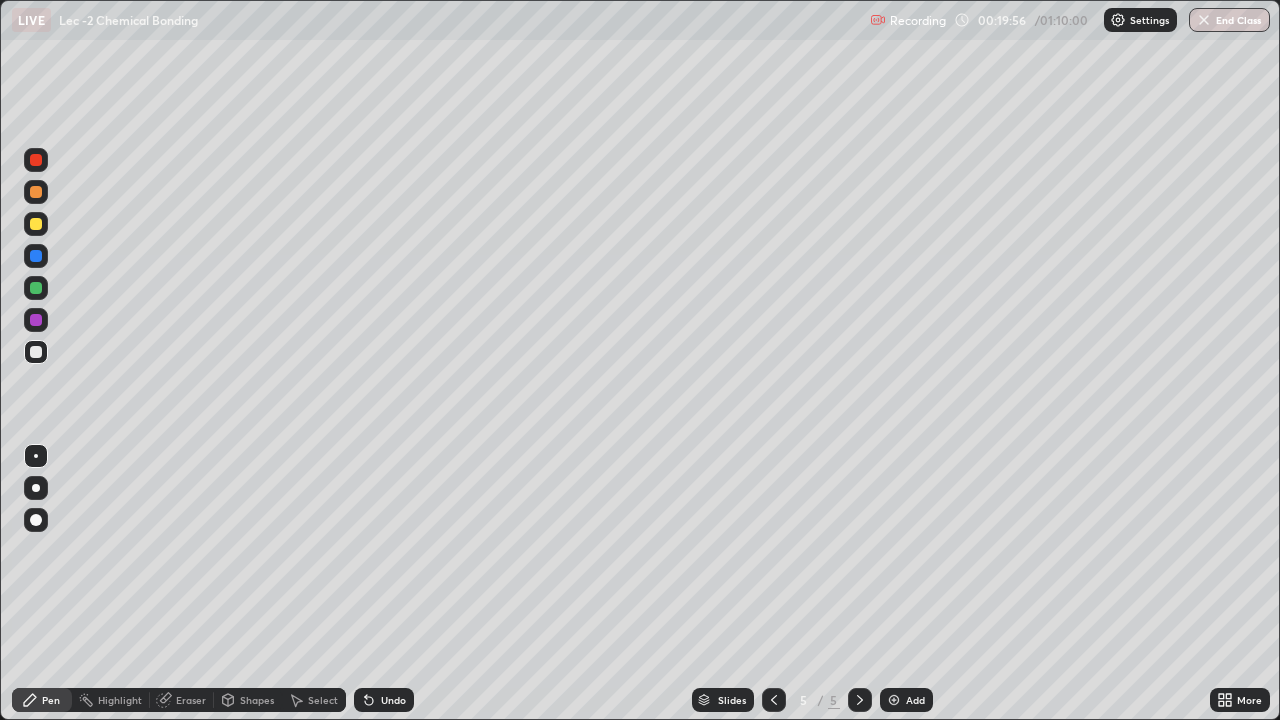 click on "Shapes" at bounding box center [257, 700] 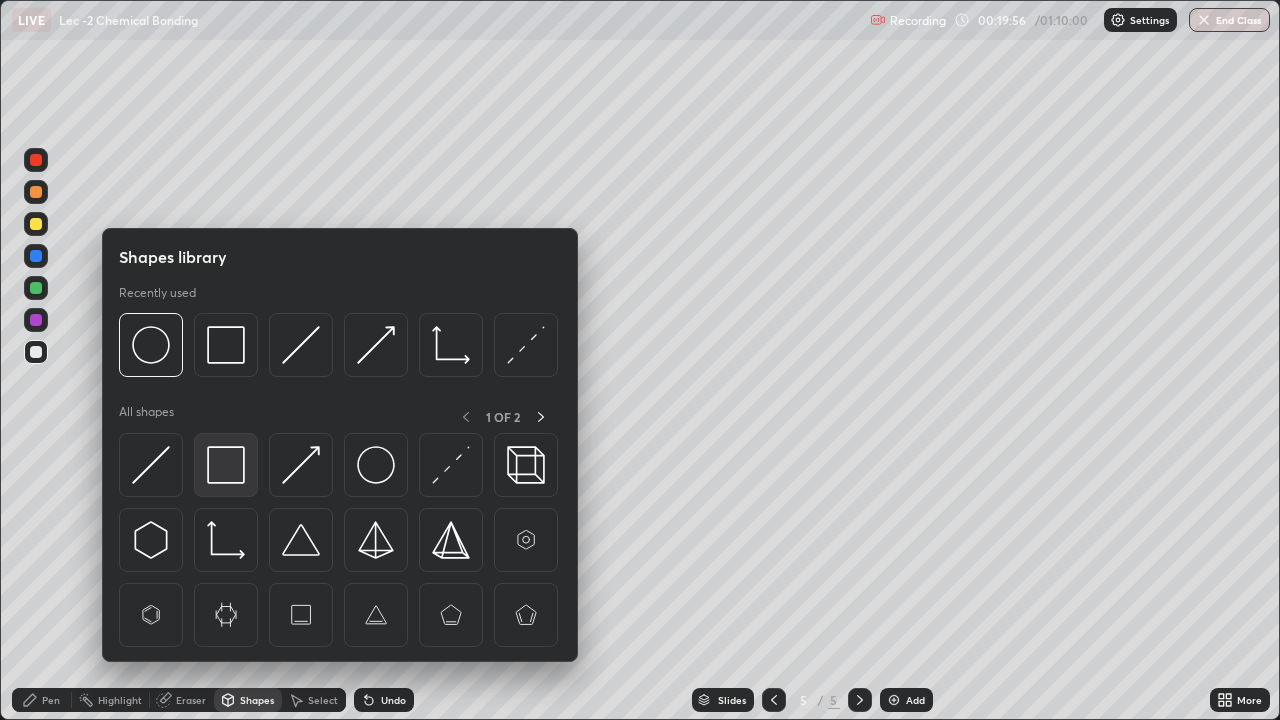 click at bounding box center [226, 465] 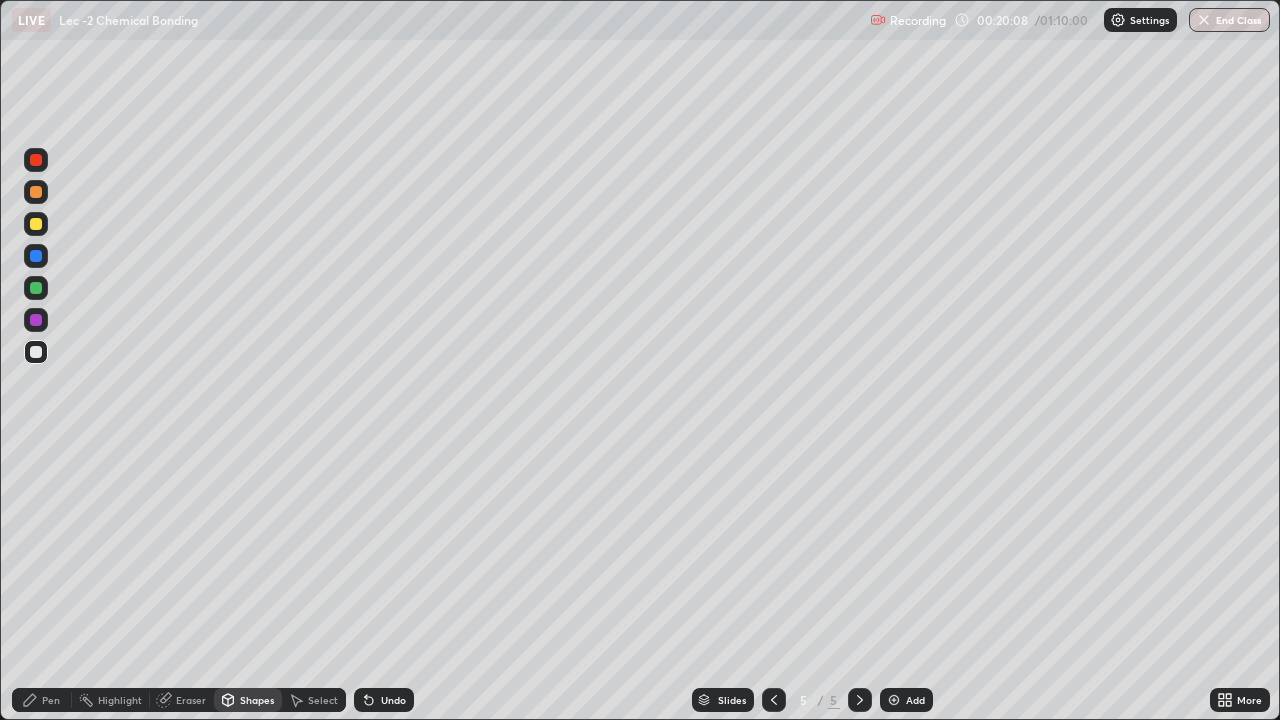 click on "Pen" at bounding box center (42, 700) 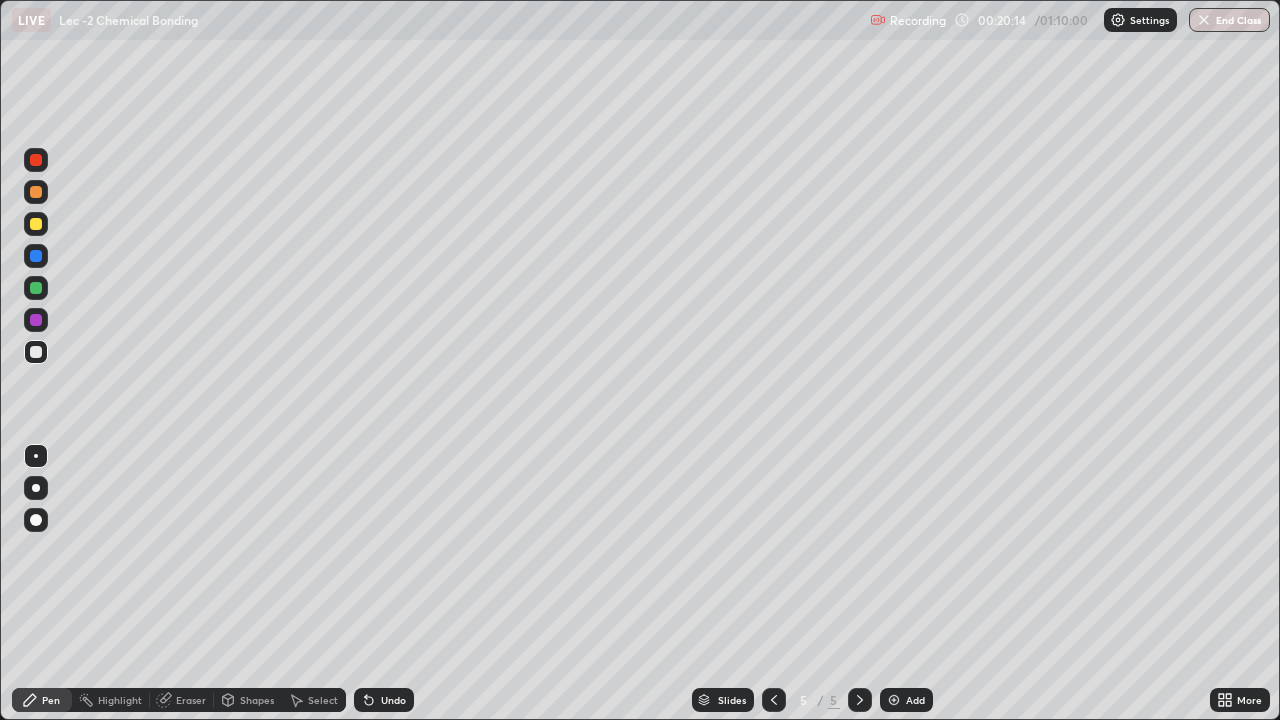 click on "Undo" at bounding box center (384, 700) 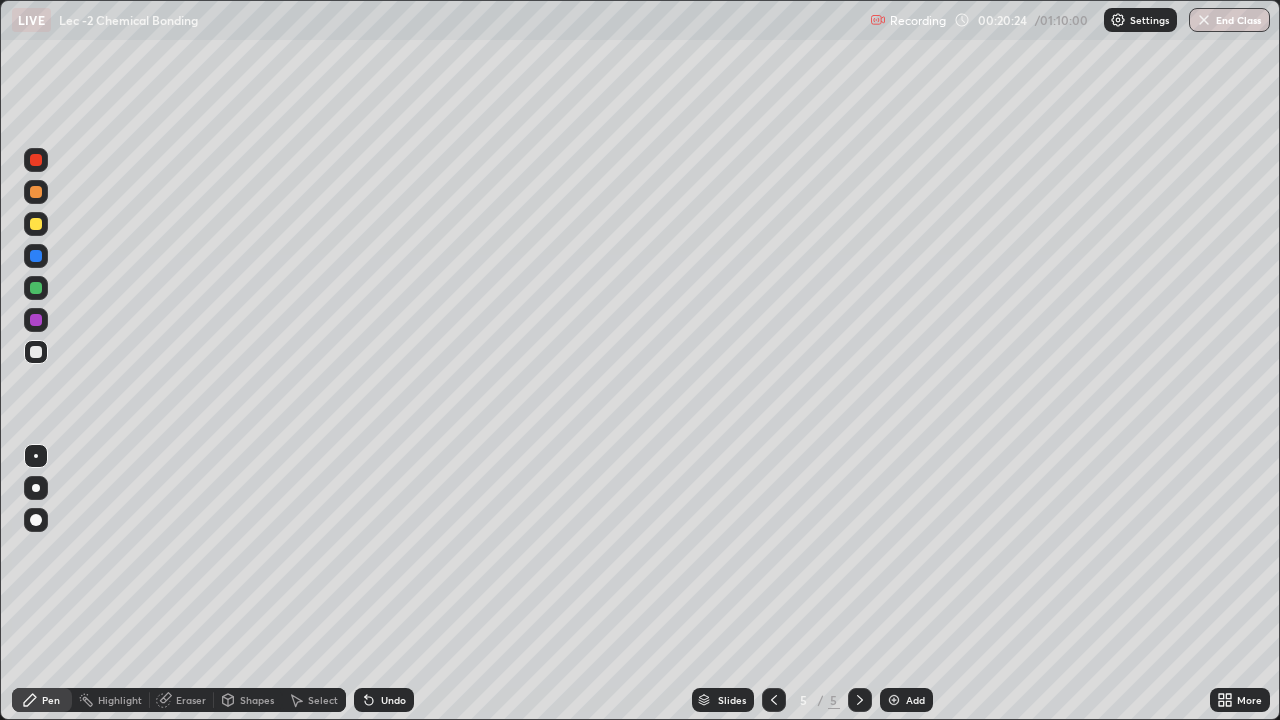 click on "Select" at bounding box center [314, 700] 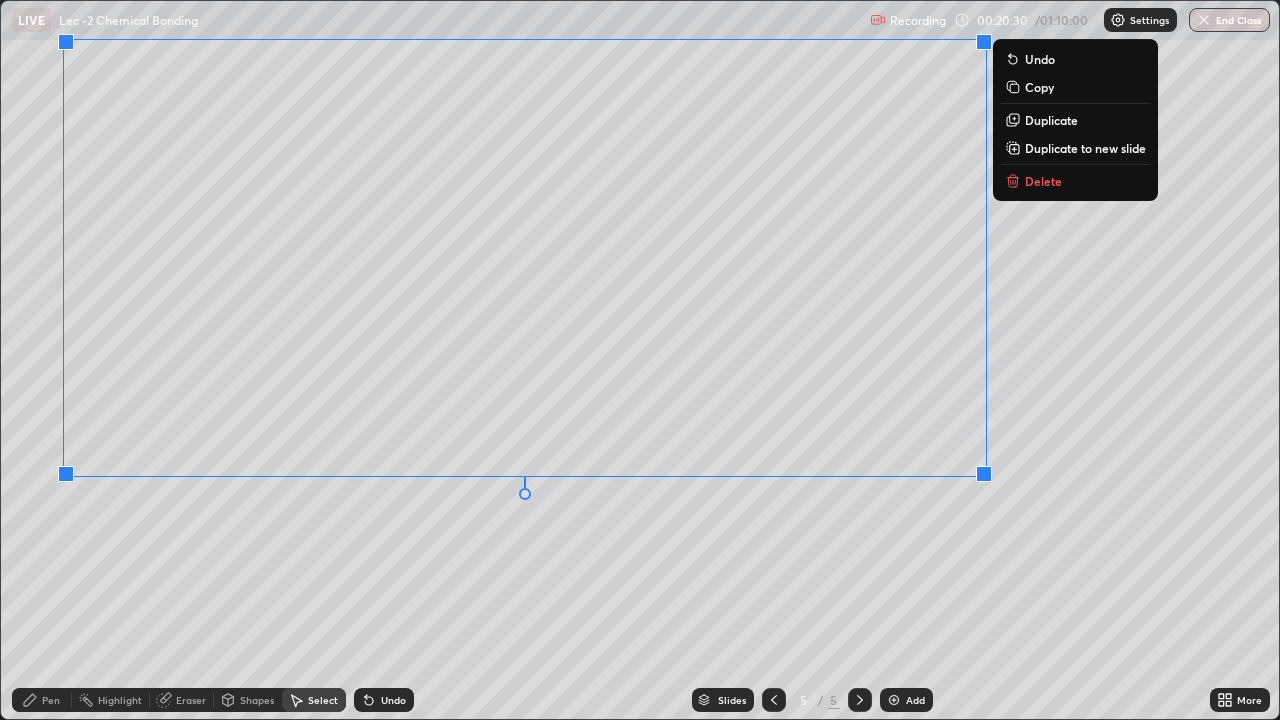 click on "Pen" at bounding box center (42, 700) 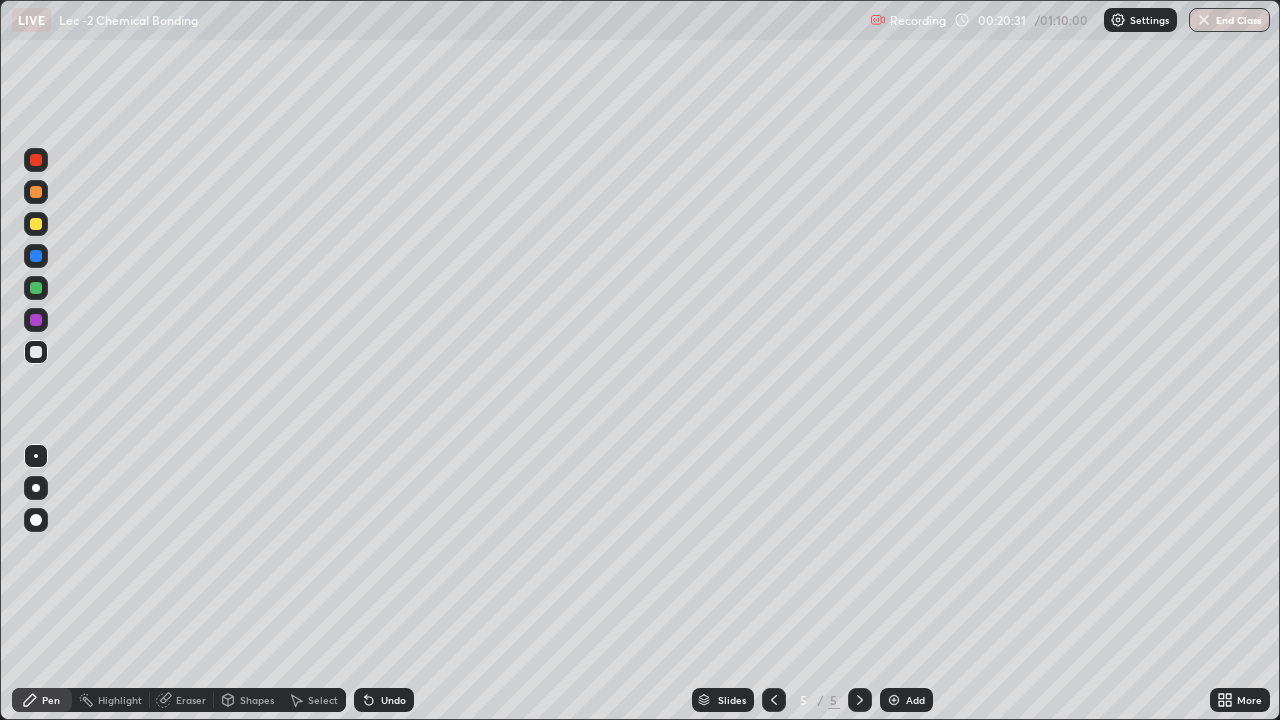 click at bounding box center [36, 224] 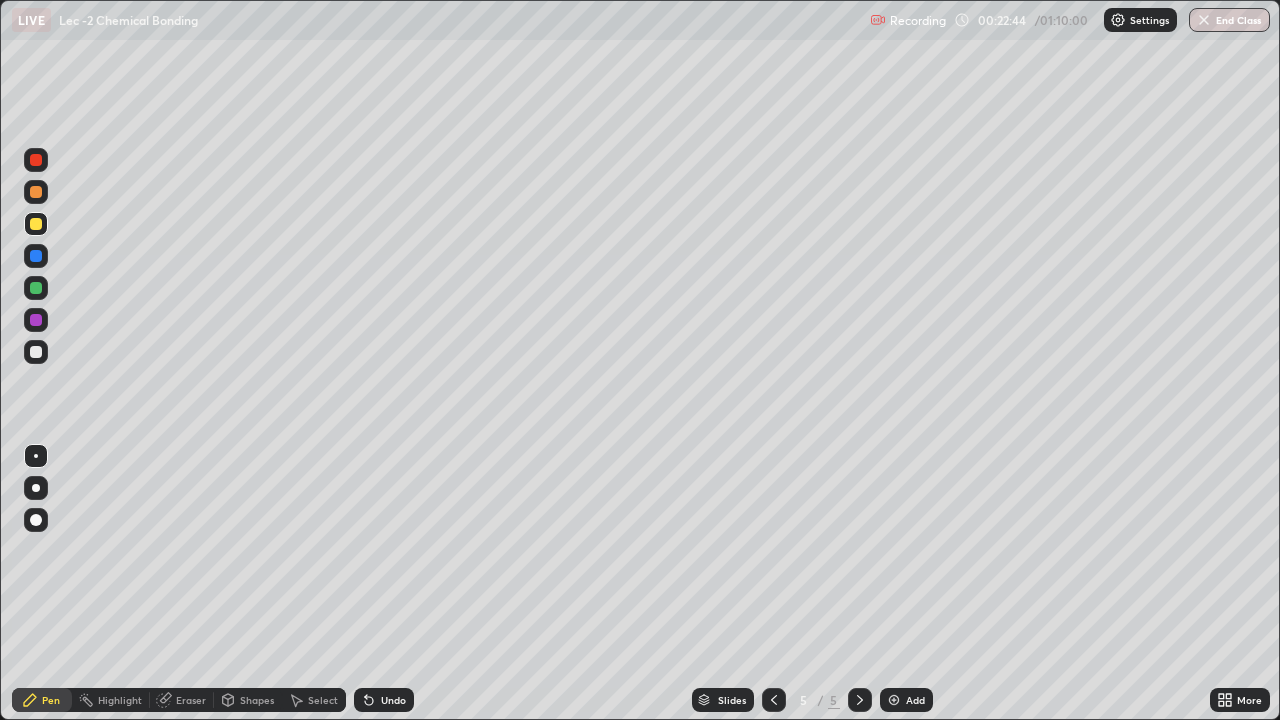 click on "Add" at bounding box center [915, 700] 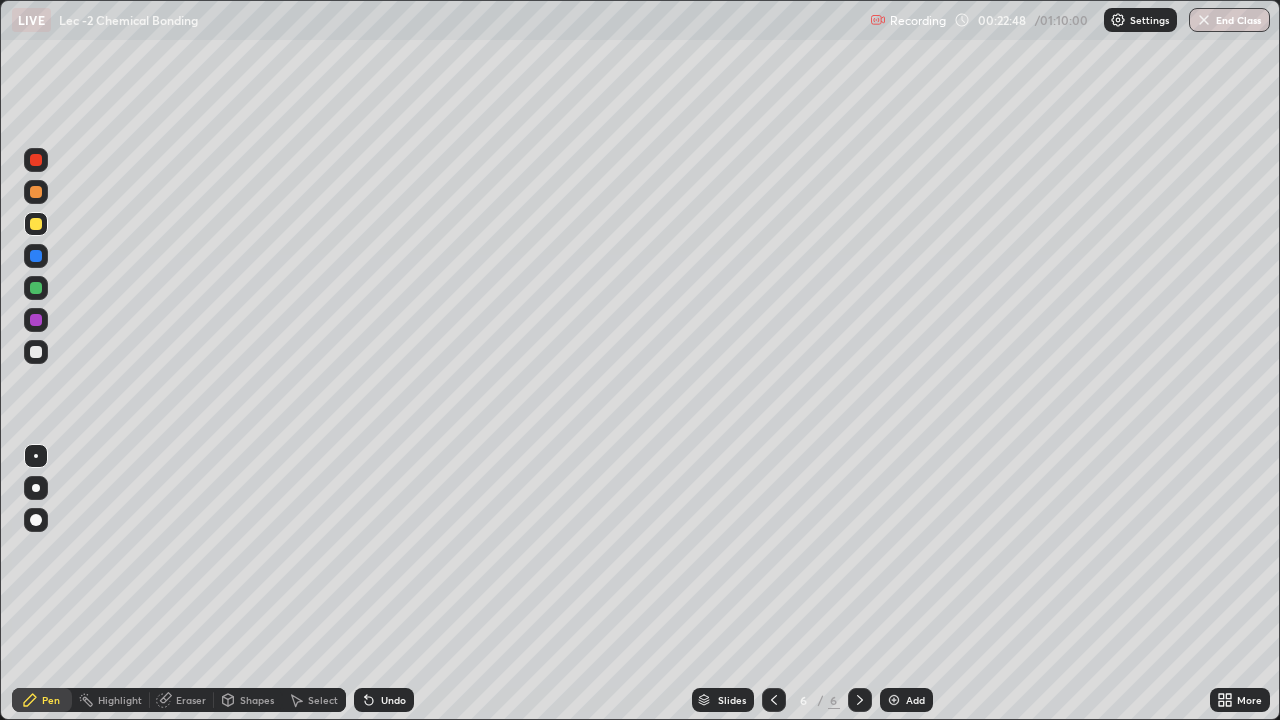 click at bounding box center [36, 192] 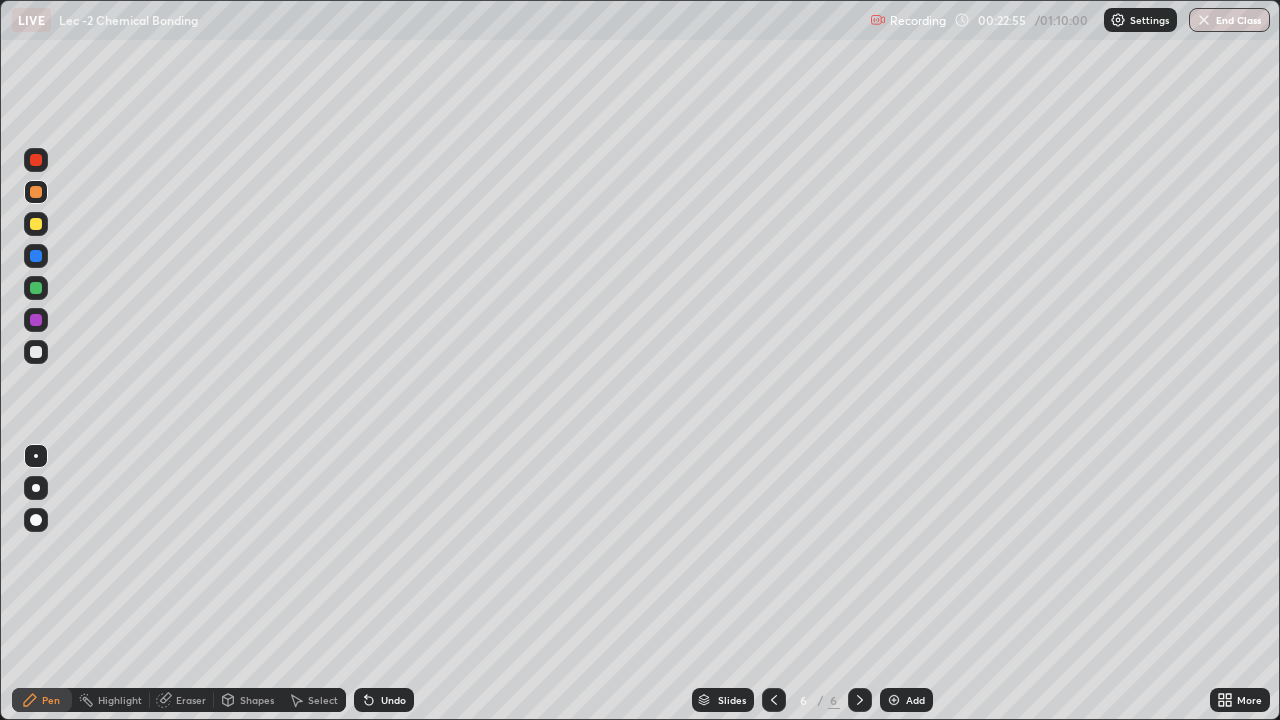 click at bounding box center [36, 352] 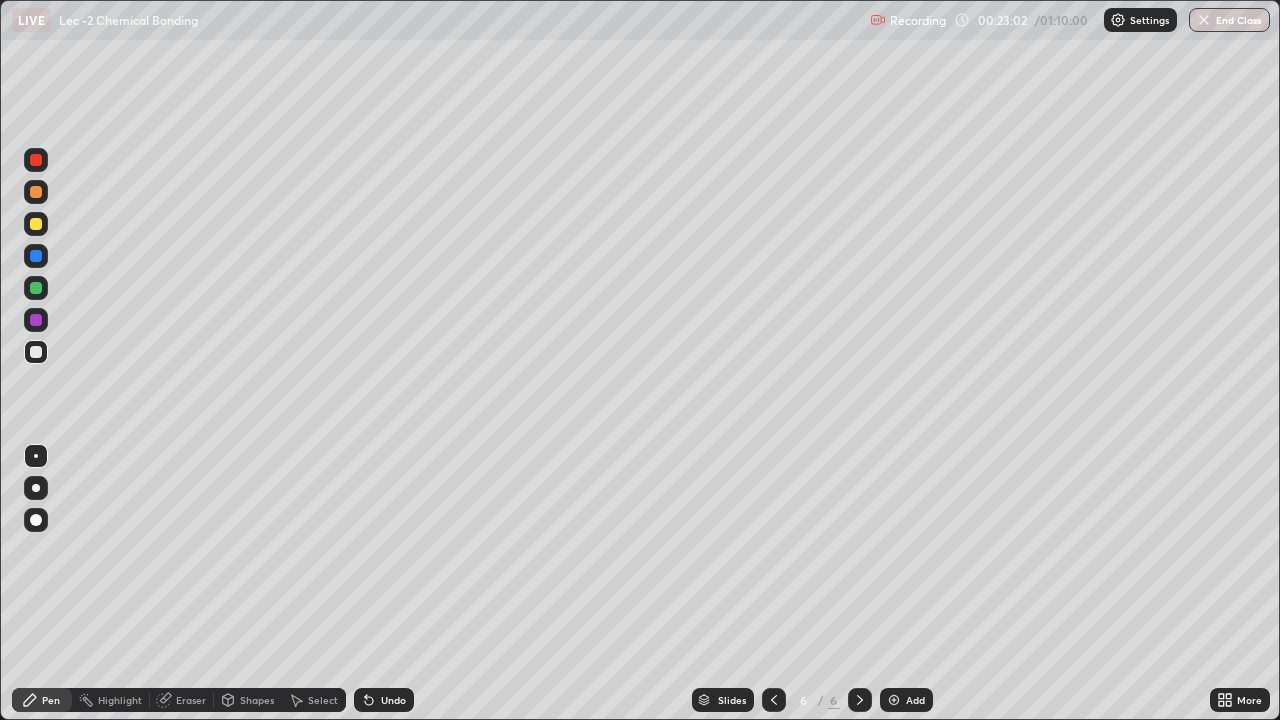 click on "Undo" at bounding box center (393, 700) 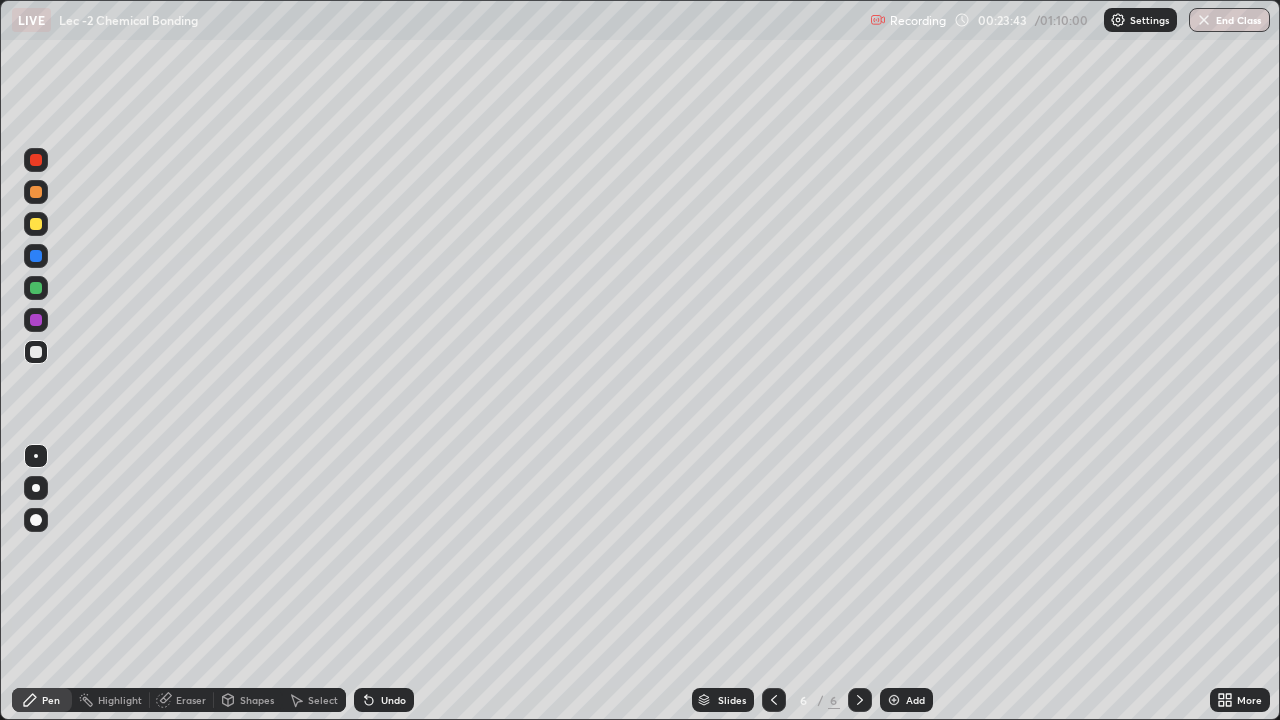 click at bounding box center (36, 224) 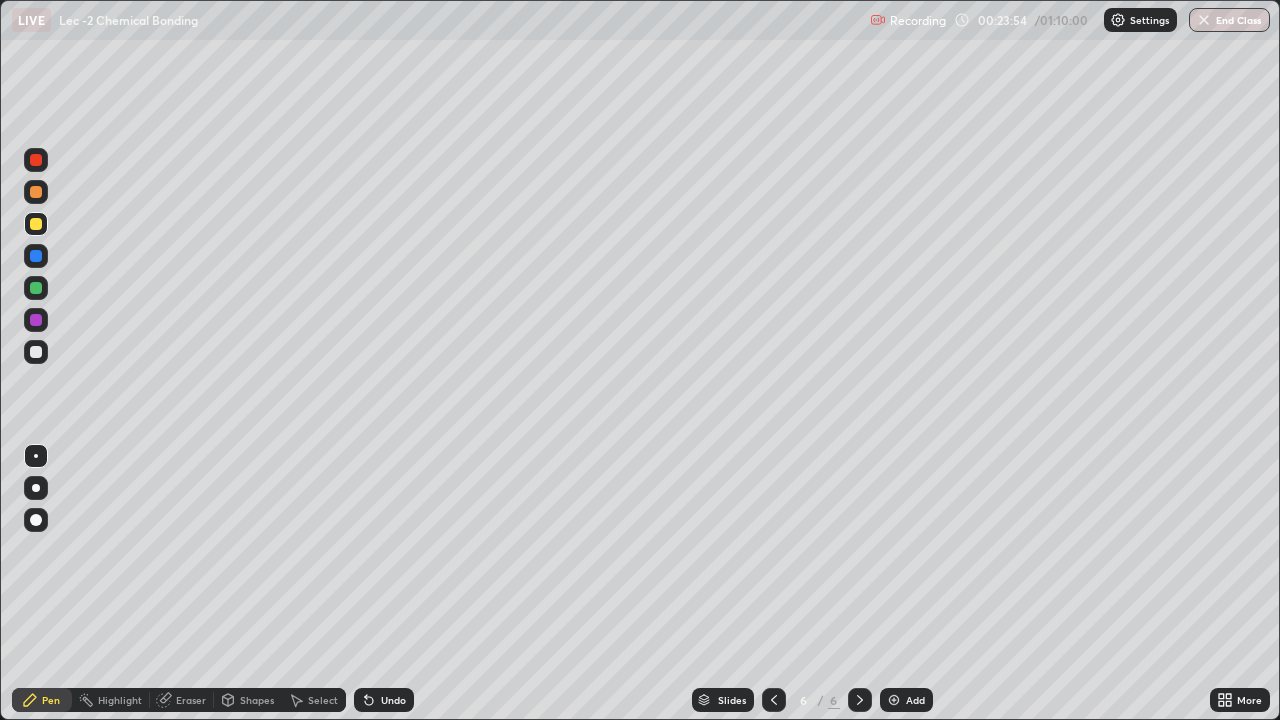 click at bounding box center (36, 352) 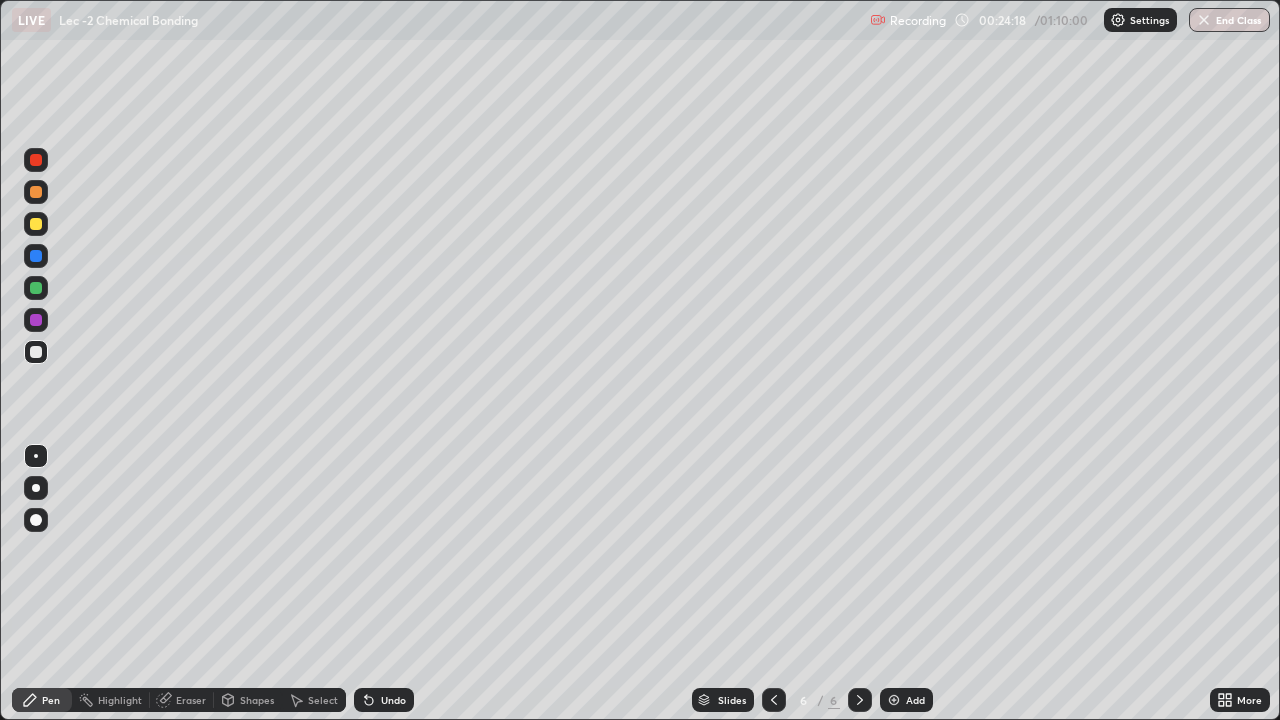 click at bounding box center (36, 224) 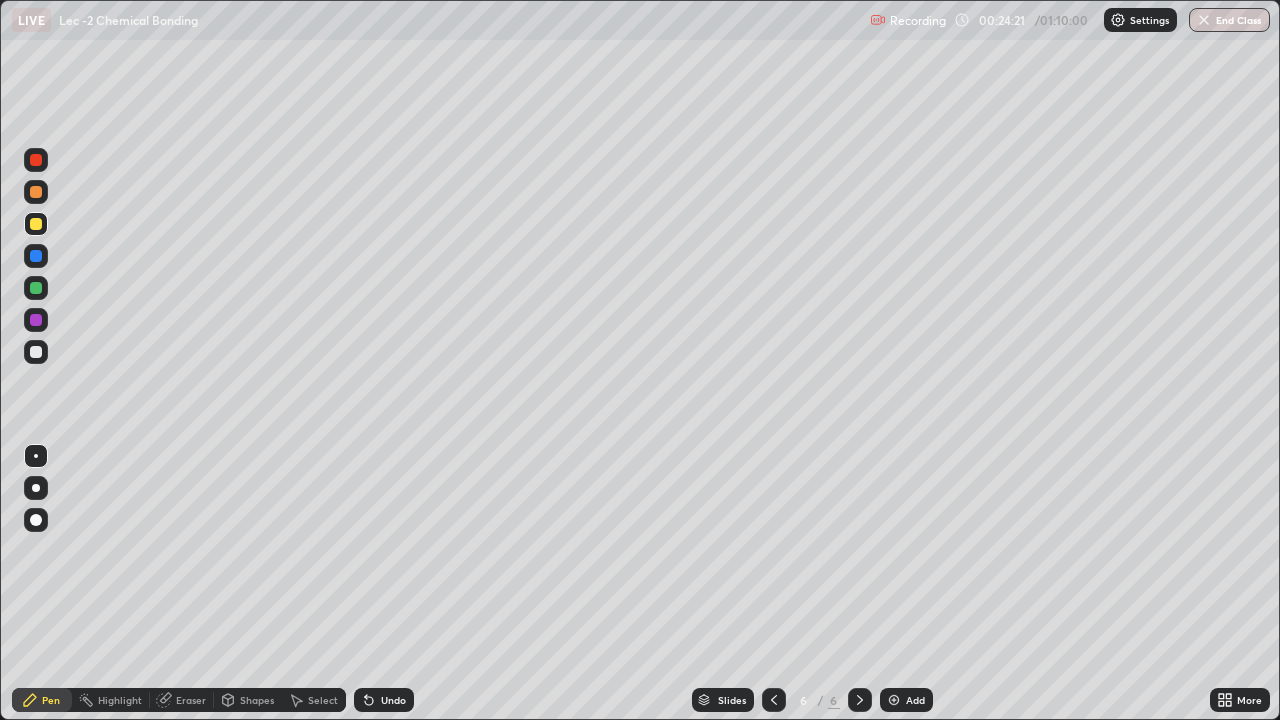 click at bounding box center (36, 352) 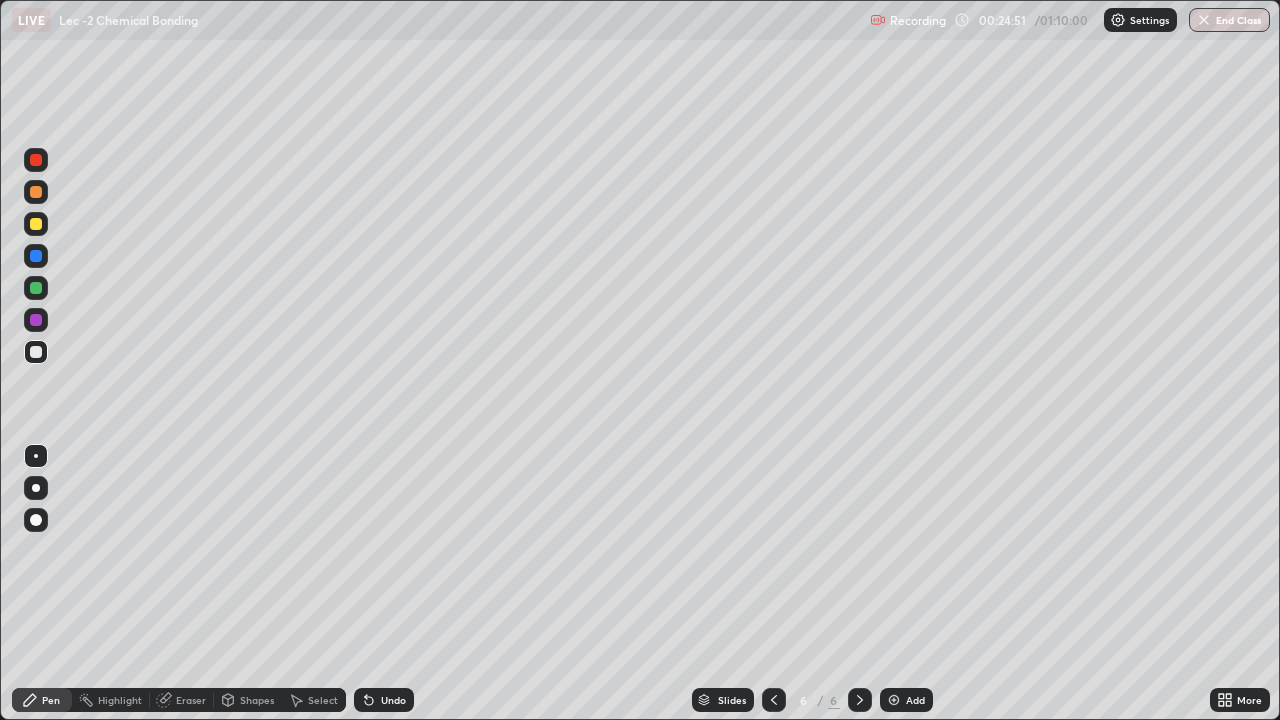 click at bounding box center [36, 224] 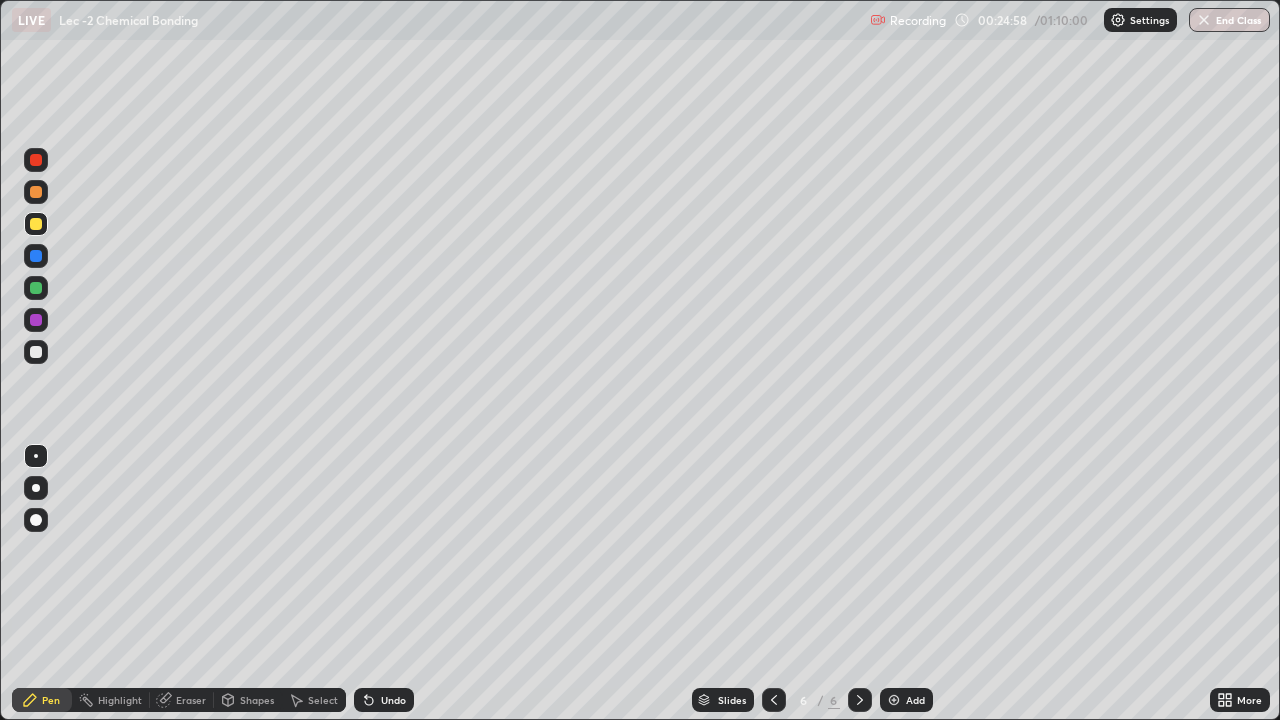 click at bounding box center (36, 352) 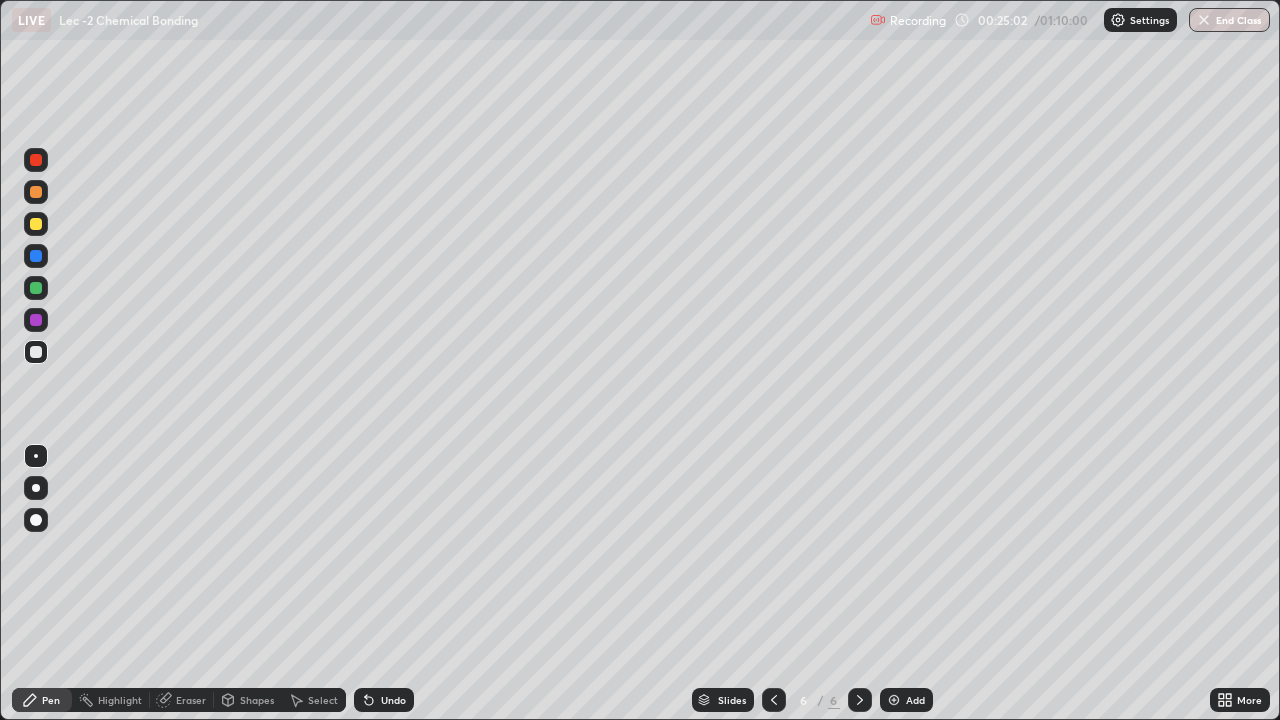 click on "Undo" at bounding box center [393, 700] 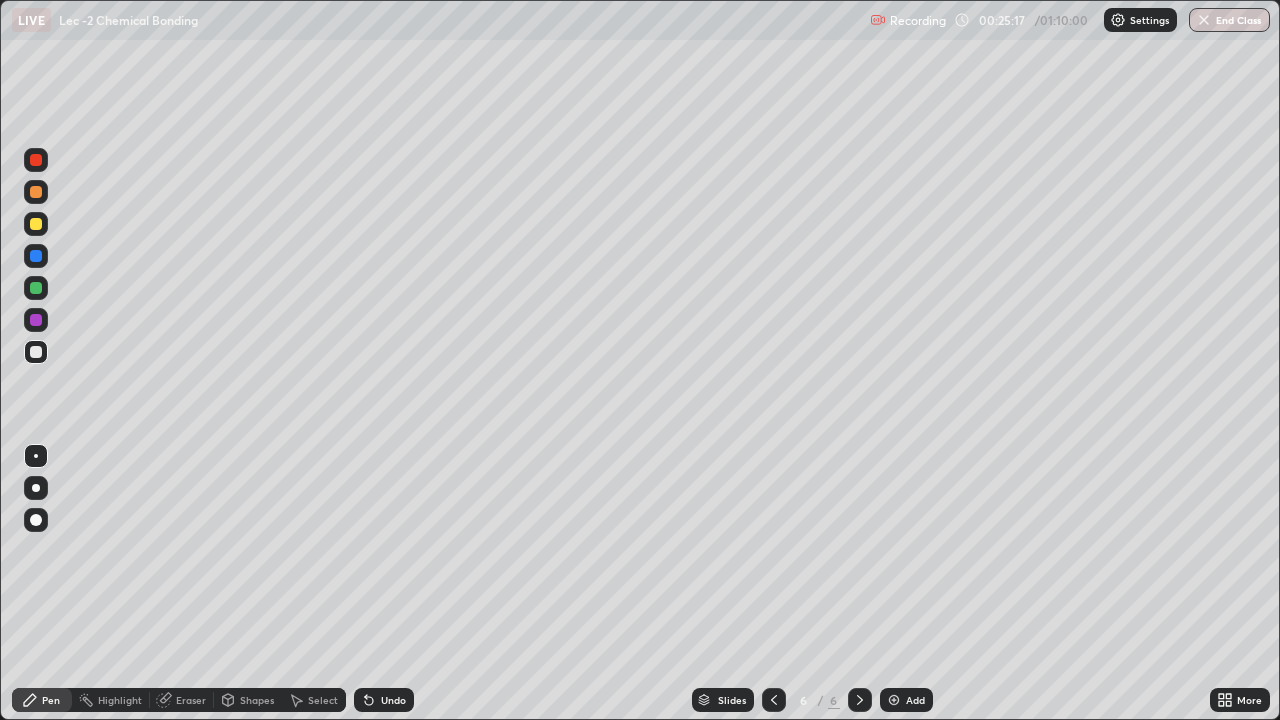 click at bounding box center (36, 224) 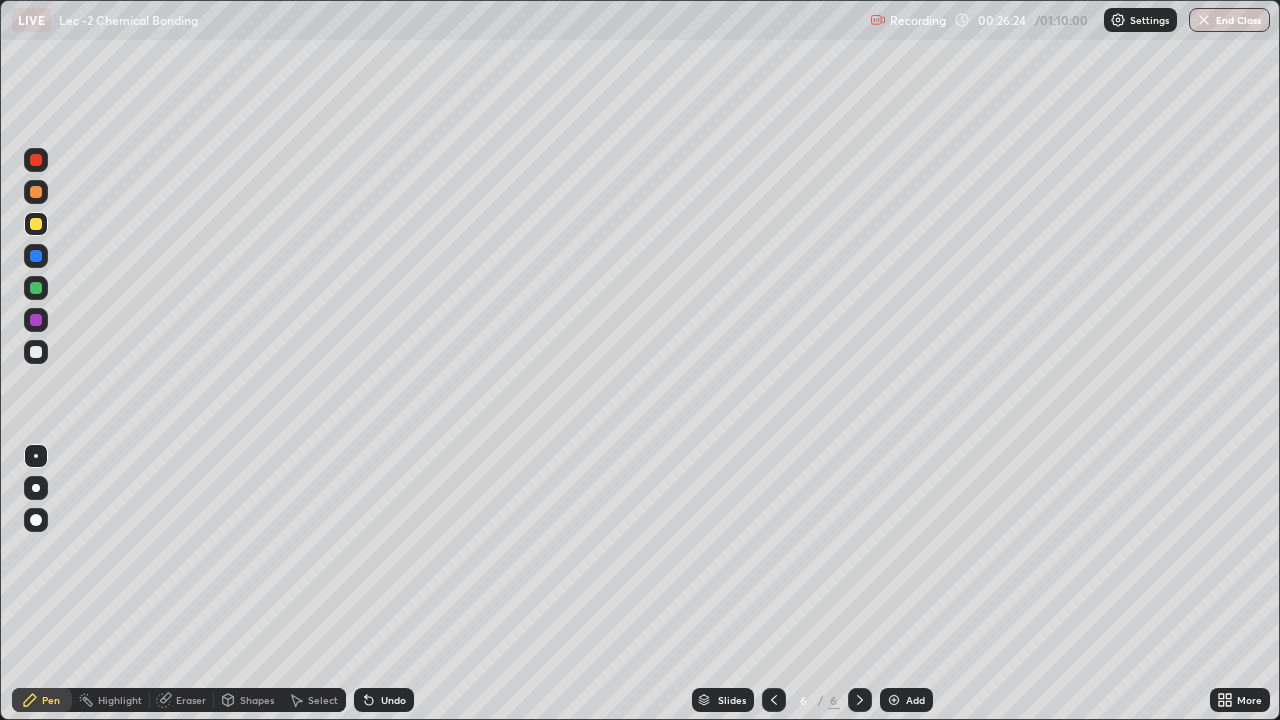 click at bounding box center [36, 352] 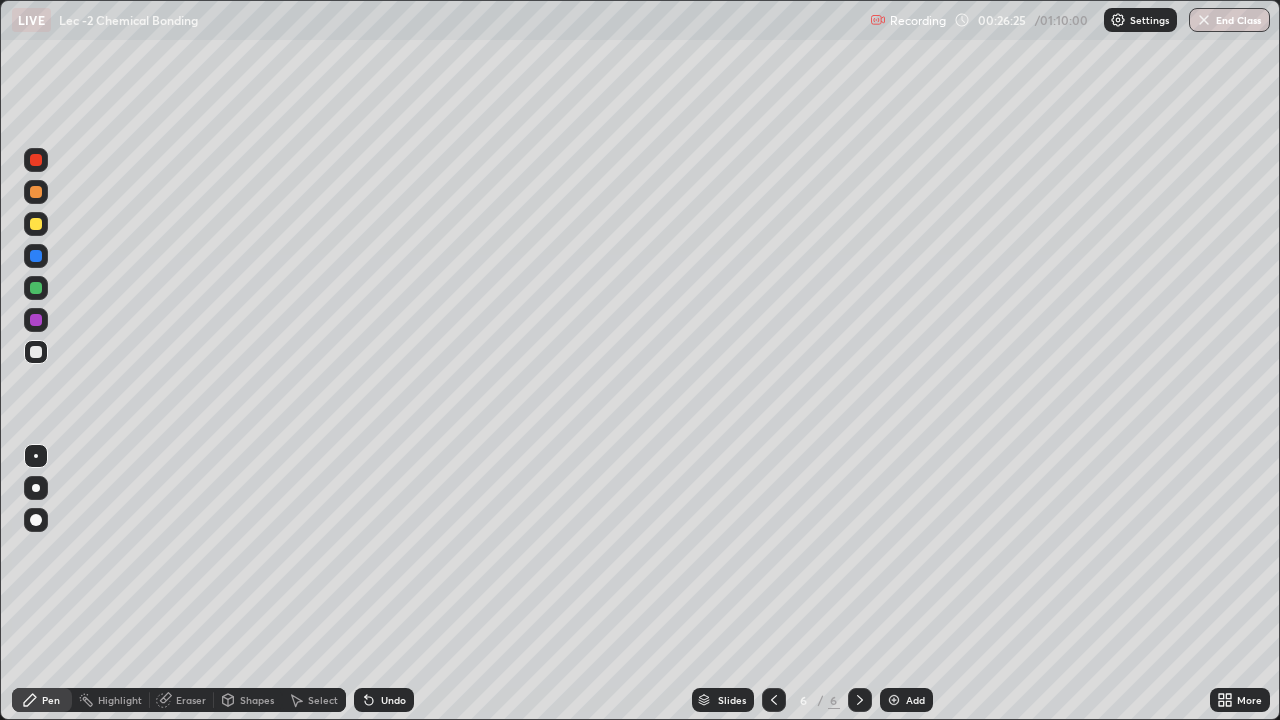 click on "Select" at bounding box center (323, 700) 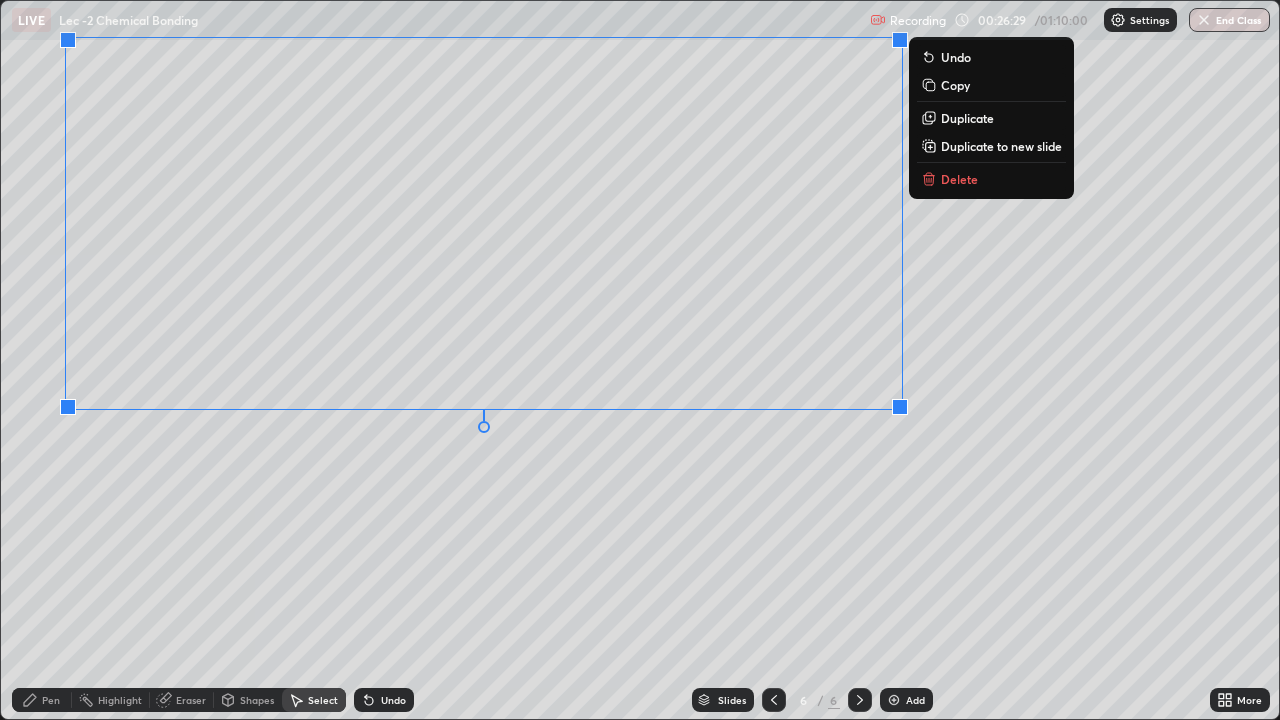 click on "Pen" at bounding box center [51, 700] 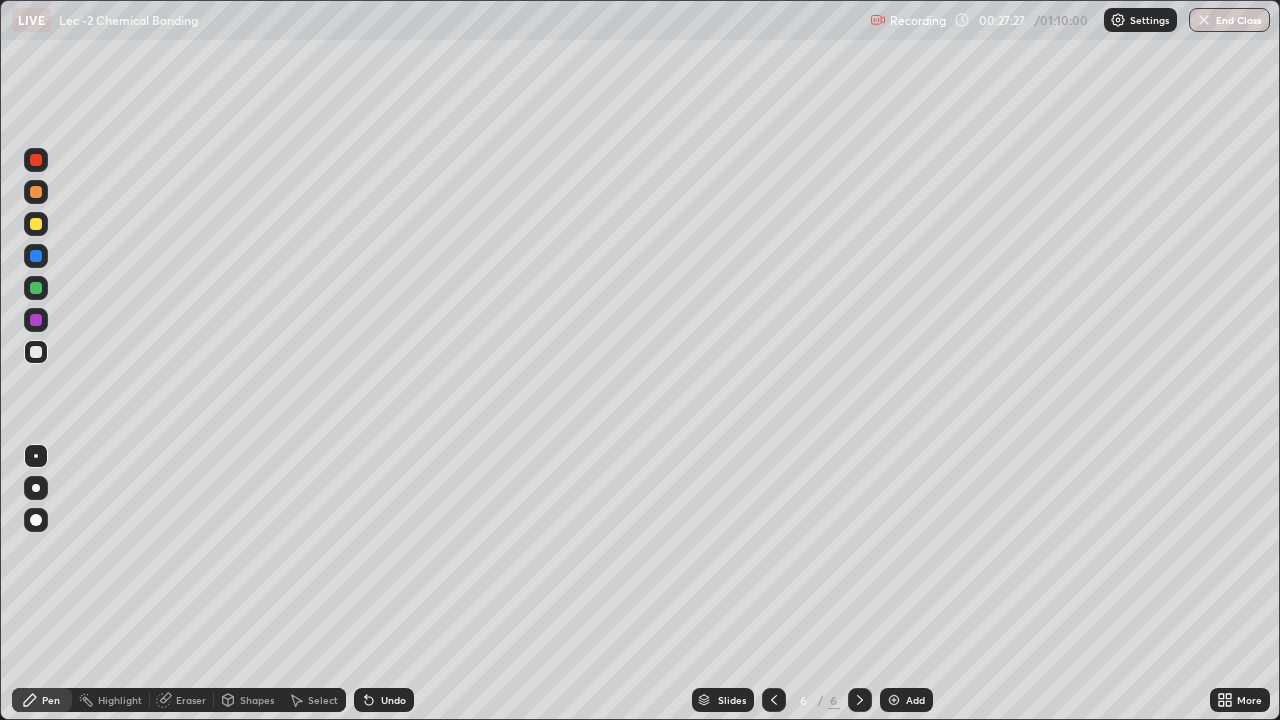 click on "Add" at bounding box center [906, 700] 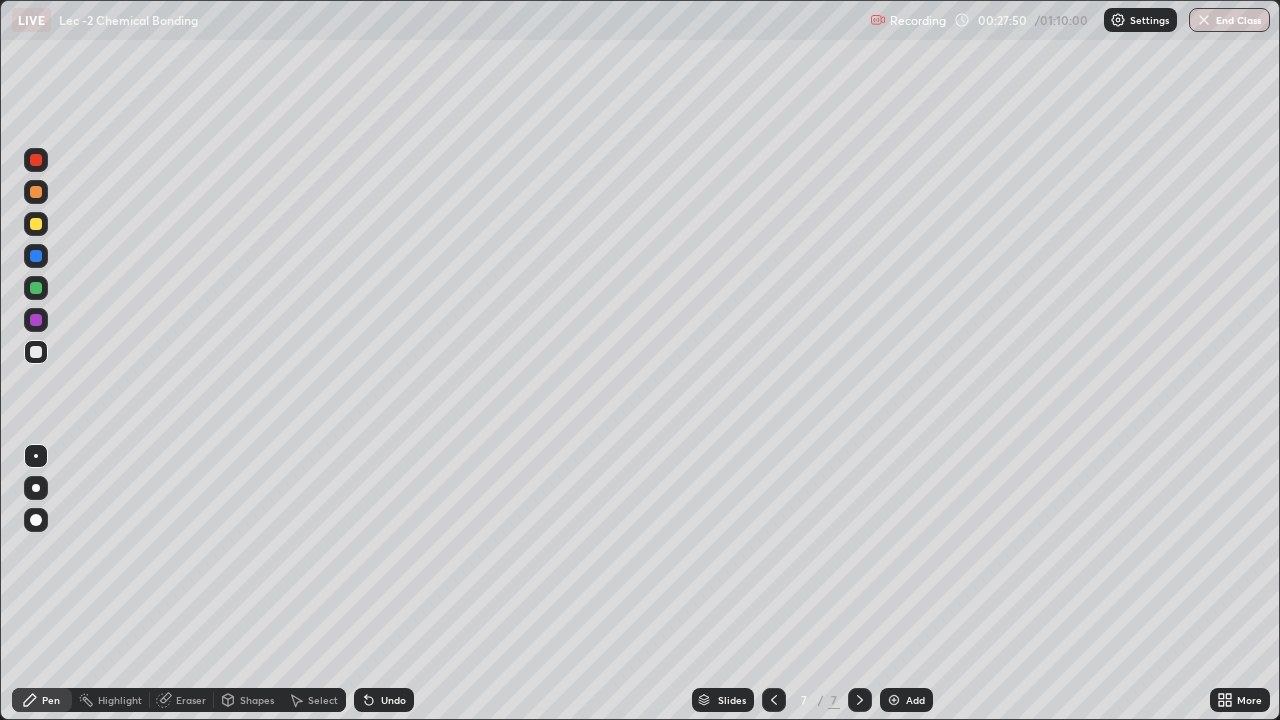 click at bounding box center (36, 224) 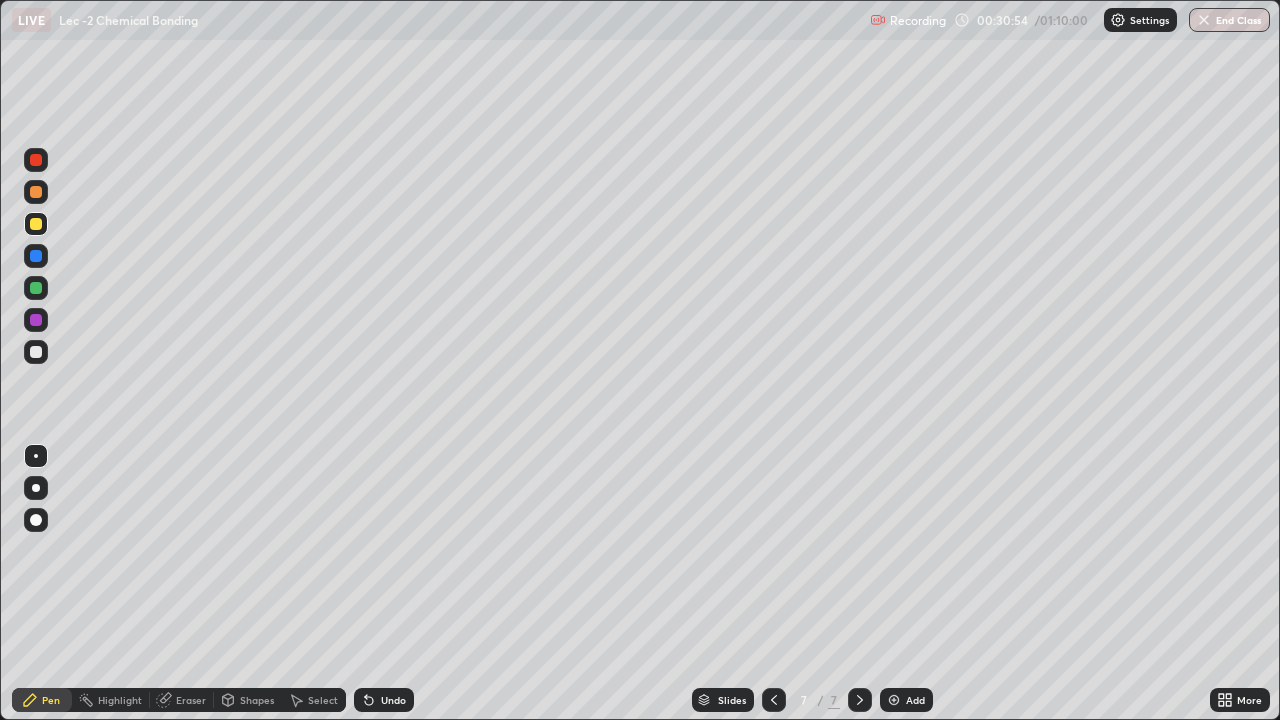 click on "Add" at bounding box center (906, 700) 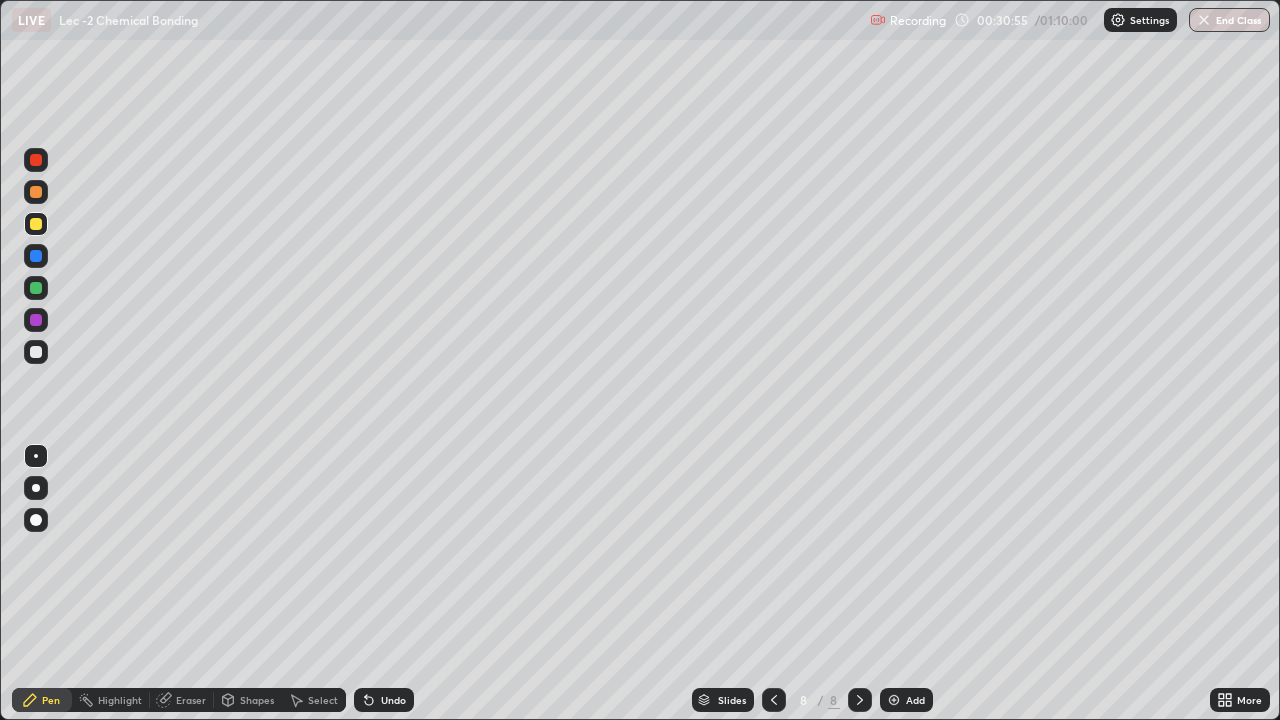 click at bounding box center (36, 352) 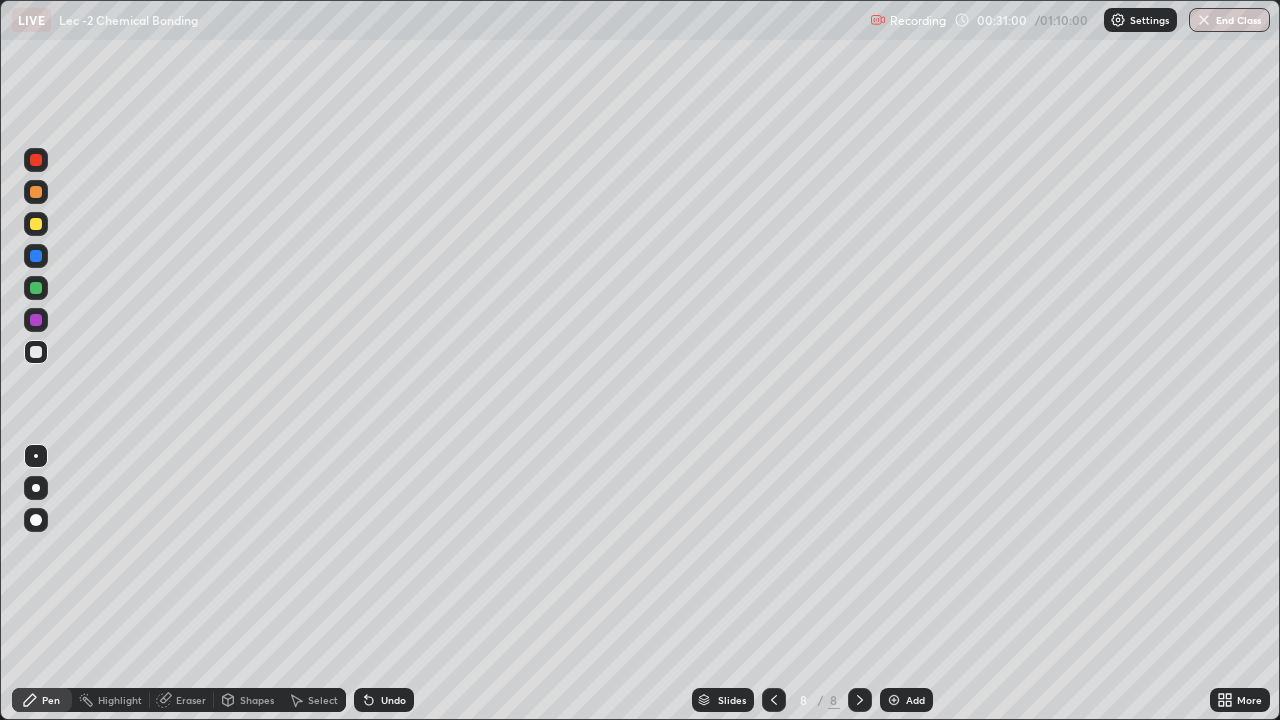 click 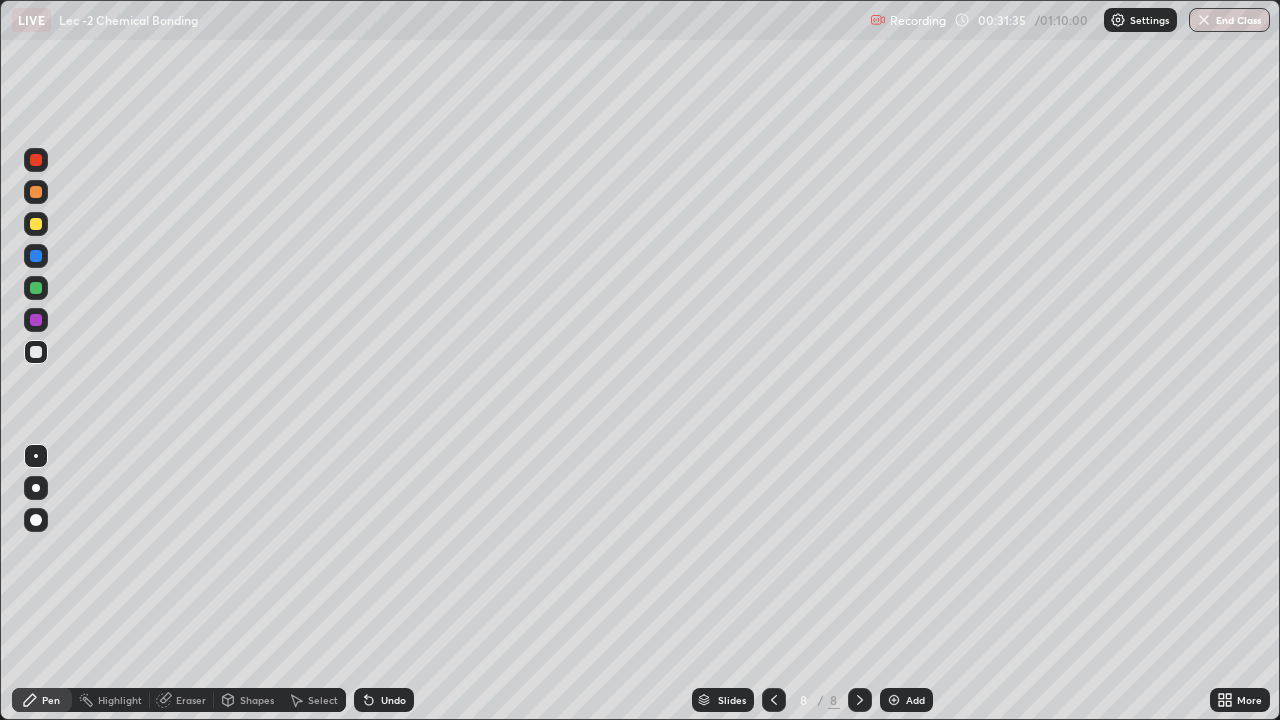 click on "Shapes" at bounding box center [257, 700] 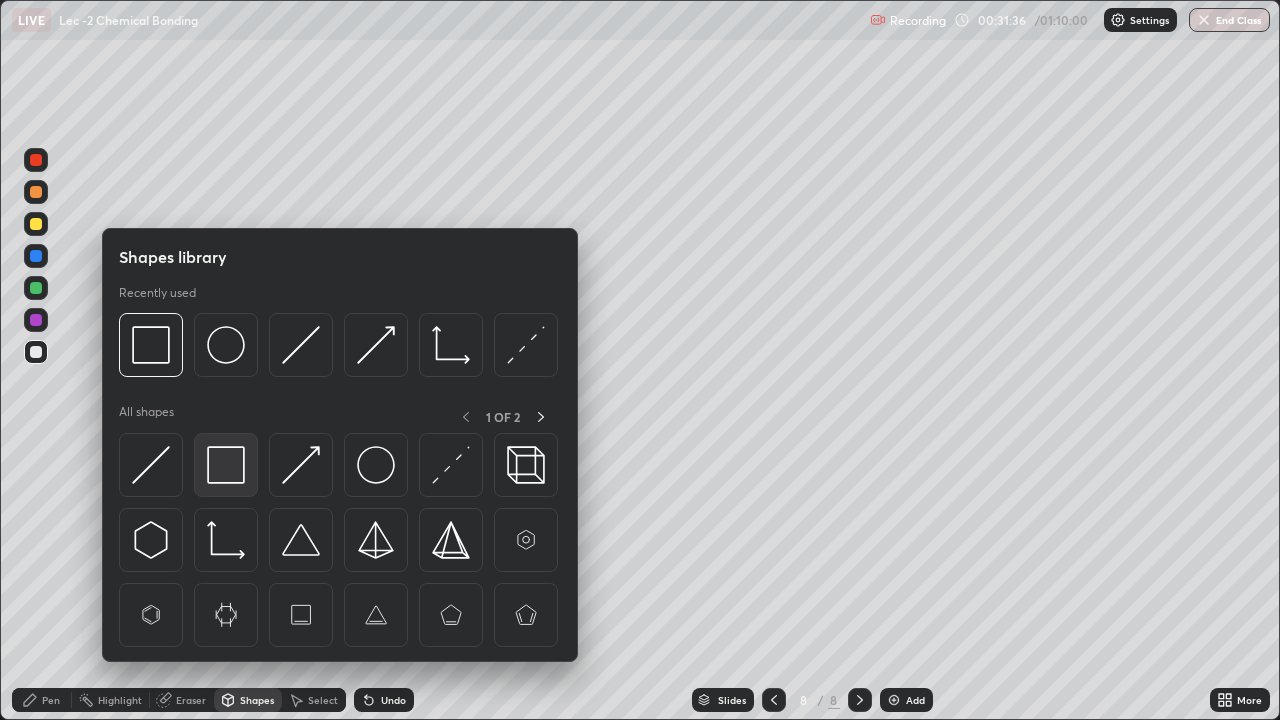 click at bounding box center (226, 465) 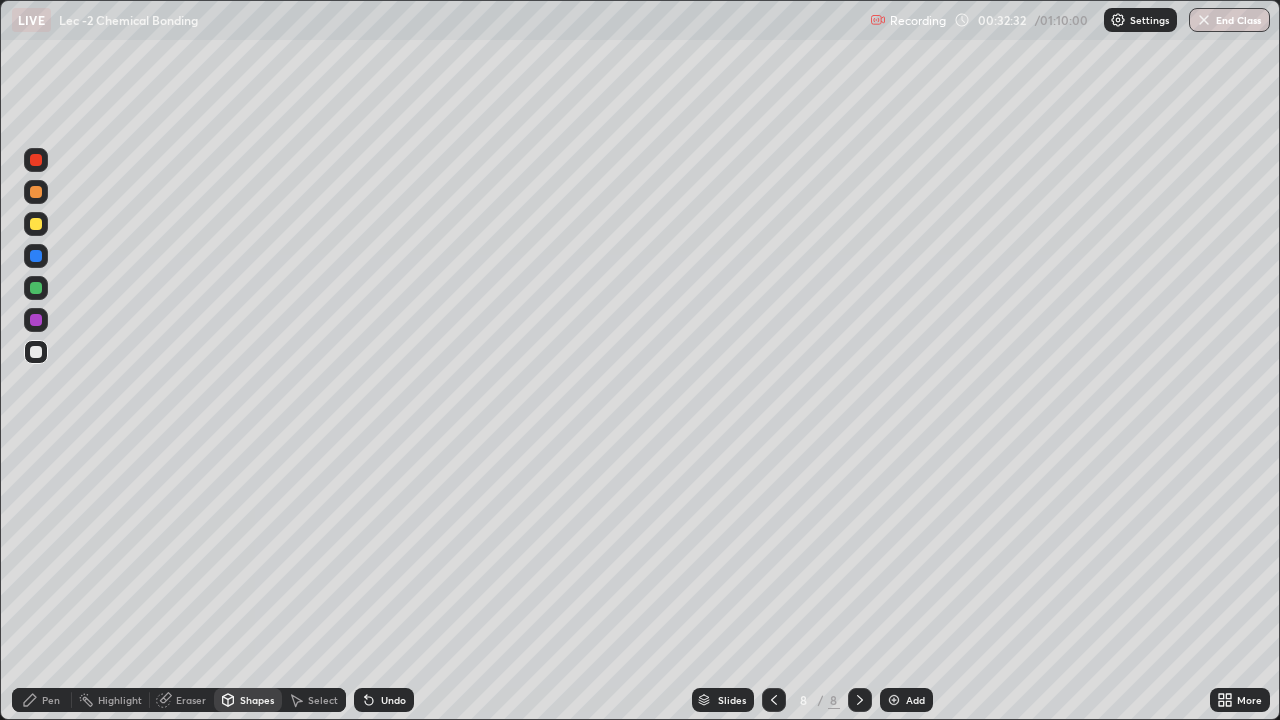 click at bounding box center (894, 700) 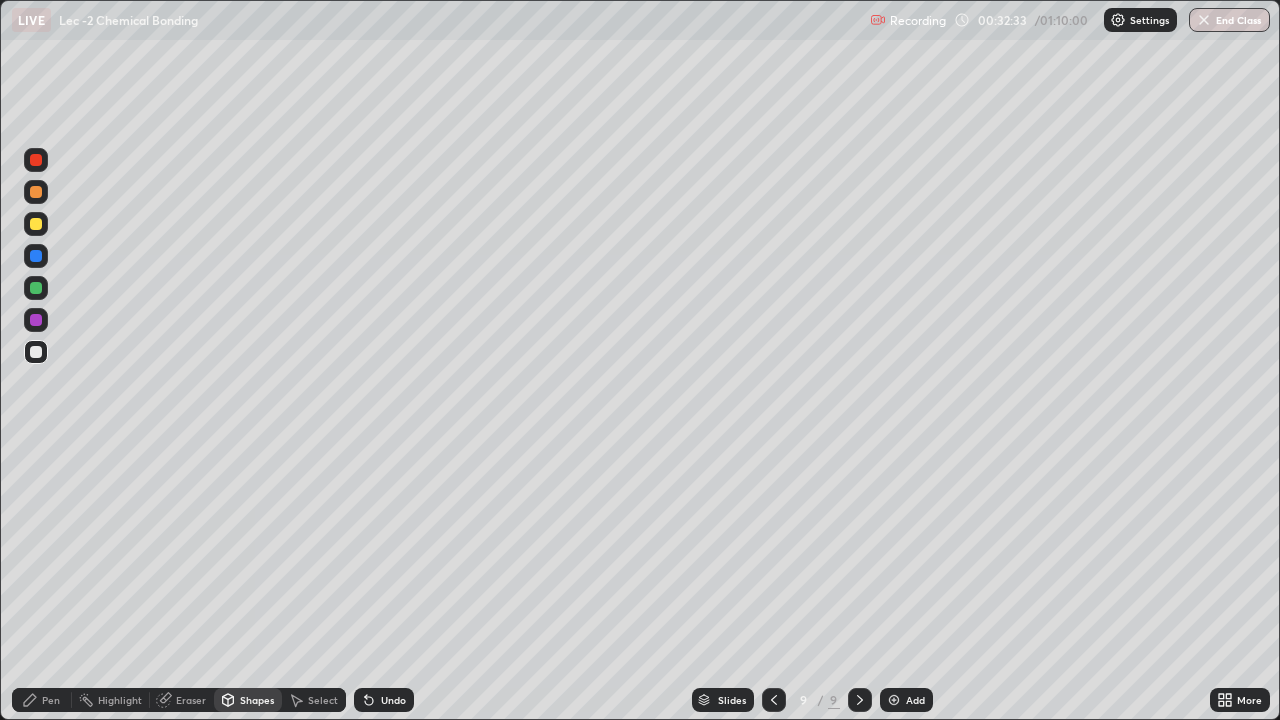 click on "Pen" at bounding box center (42, 700) 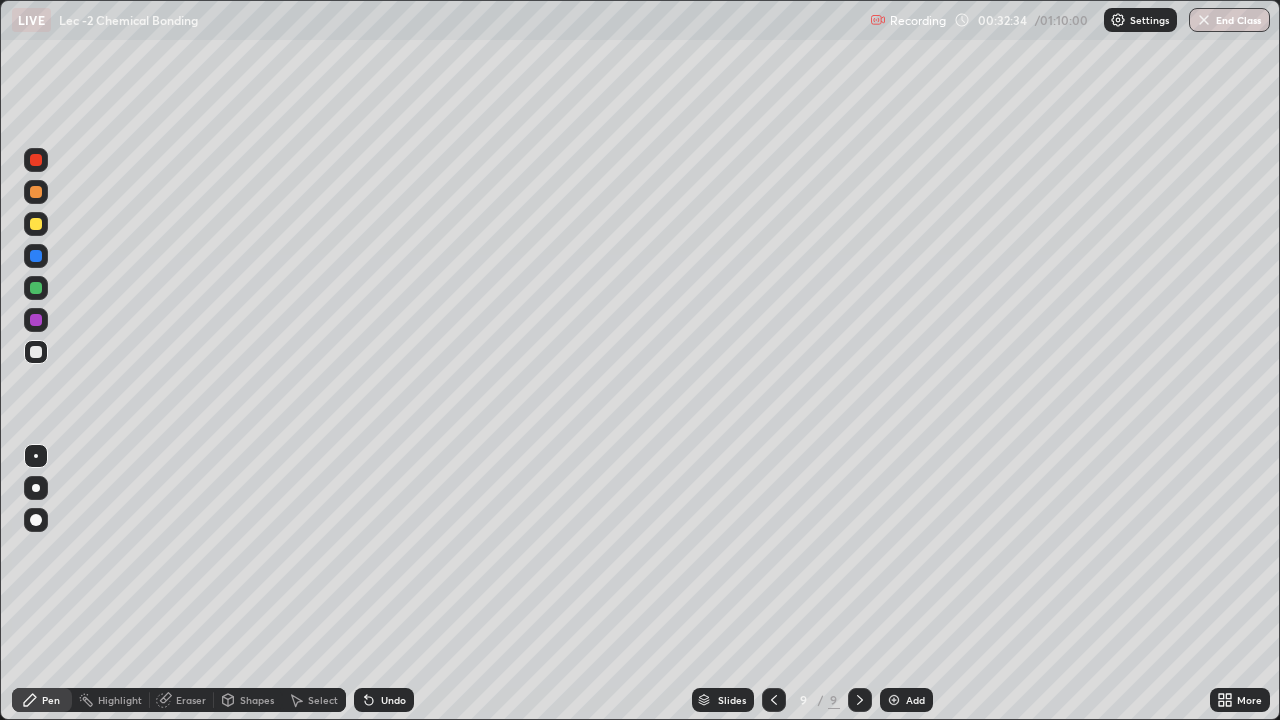 click at bounding box center (36, 224) 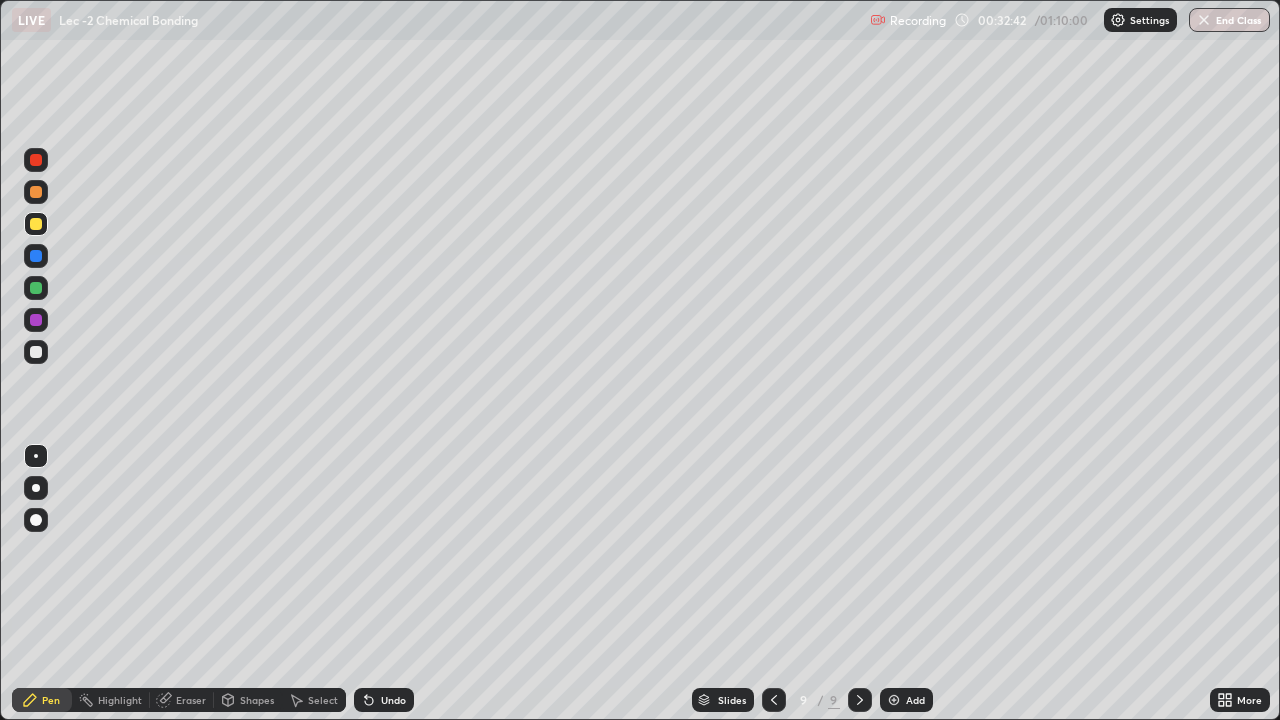 click on "Undo" at bounding box center (384, 700) 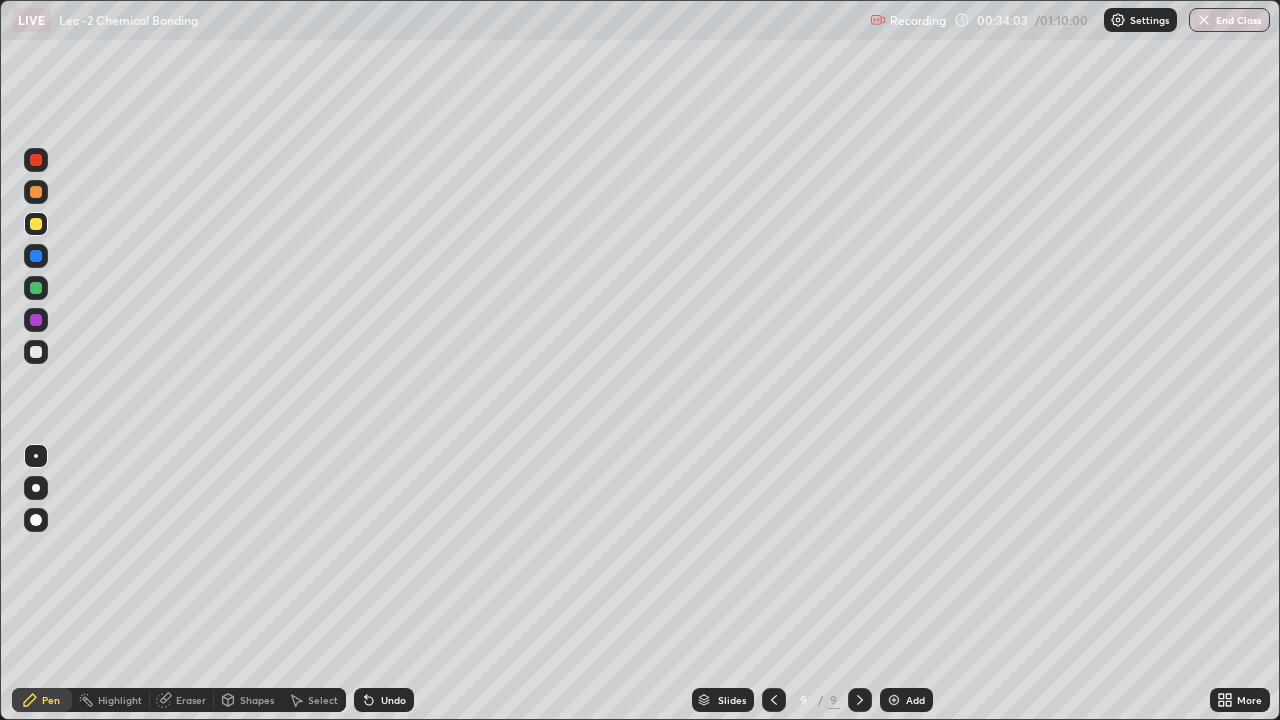 click 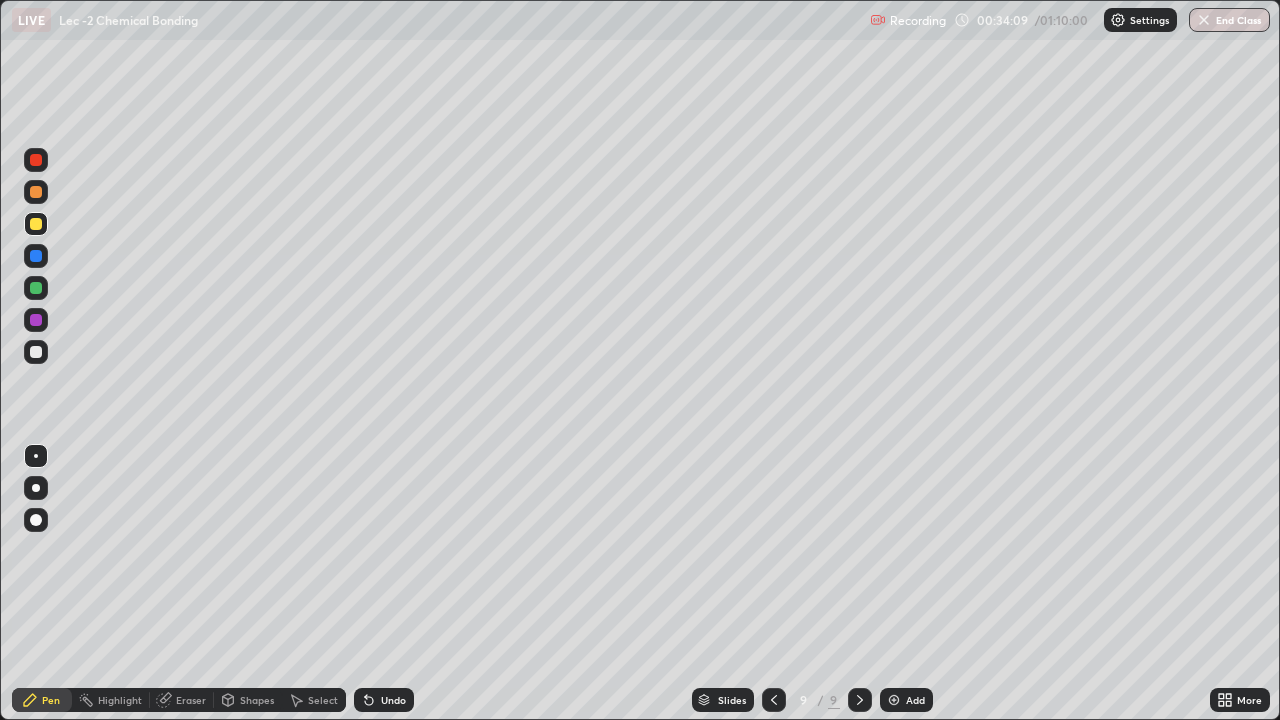 click 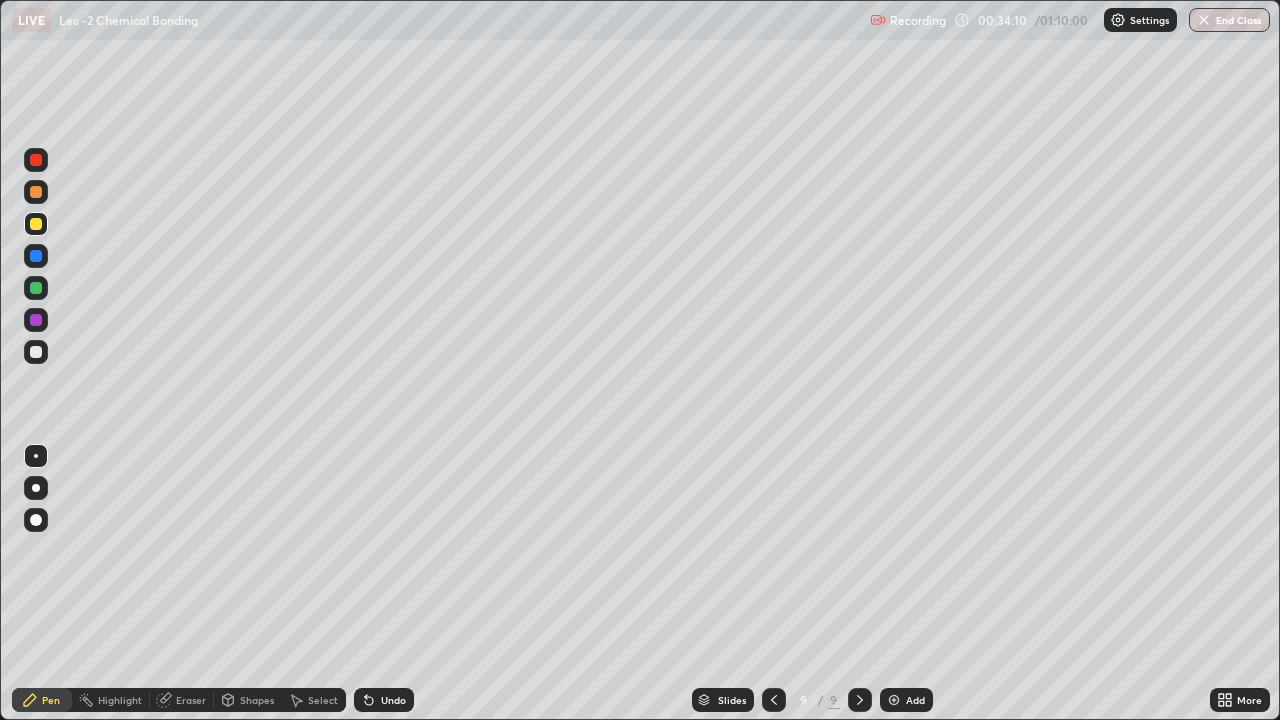 click 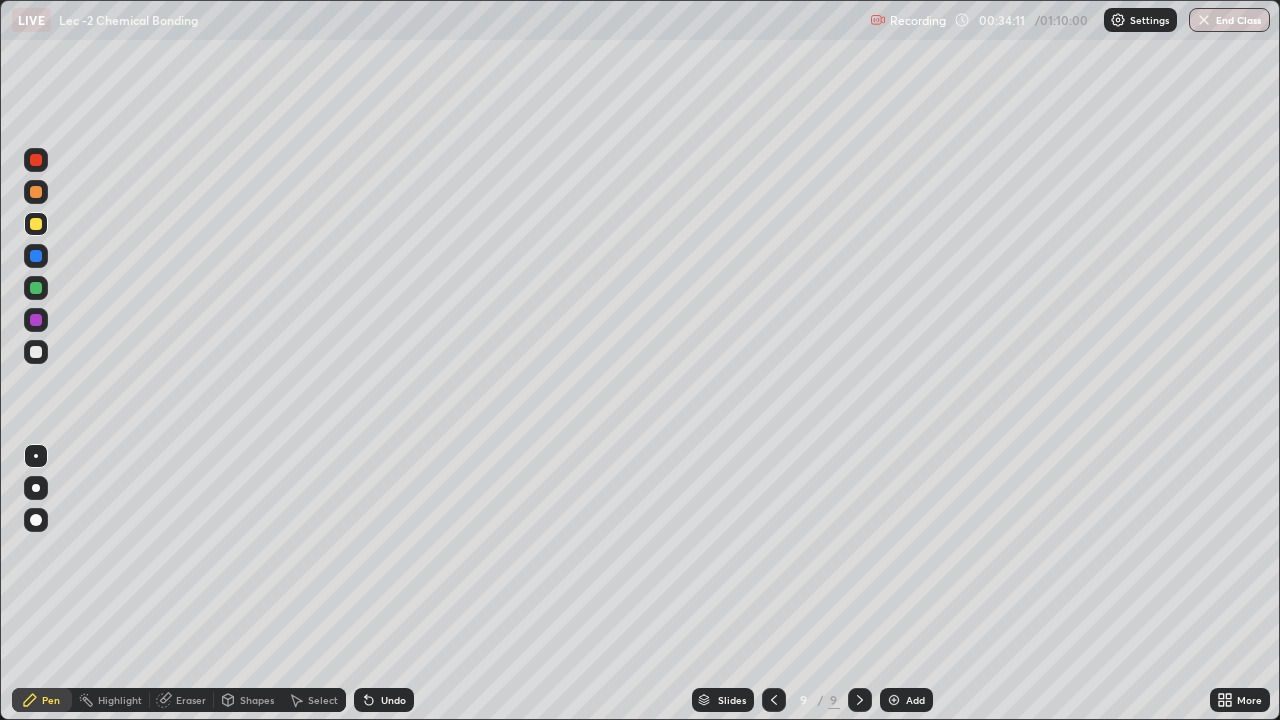 click 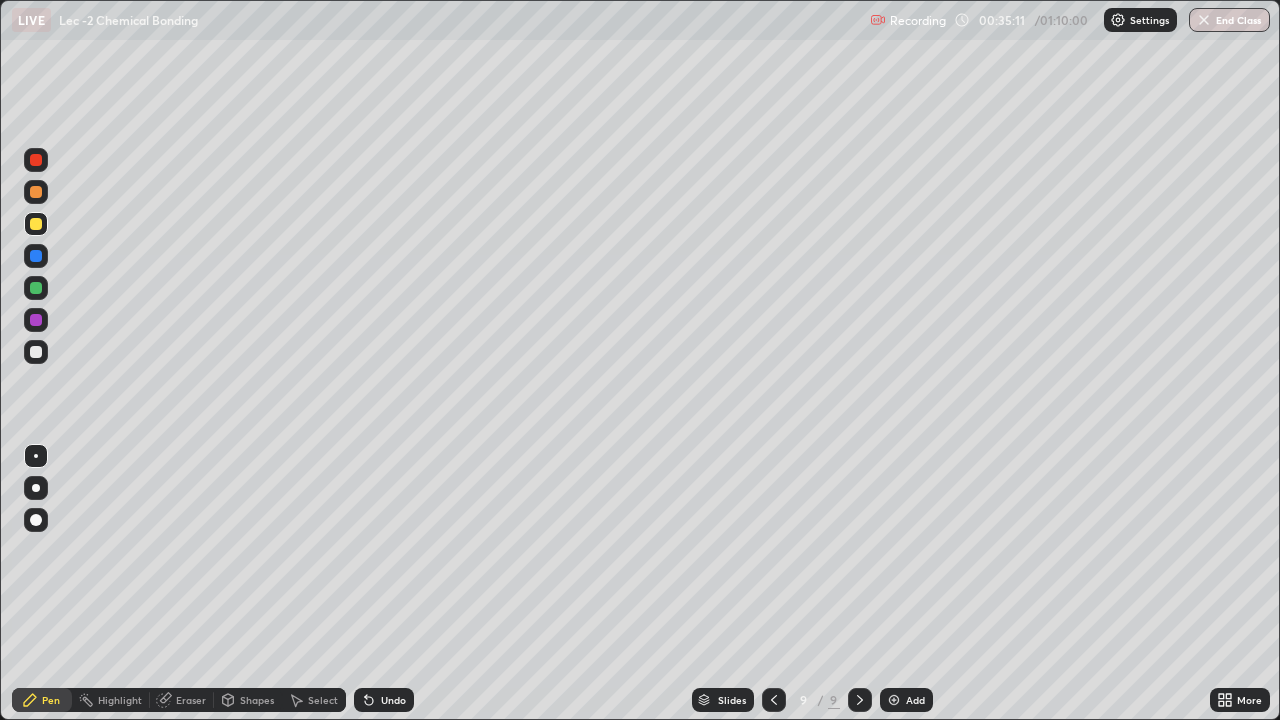 click on "Undo" at bounding box center (393, 700) 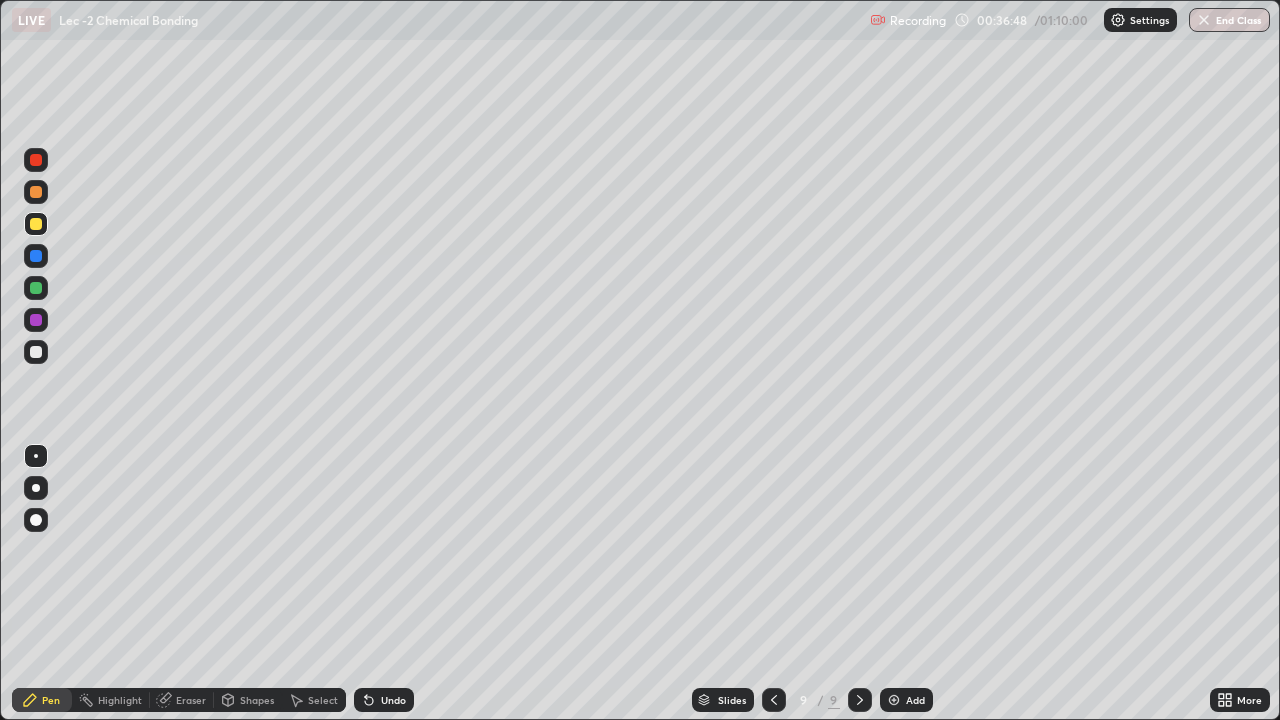 click on "Slides 9 / 9 Add" at bounding box center [812, 700] 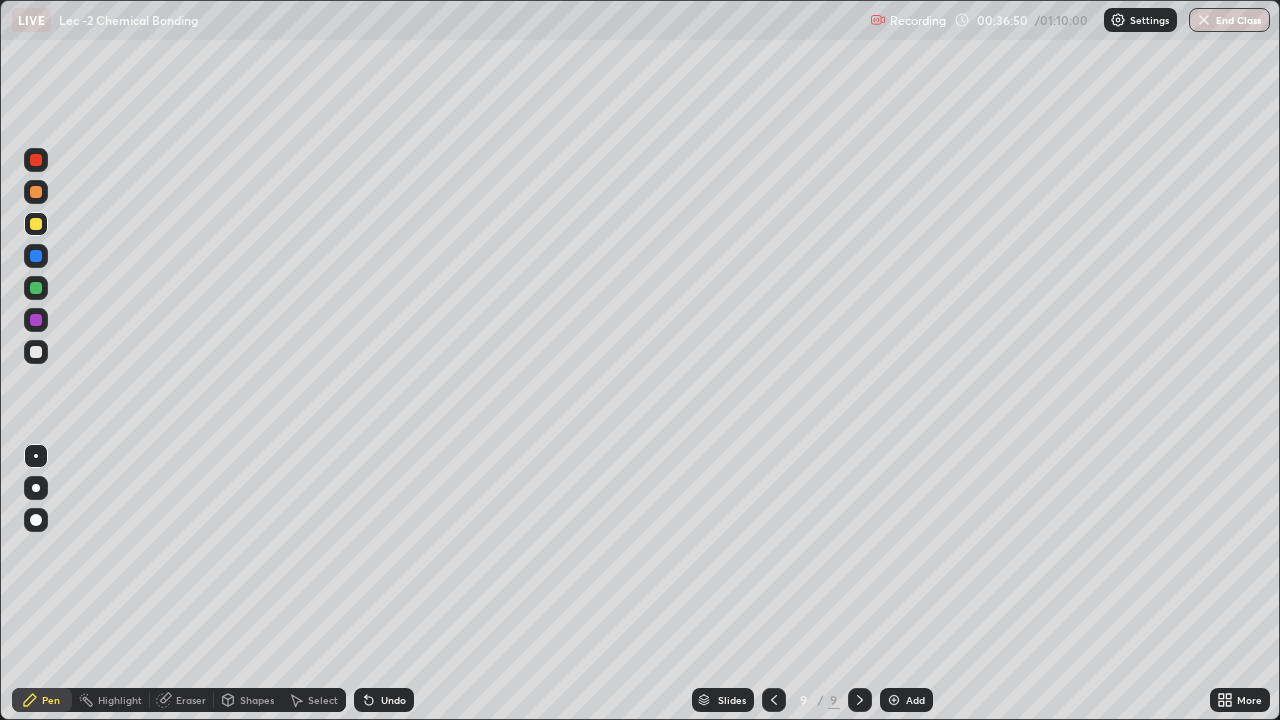 click at bounding box center (894, 700) 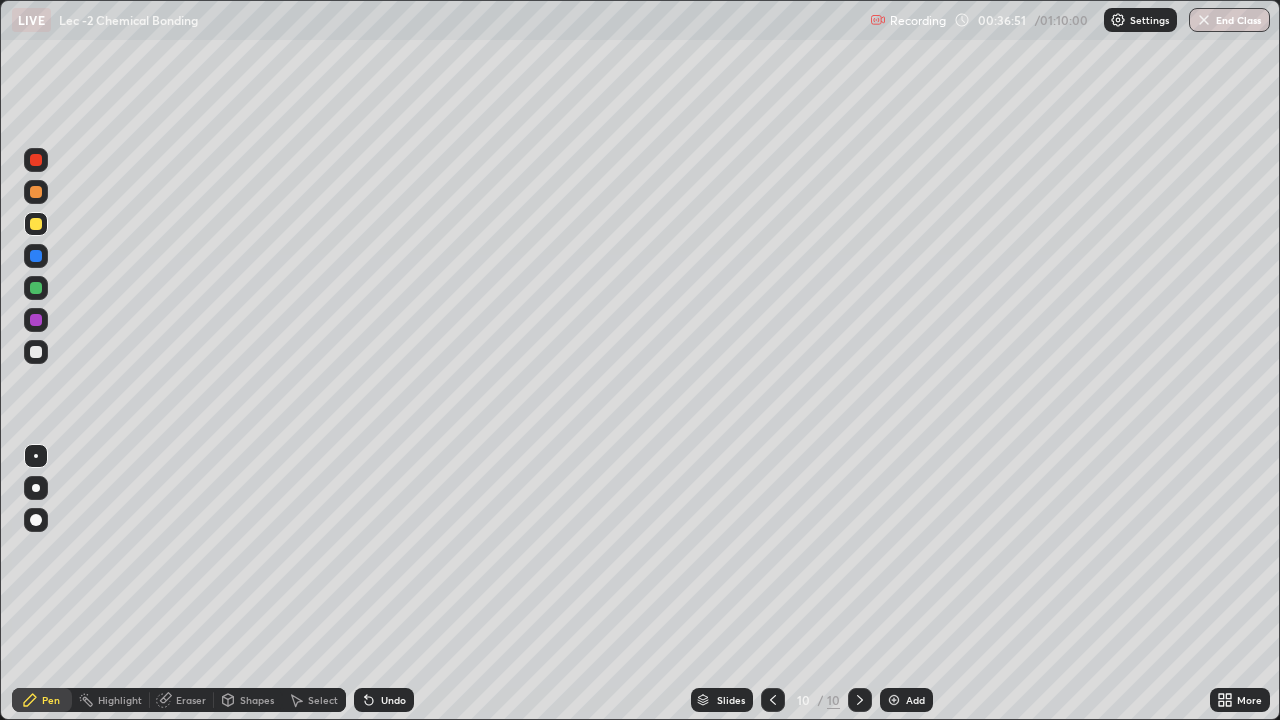click at bounding box center (36, 352) 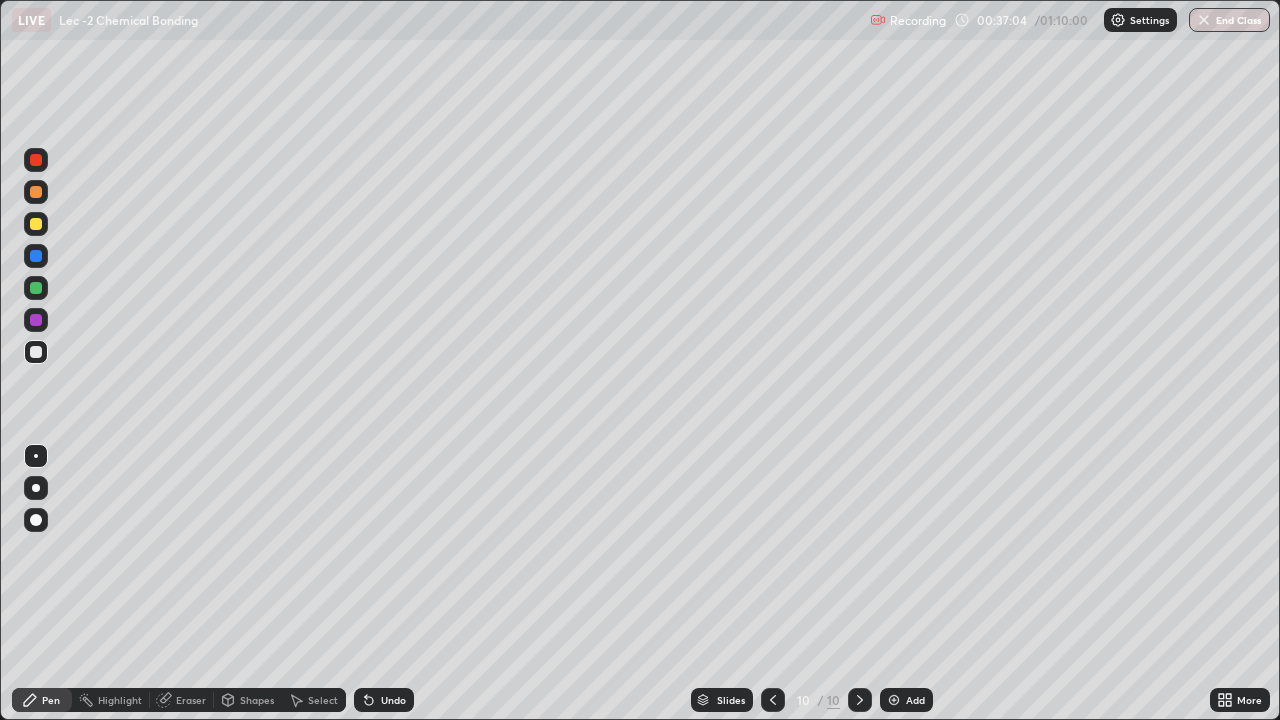 click 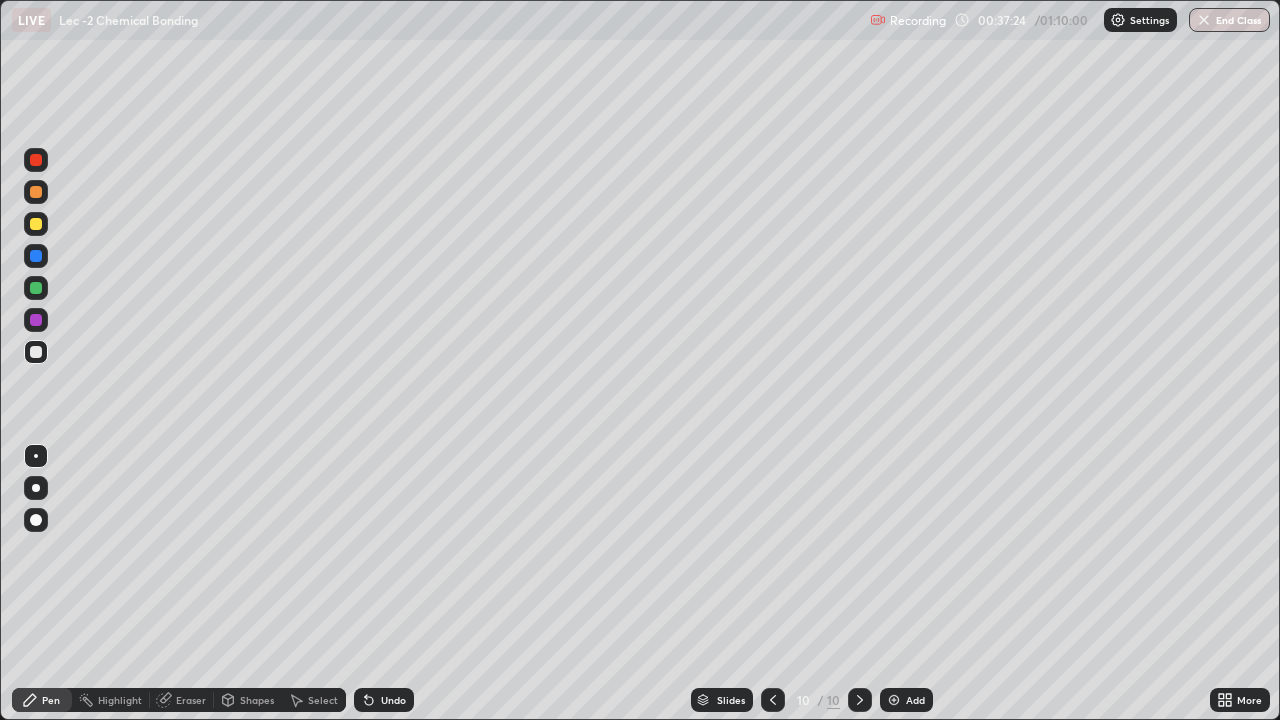 click on "Select" at bounding box center [314, 700] 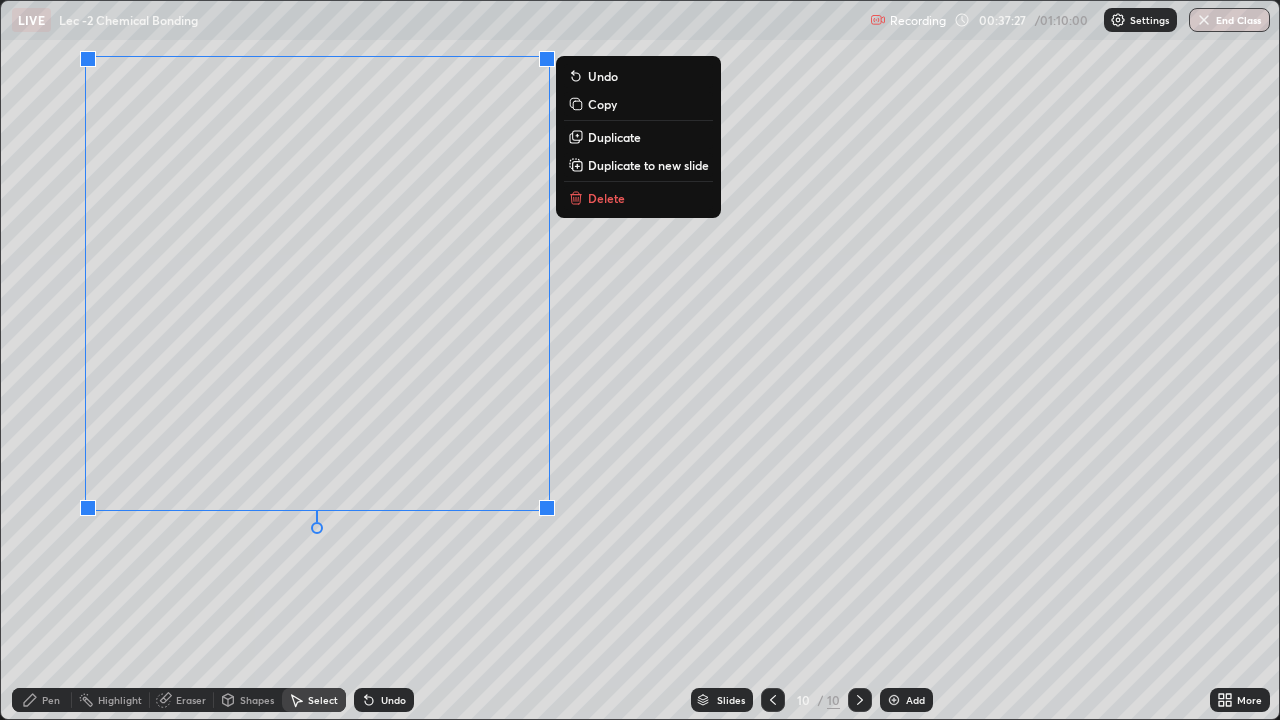 click on "Pen" at bounding box center (51, 700) 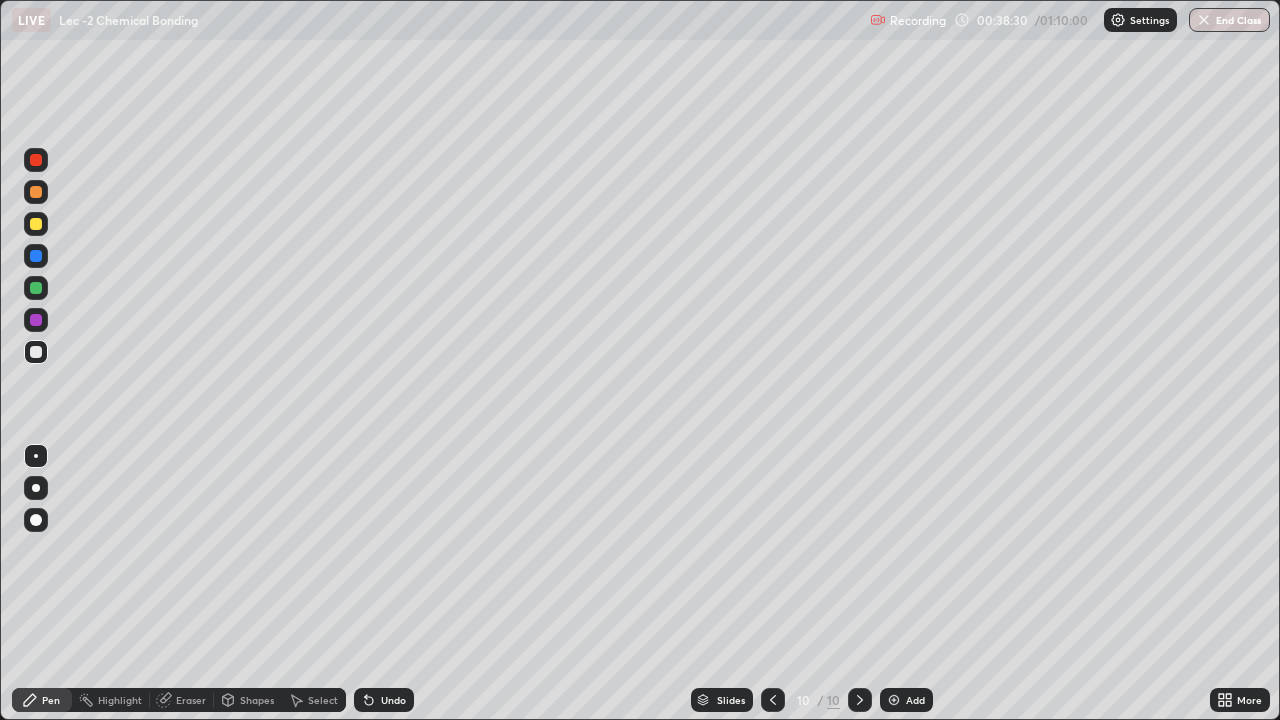 click at bounding box center (36, 224) 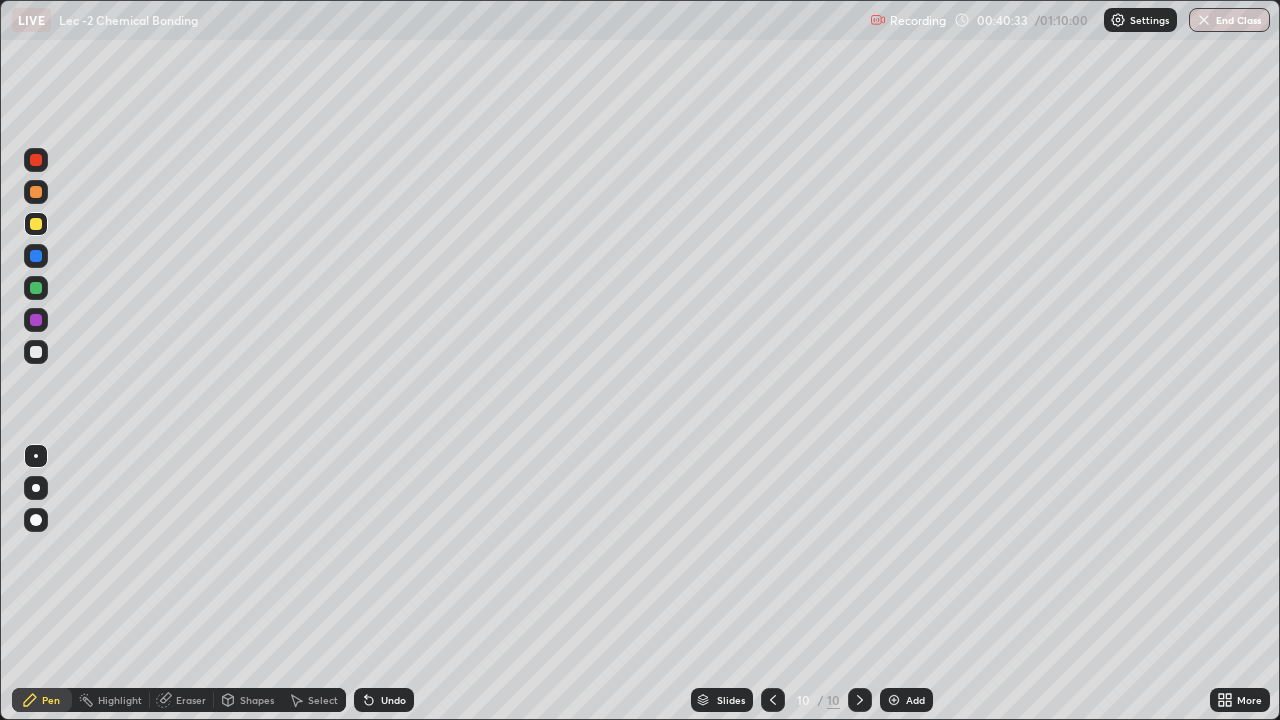 click on "Add" at bounding box center (906, 700) 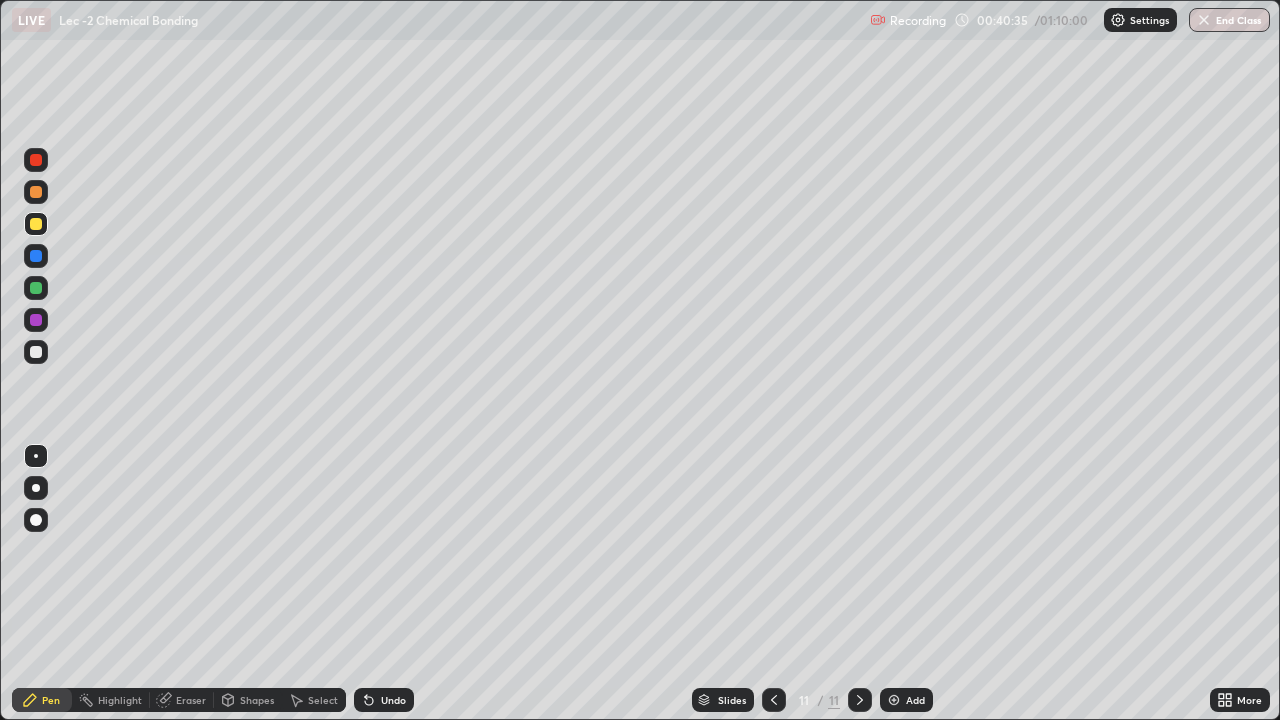 click 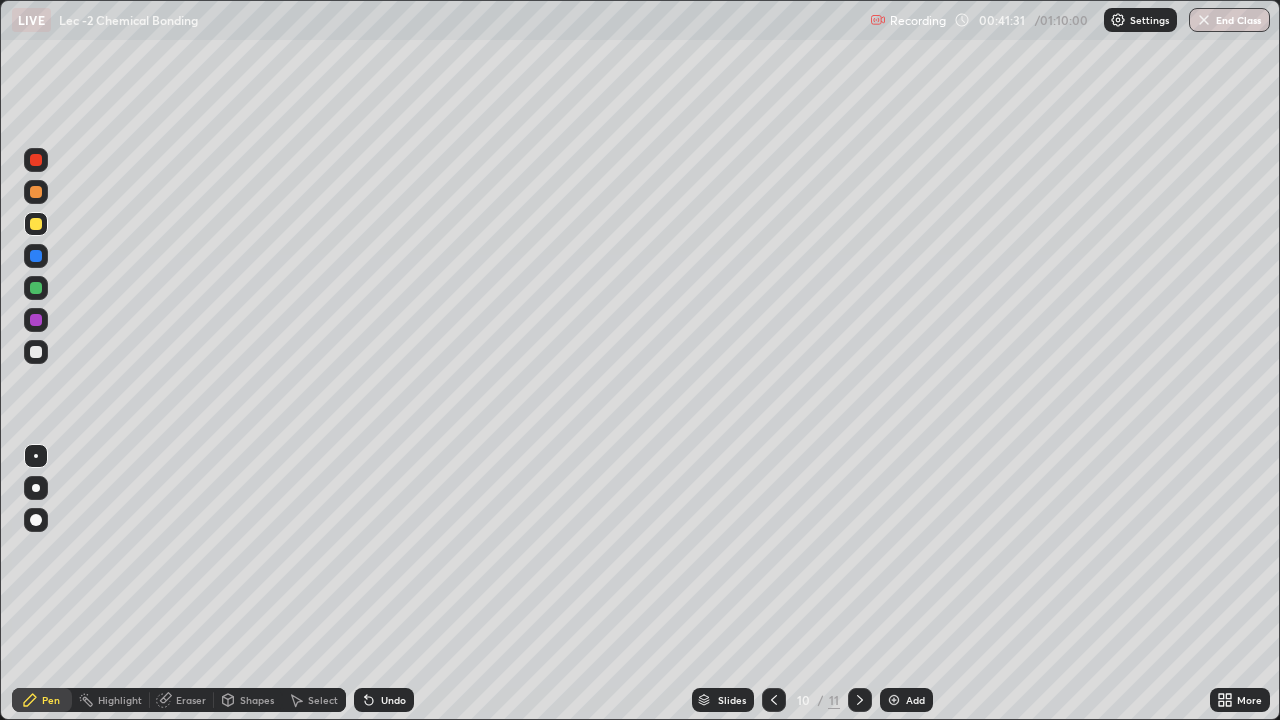 click on "Add" at bounding box center (906, 700) 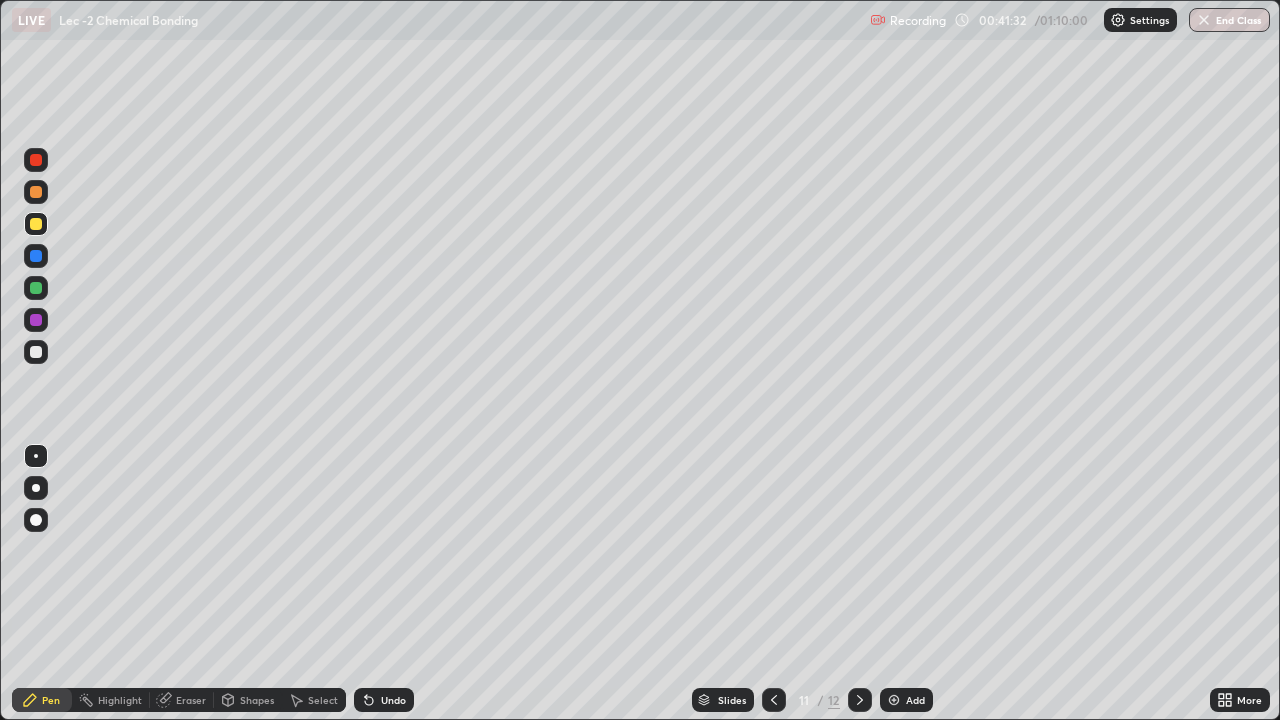 click at bounding box center (36, 352) 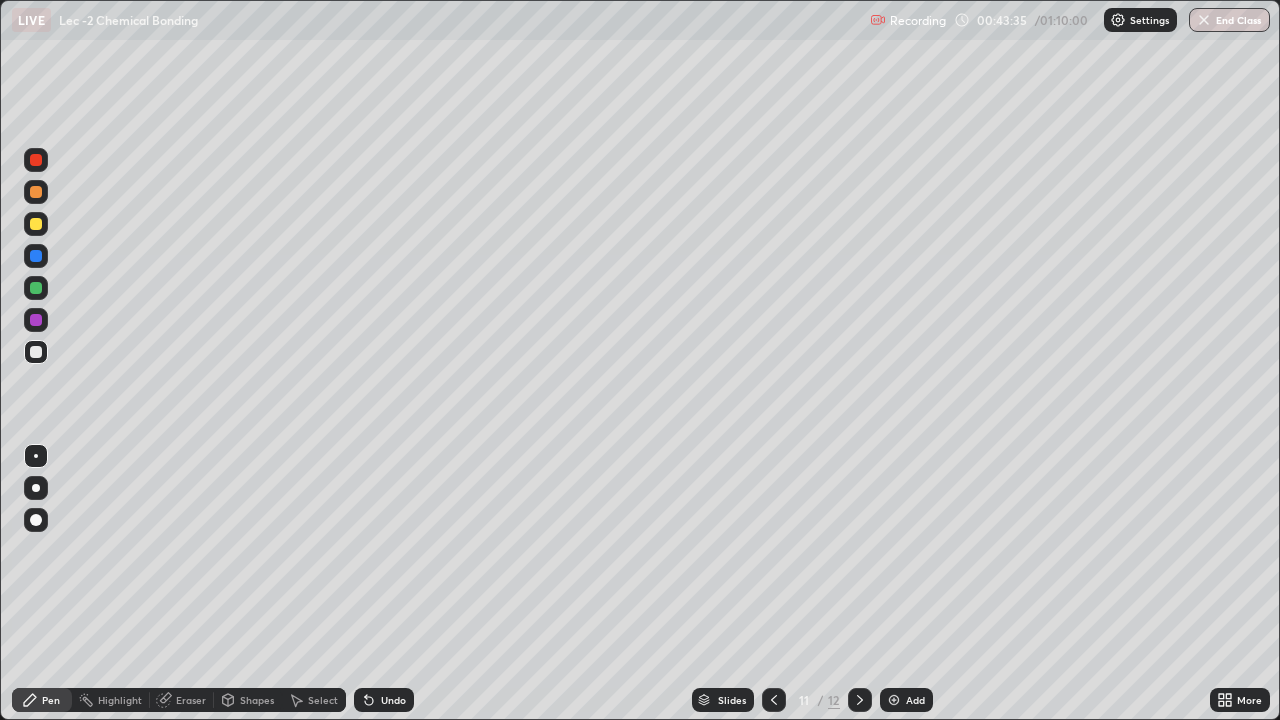 click on "Add" at bounding box center [906, 700] 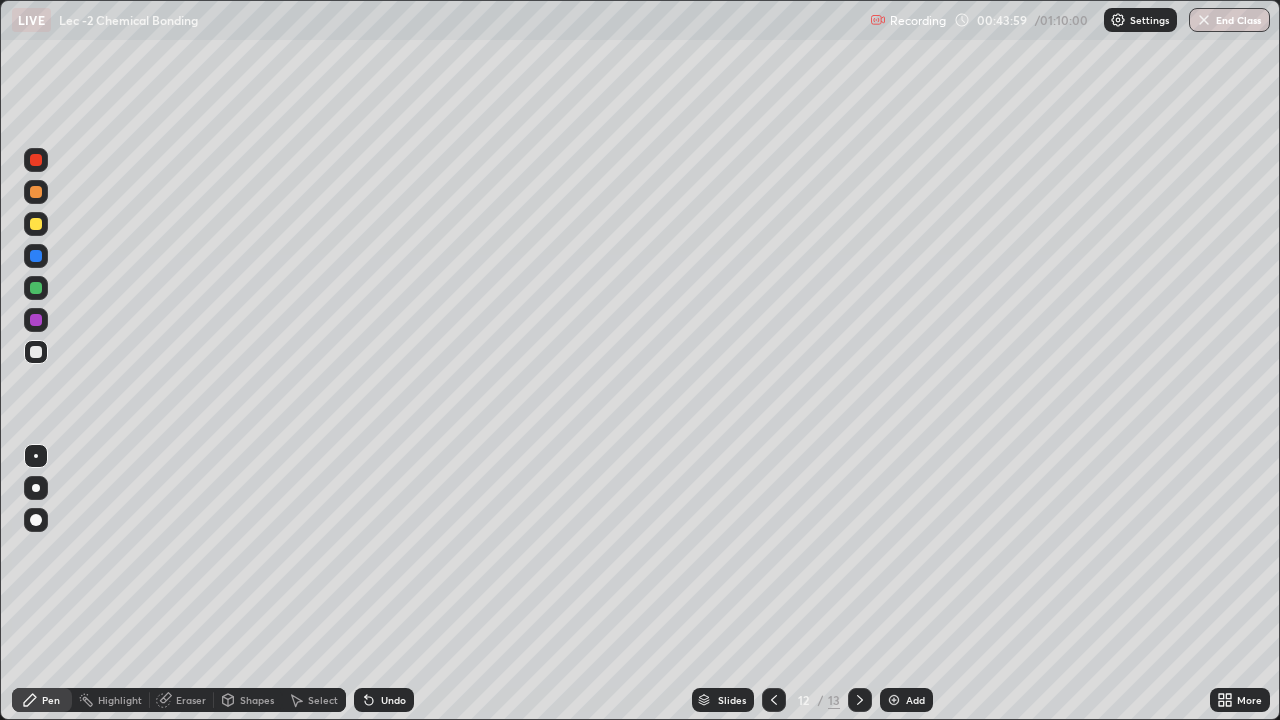 click at bounding box center (36, 288) 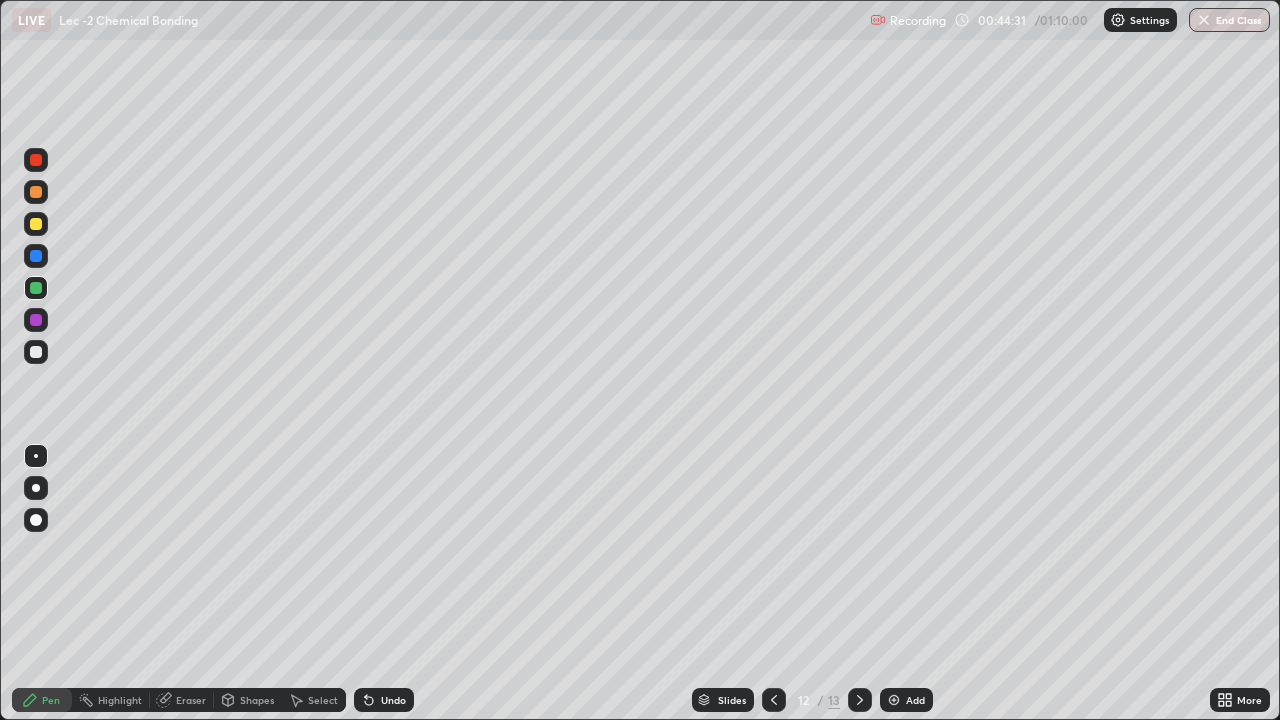 click 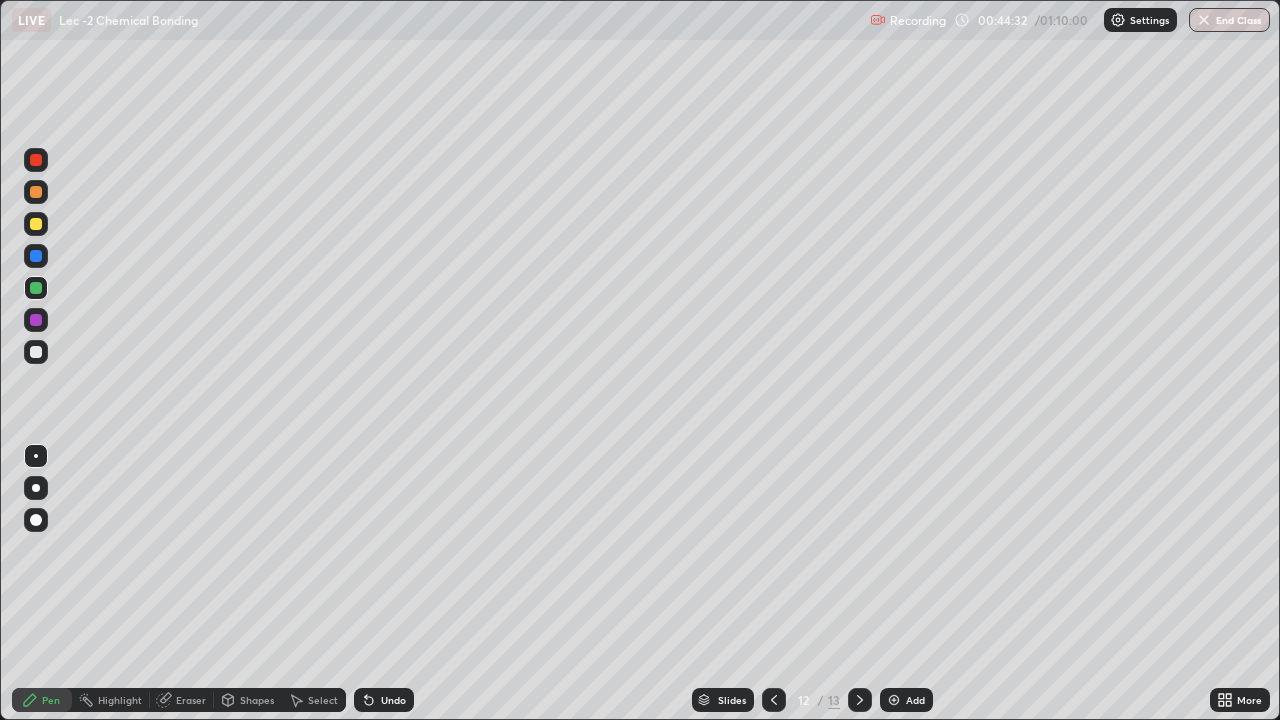 click 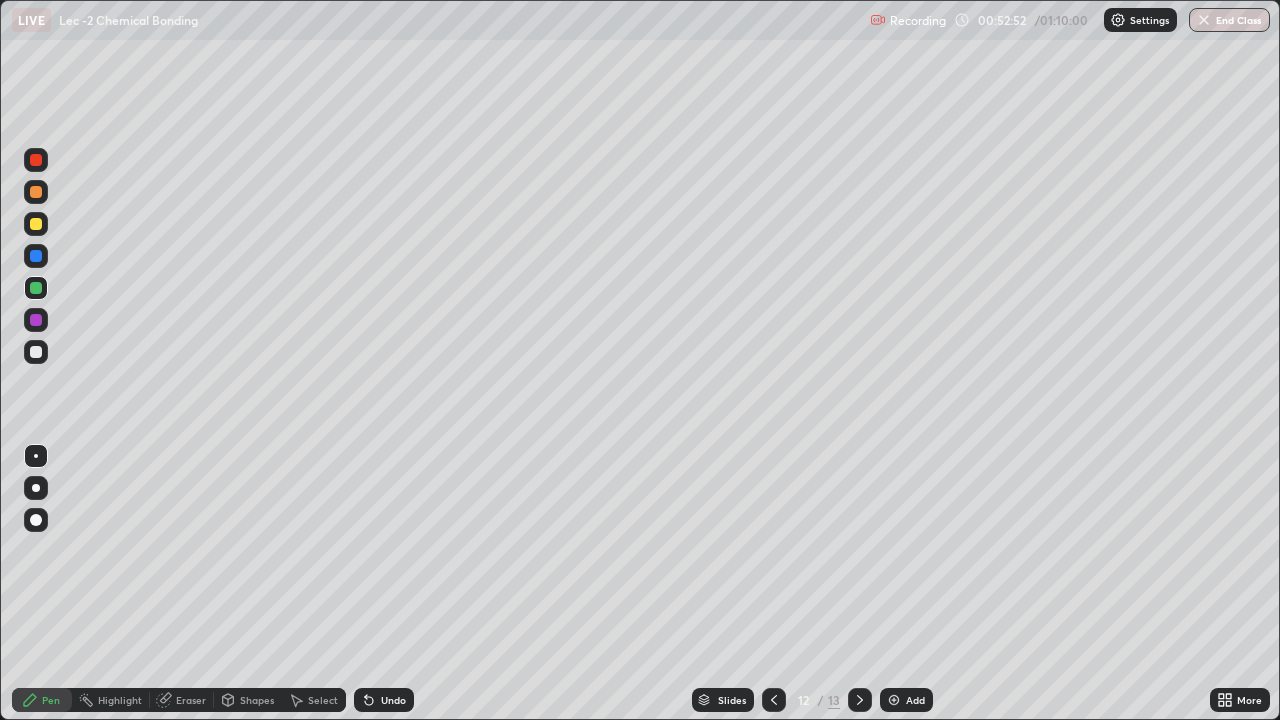 click on "Add" at bounding box center (906, 700) 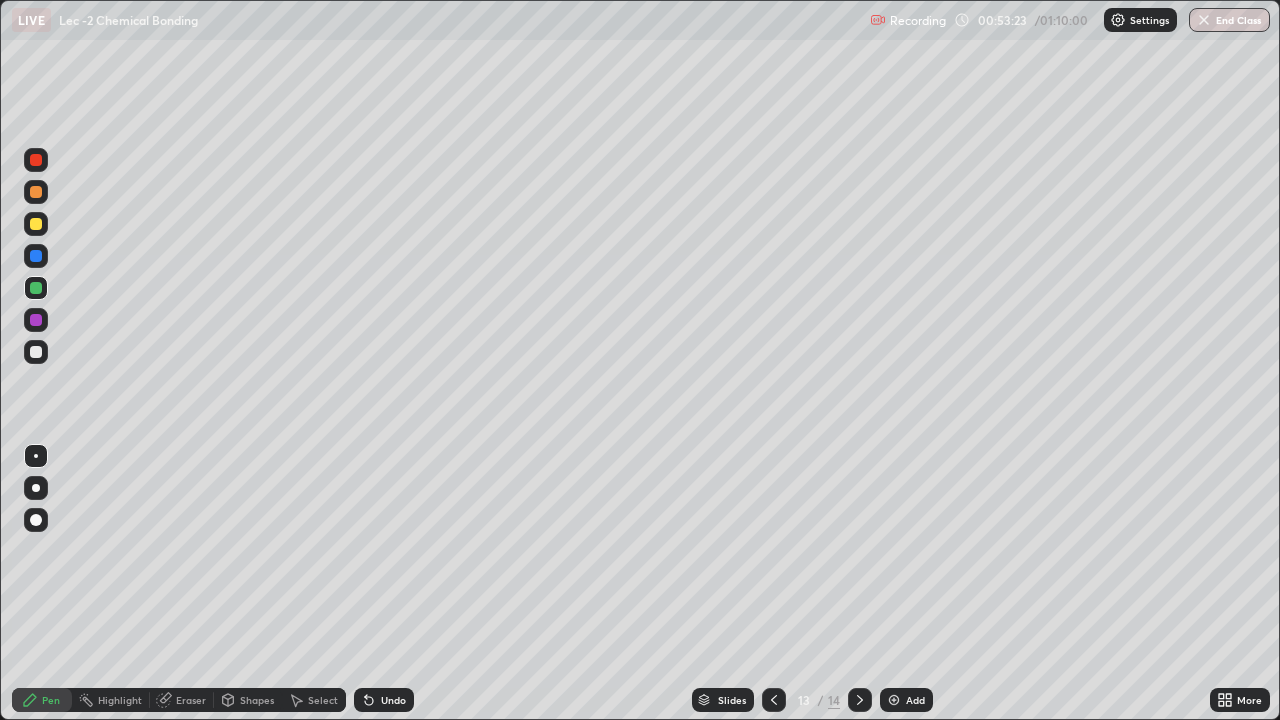 click on "Undo" at bounding box center [384, 700] 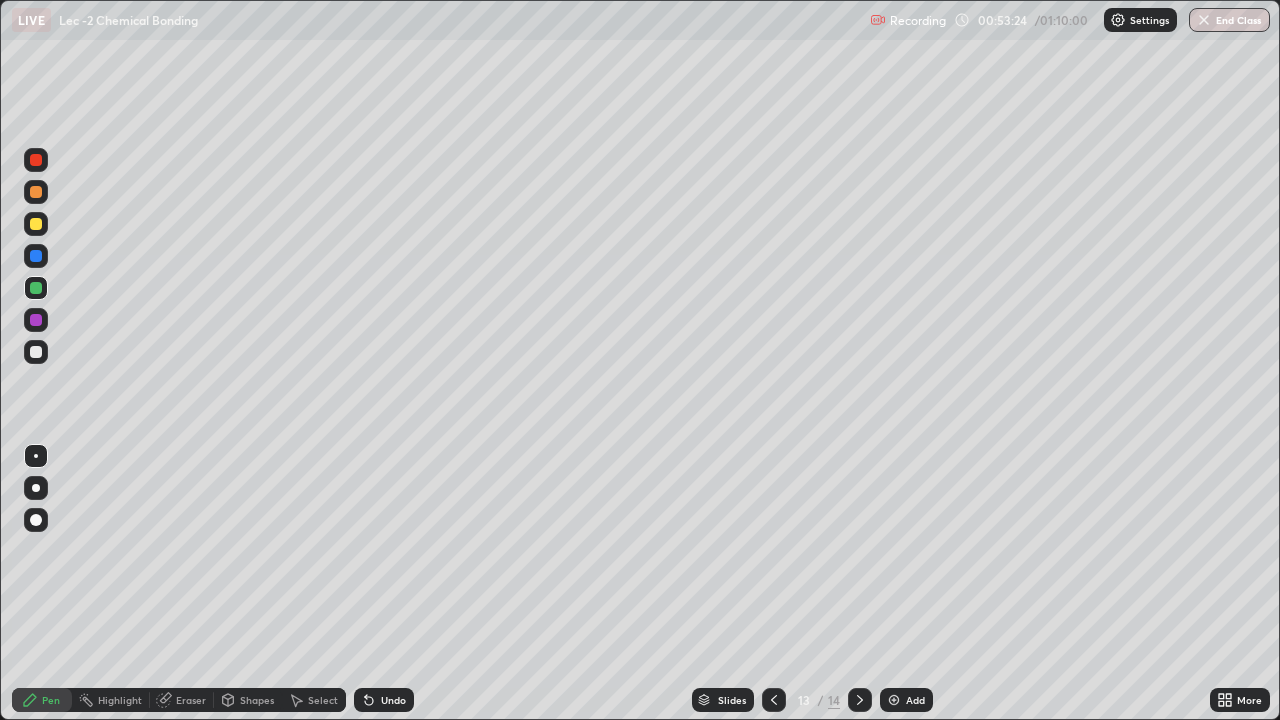 click on "Undo" at bounding box center [384, 700] 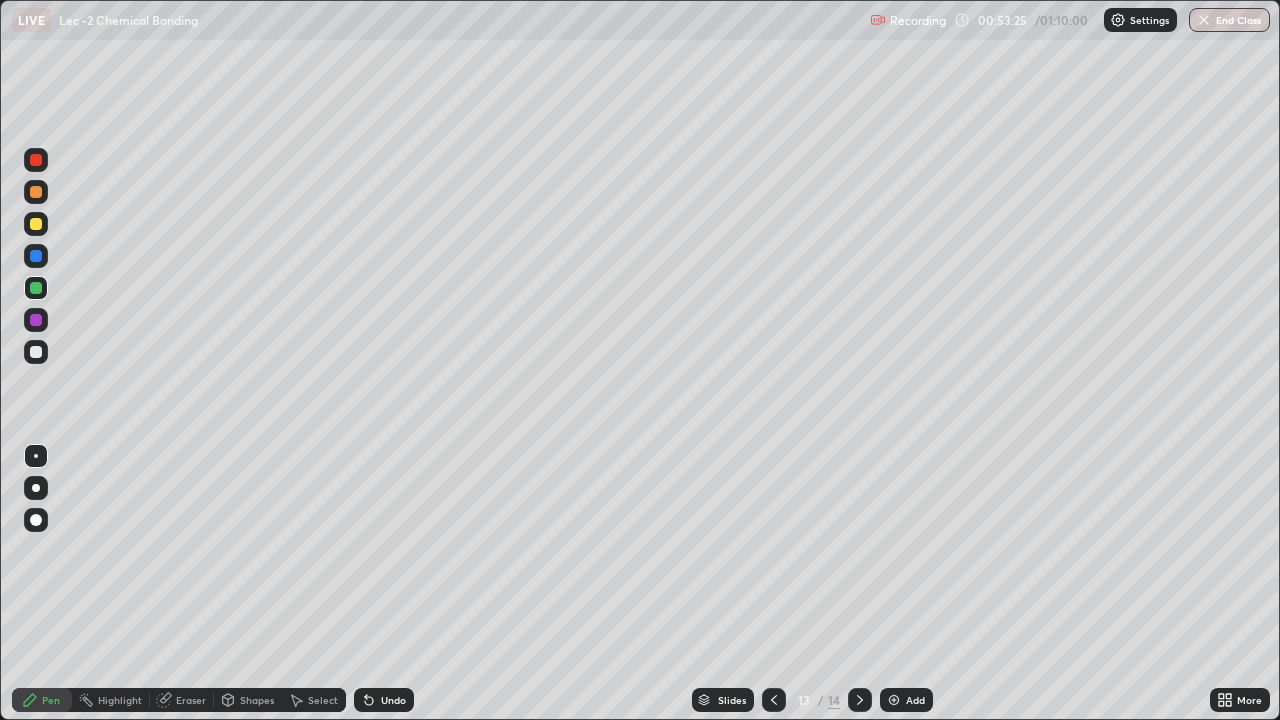 click 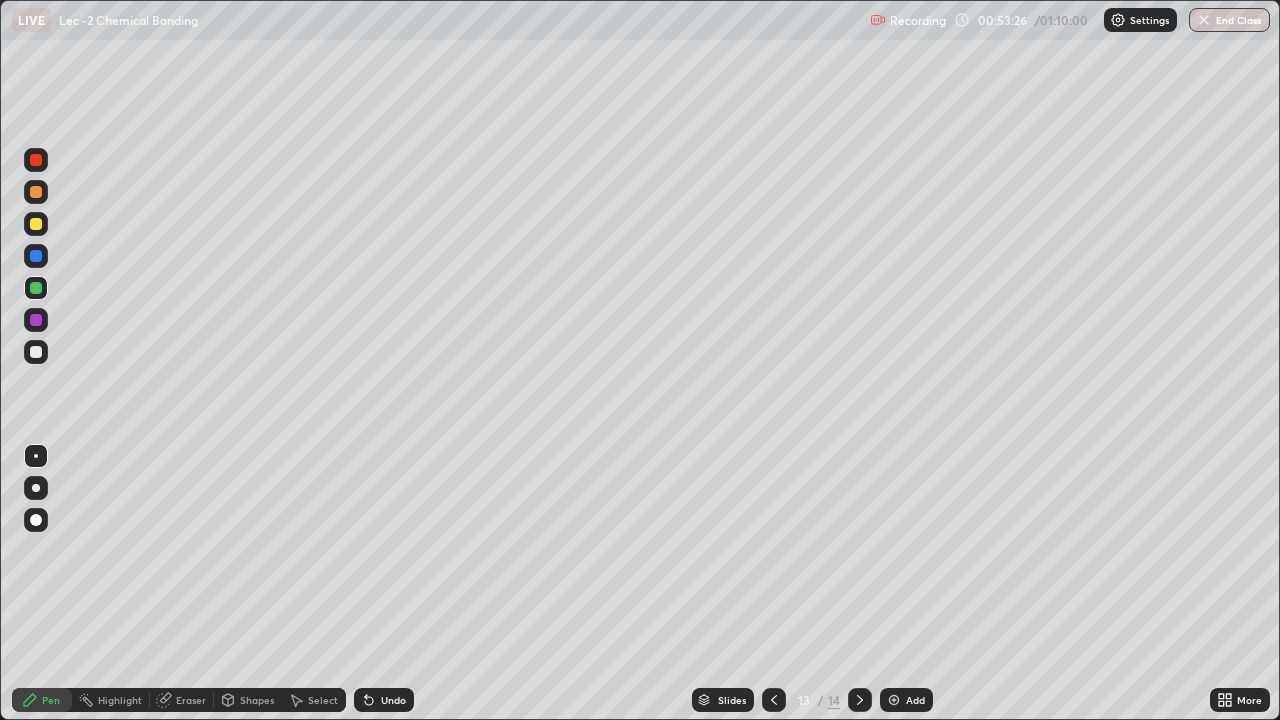 click at bounding box center [36, 352] 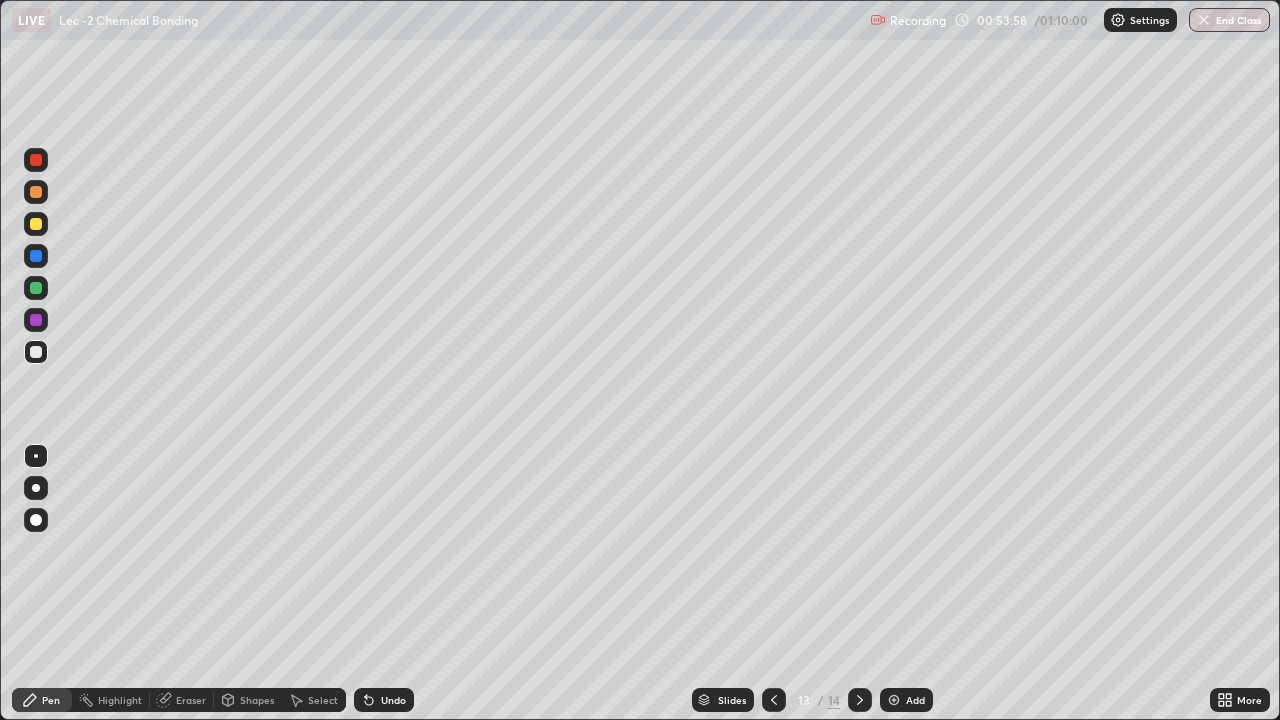 click on "Undo" at bounding box center [393, 700] 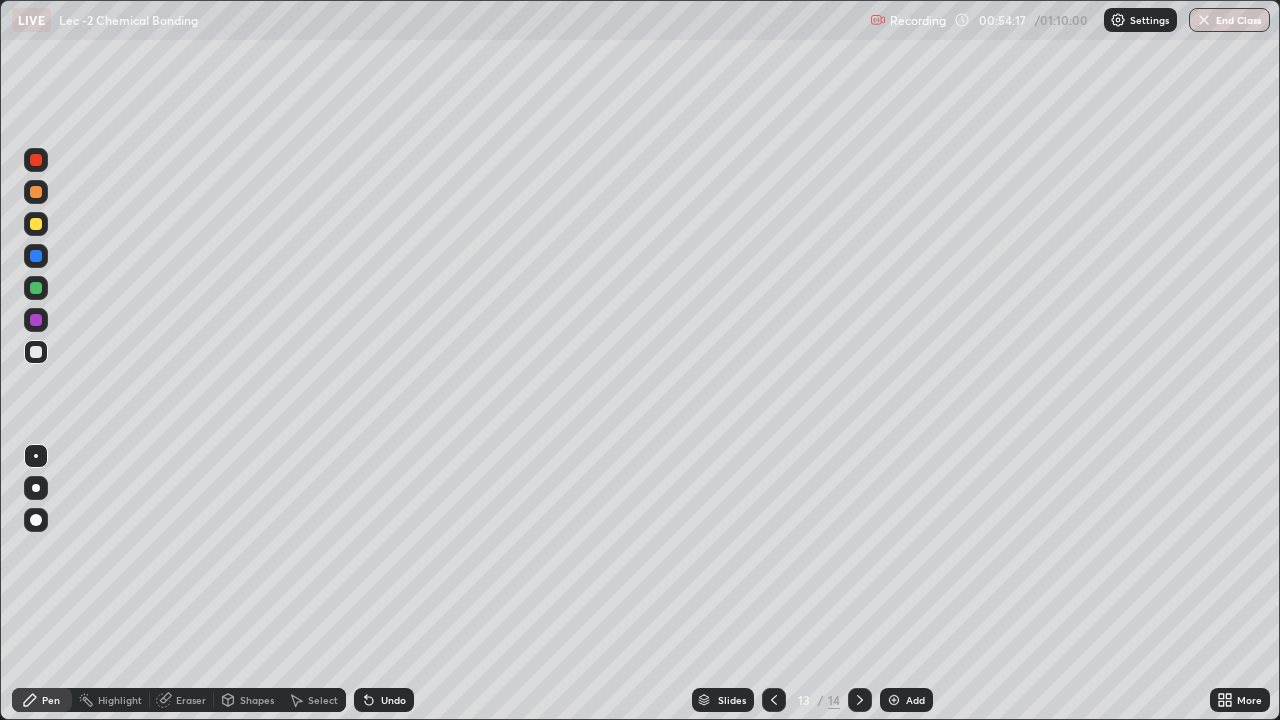 click on "Shapes" at bounding box center (257, 700) 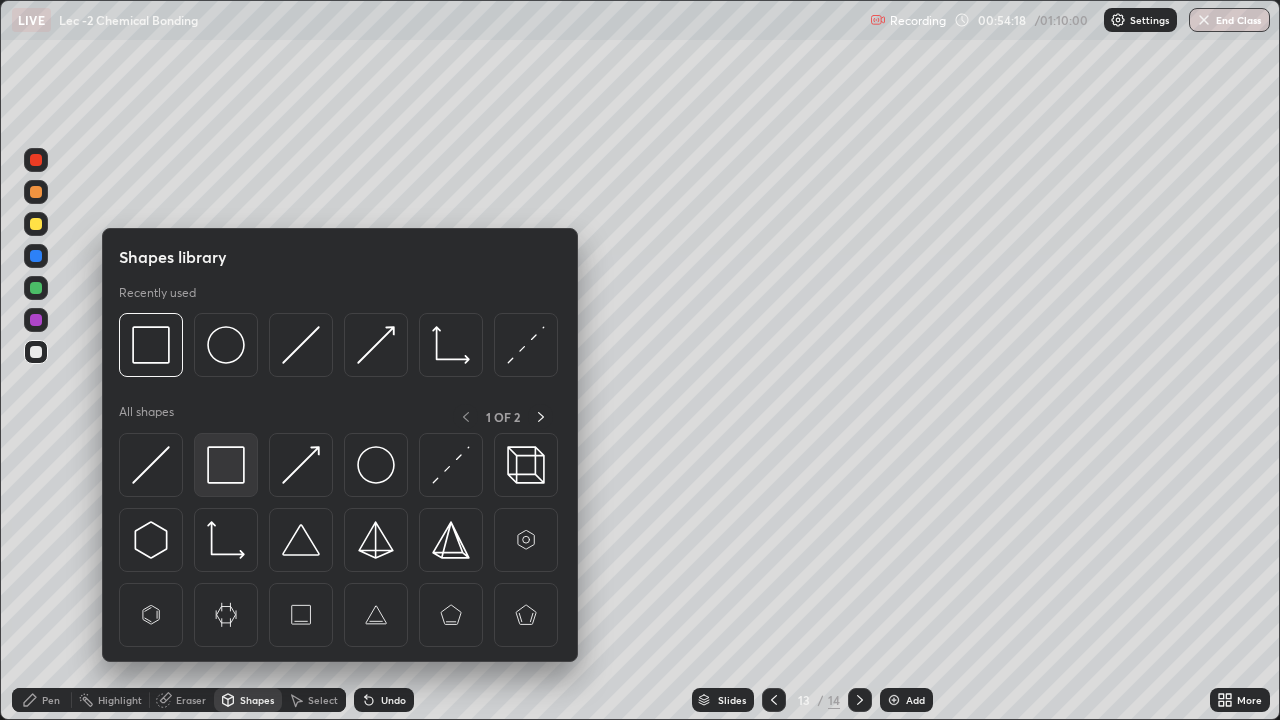 click at bounding box center (226, 465) 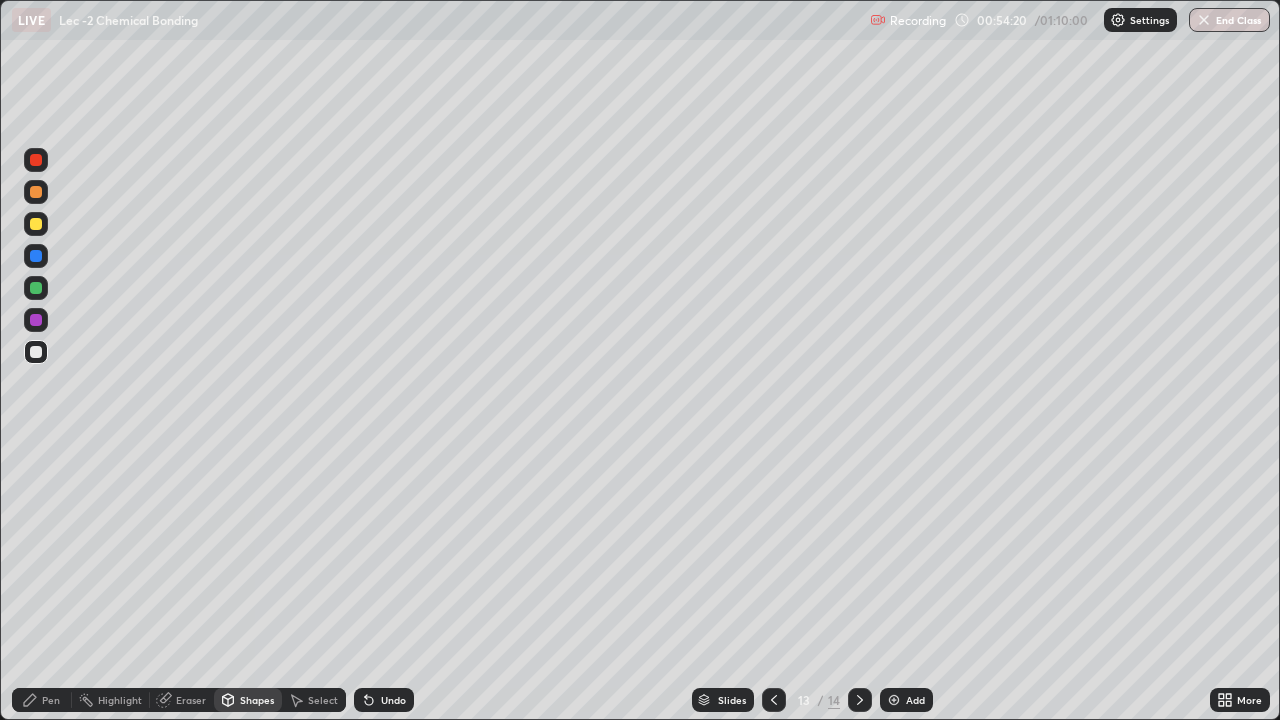 click on "Undo" at bounding box center (393, 700) 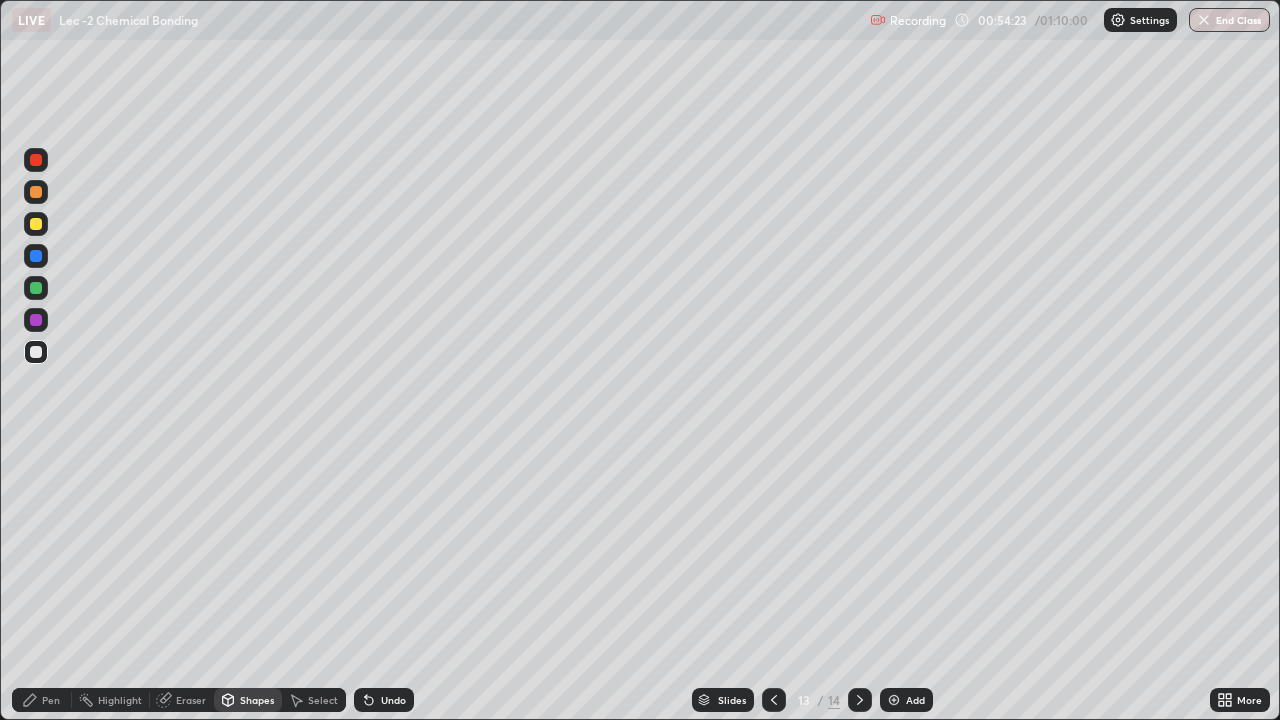 click on "Pen" at bounding box center (42, 700) 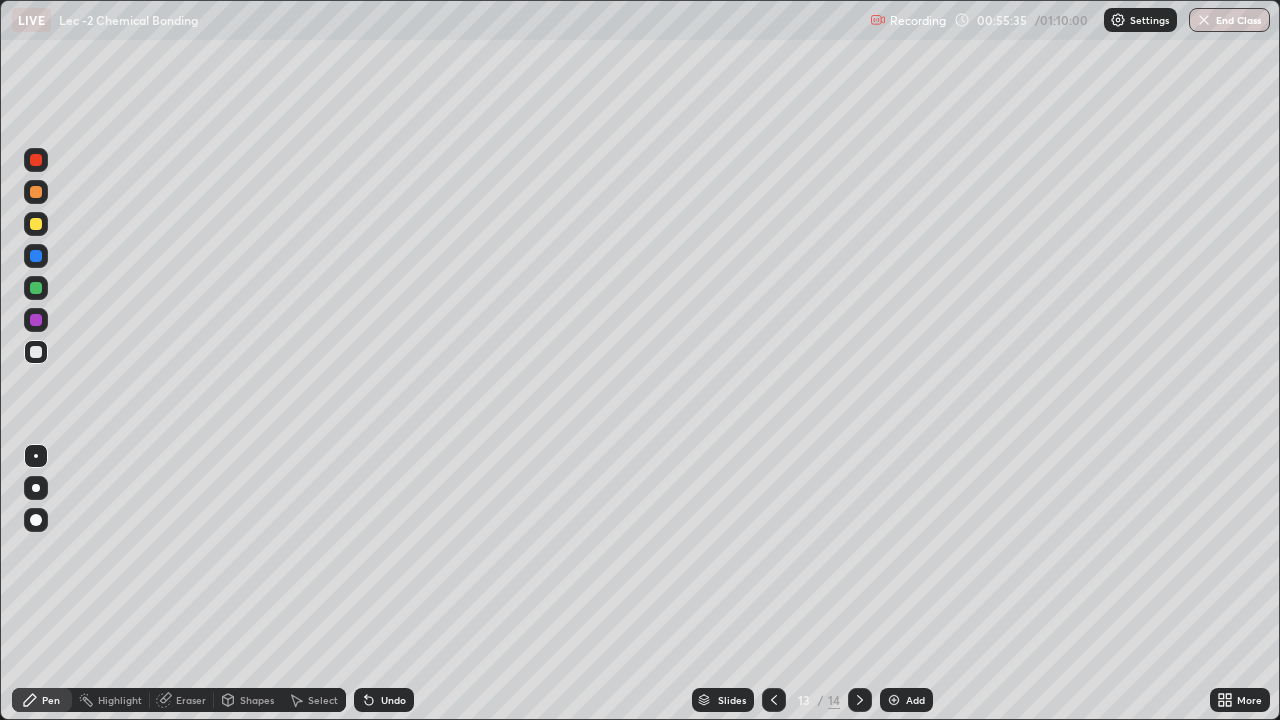 click at bounding box center (36, 288) 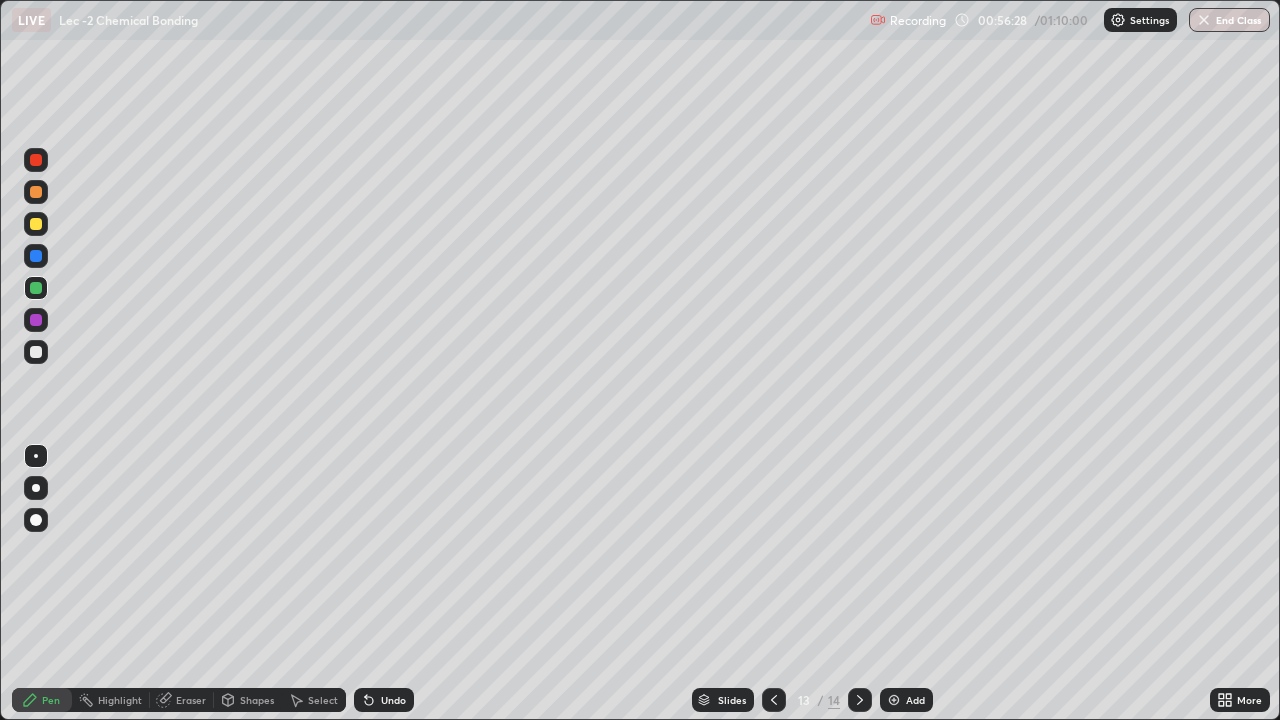 click on "Add" at bounding box center [915, 700] 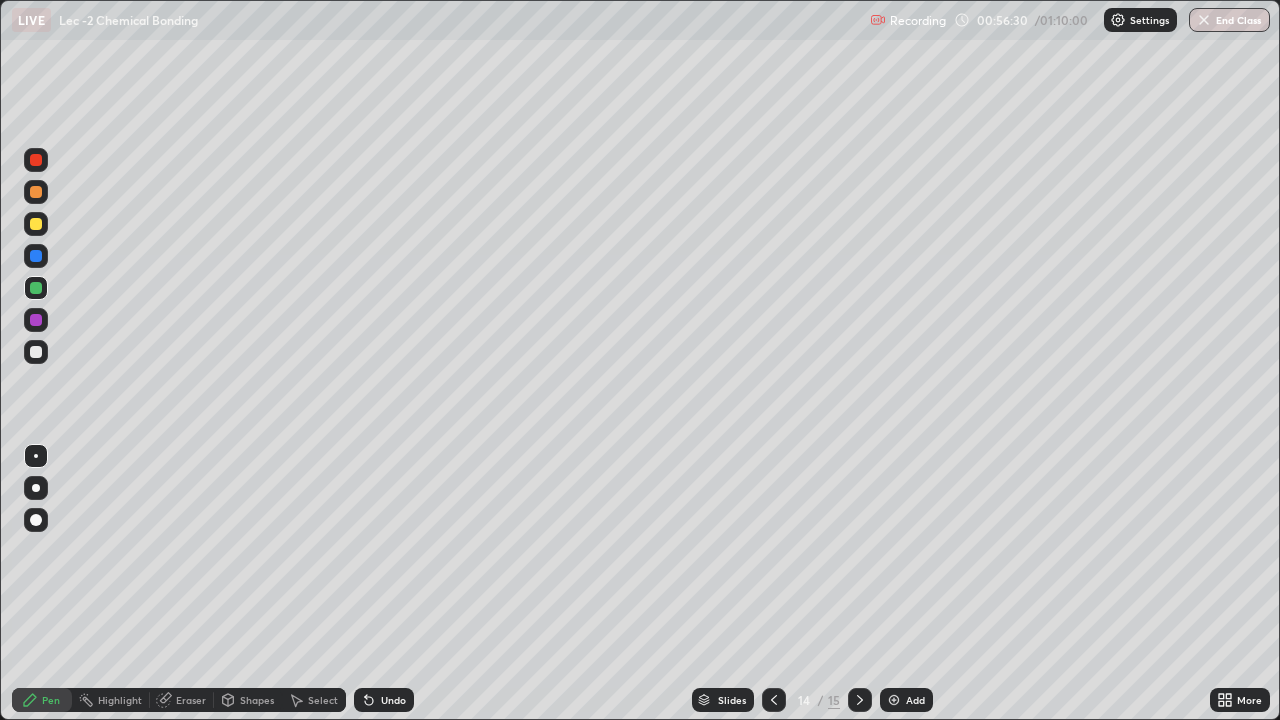 click at bounding box center [36, 352] 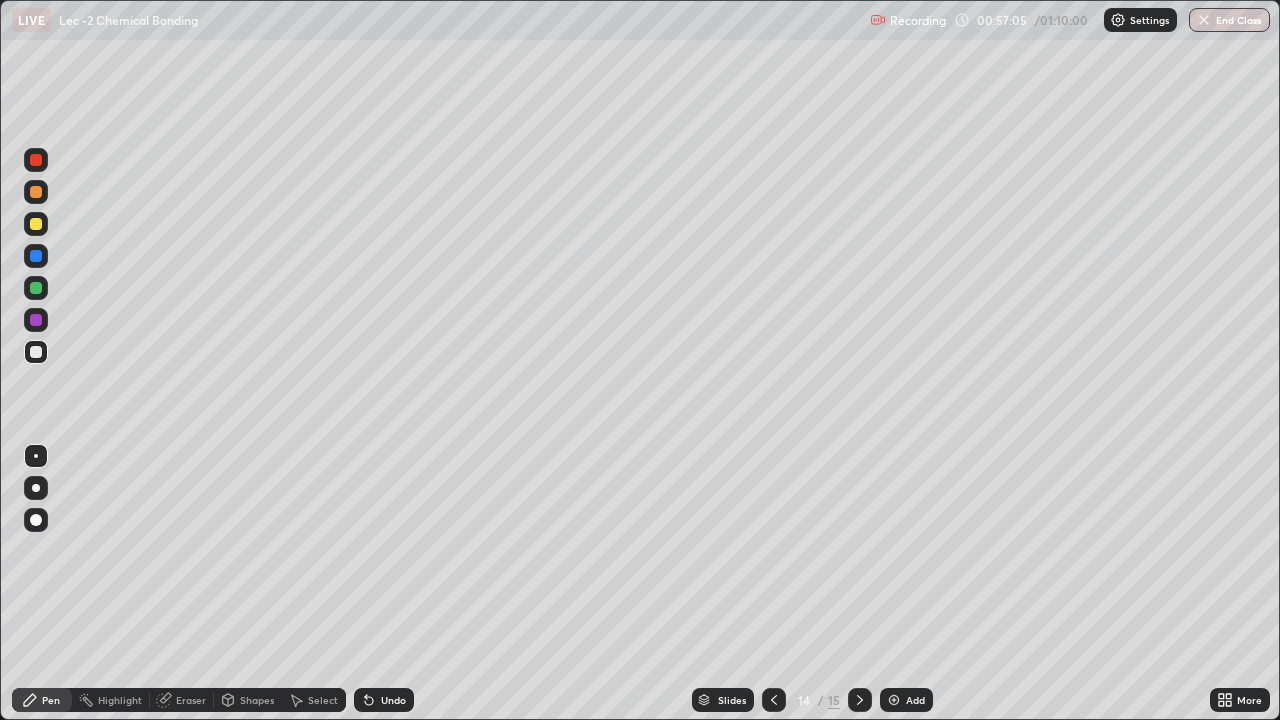 click on "Undo" at bounding box center [393, 700] 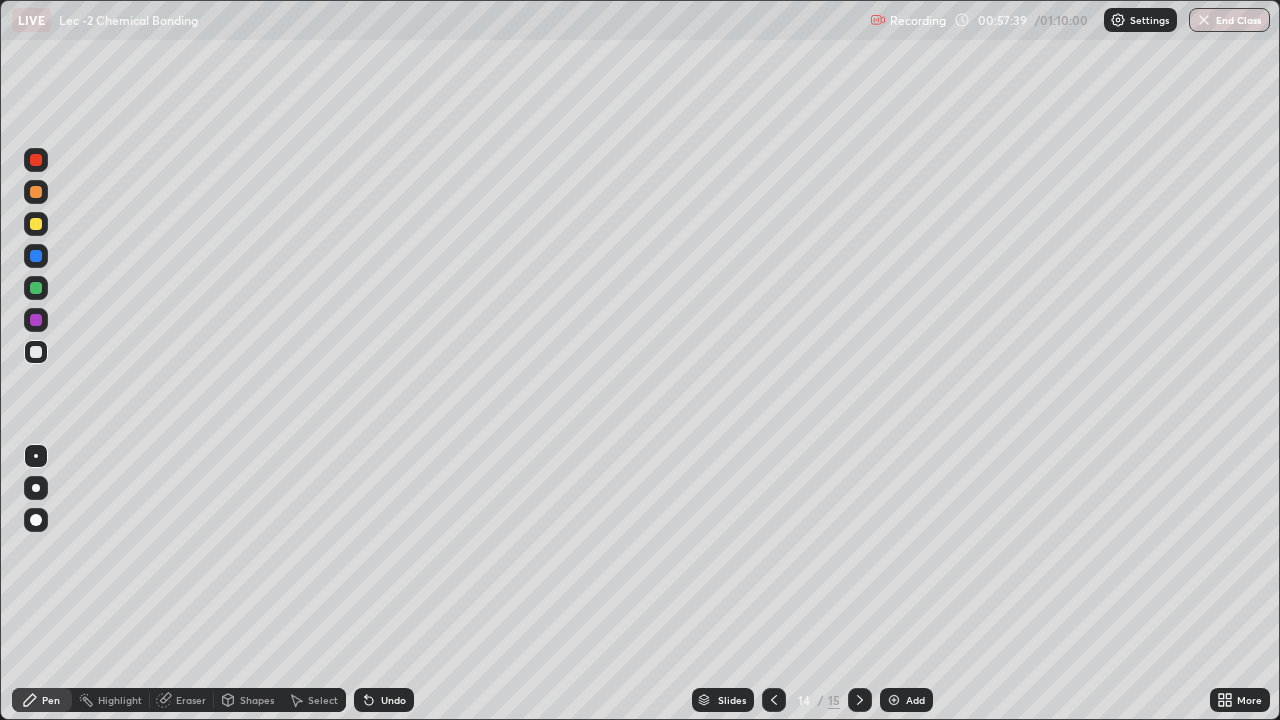 click on "Undo" at bounding box center [393, 700] 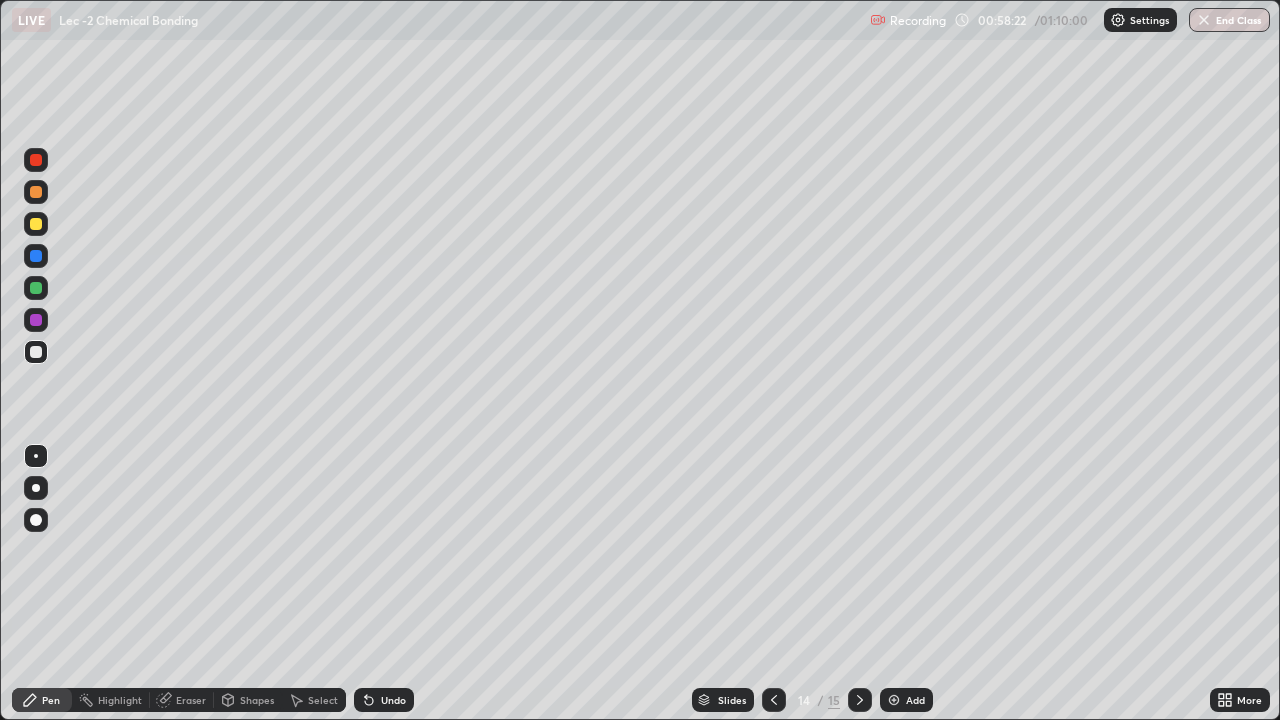 click on "Add" at bounding box center [915, 700] 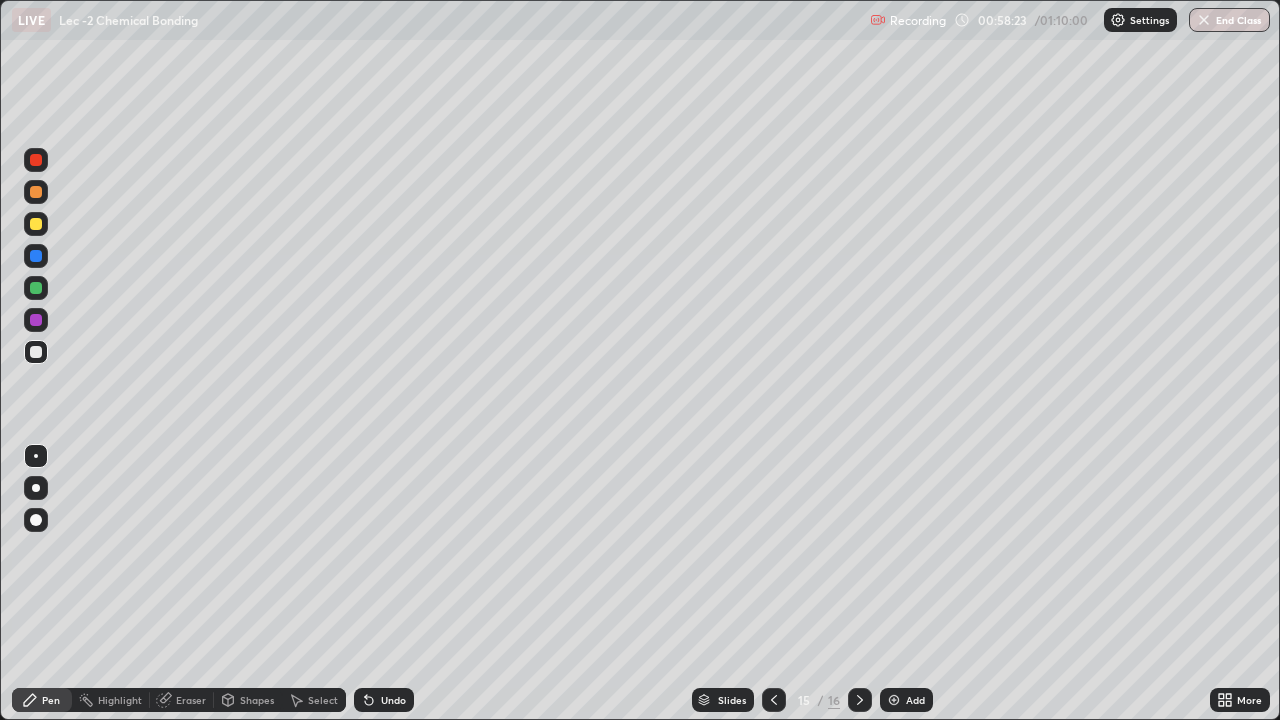 click at bounding box center [36, 224] 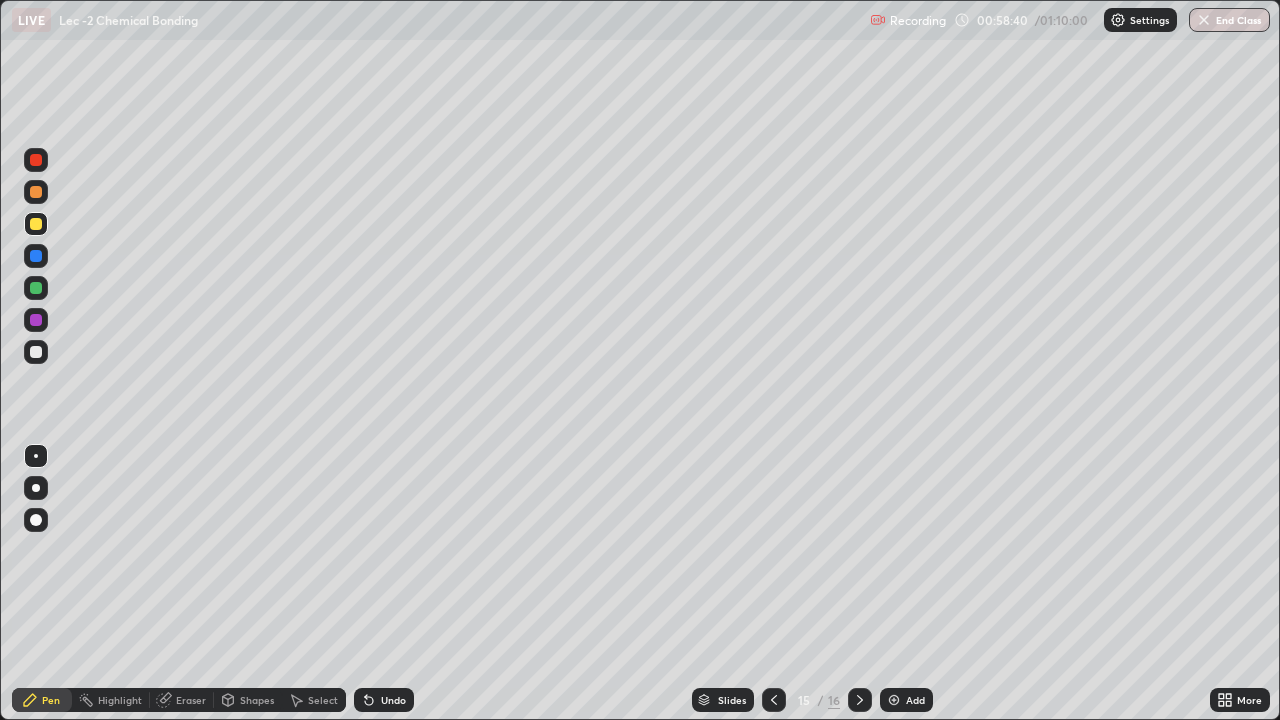click at bounding box center (36, 192) 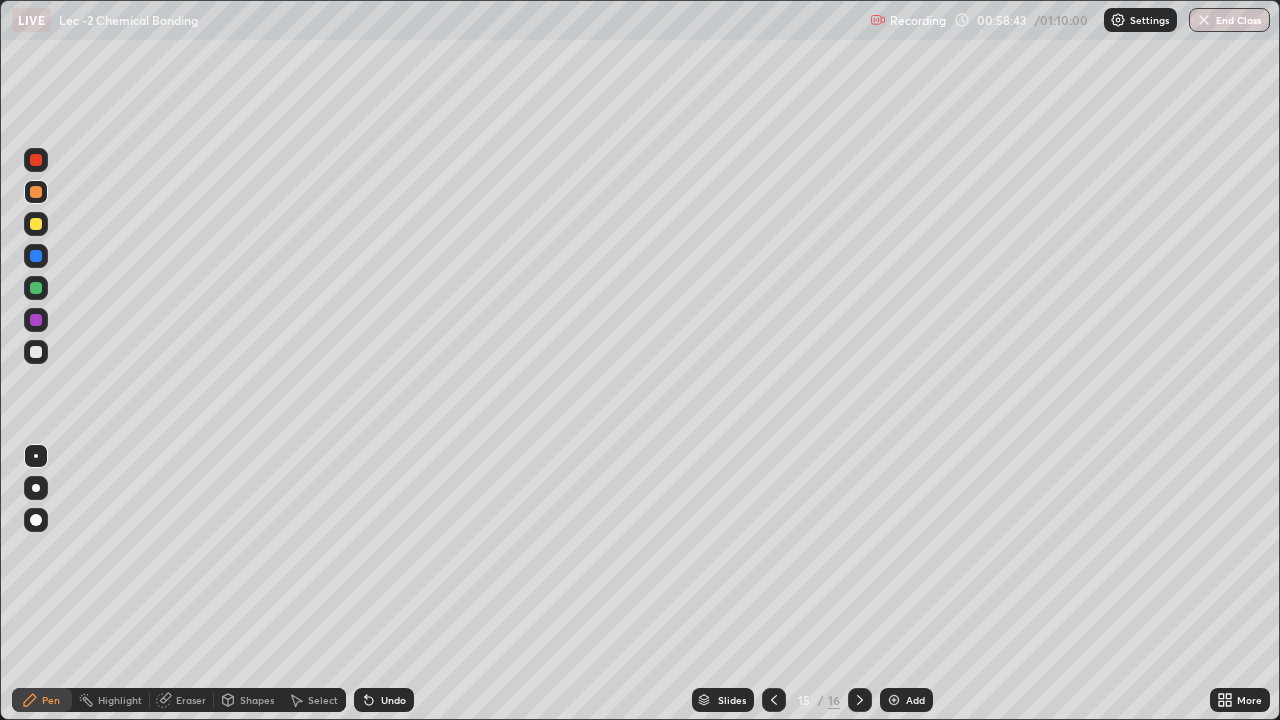 click 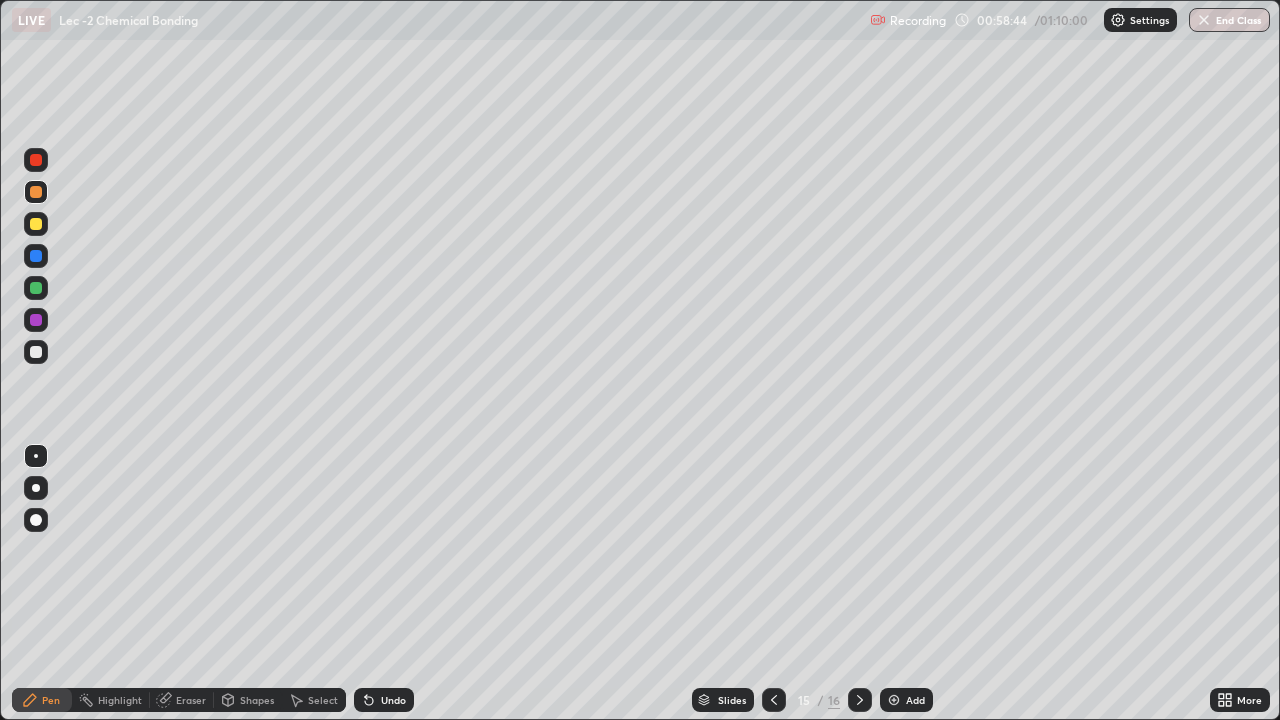 click on "Undo" at bounding box center [384, 700] 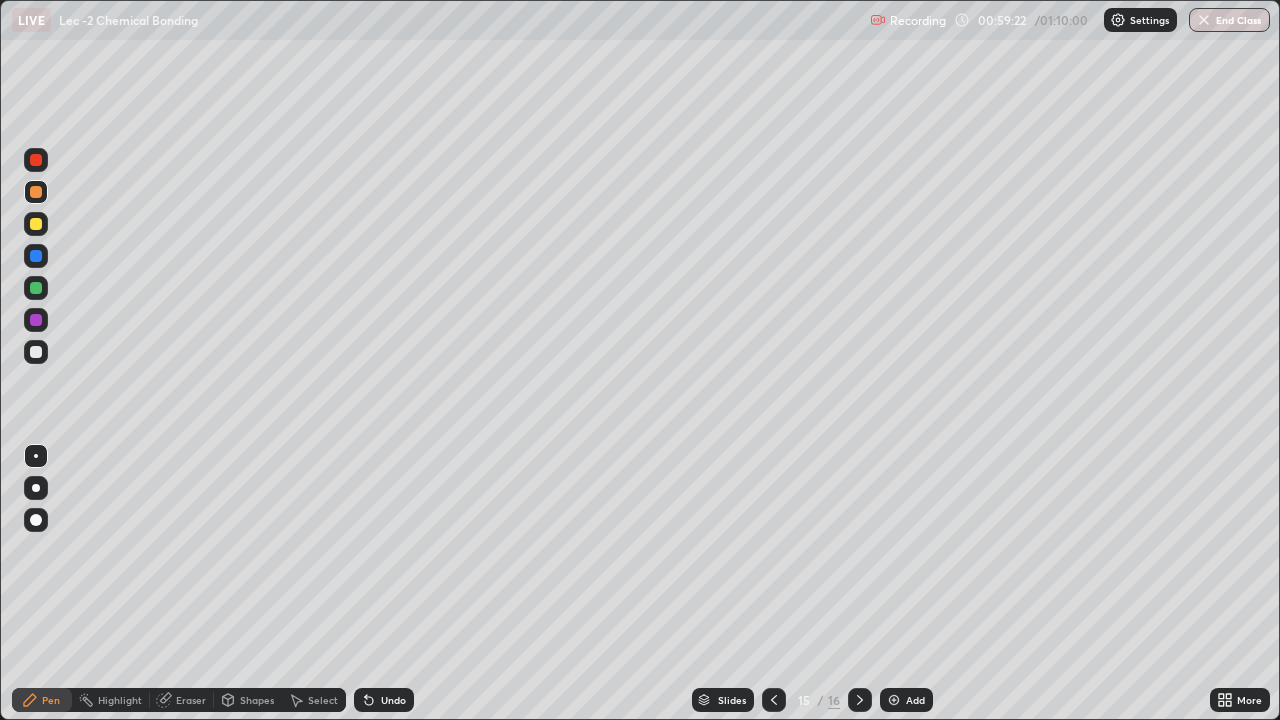 click on "Select" at bounding box center (314, 700) 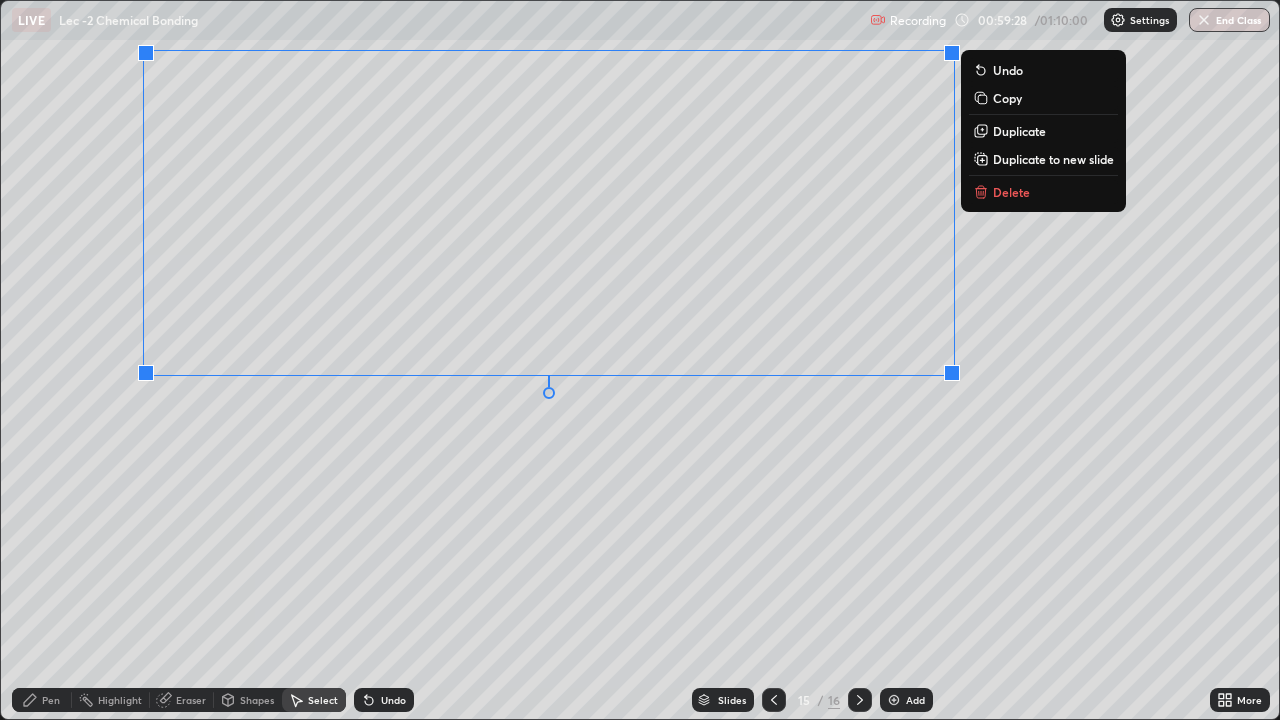 click on "Pen" at bounding box center [42, 700] 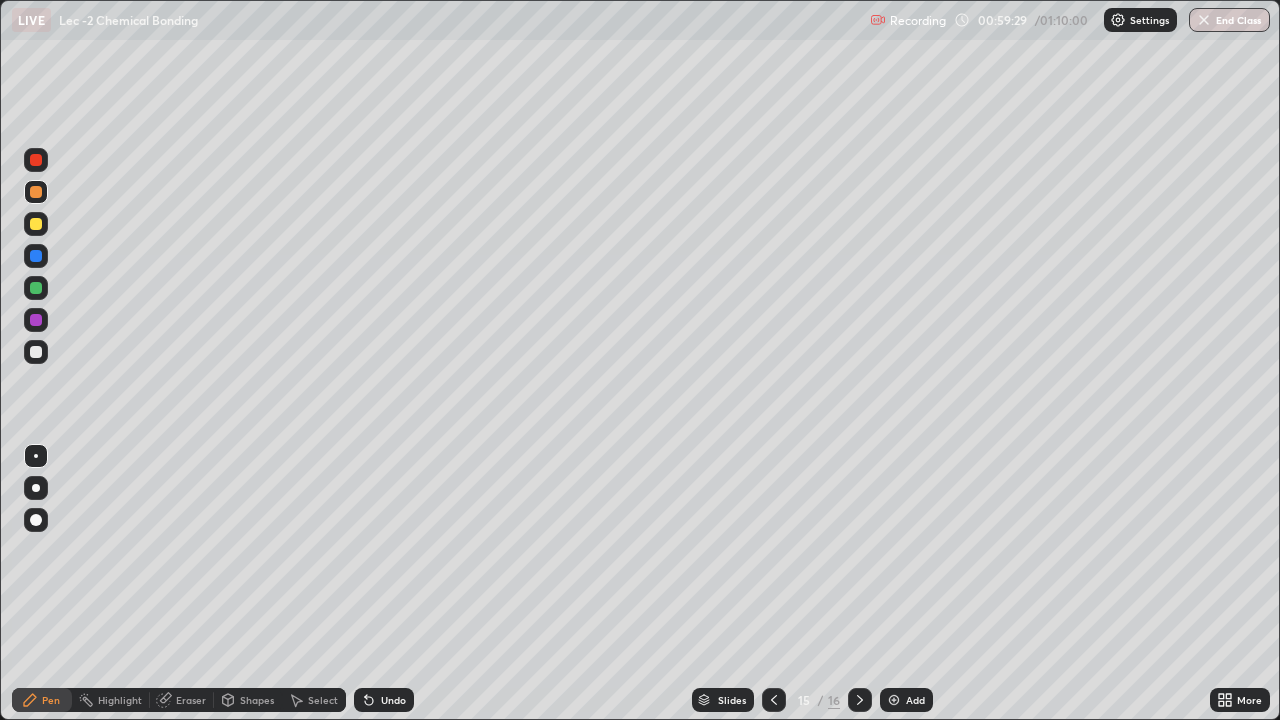 click on "Shapes" at bounding box center [257, 700] 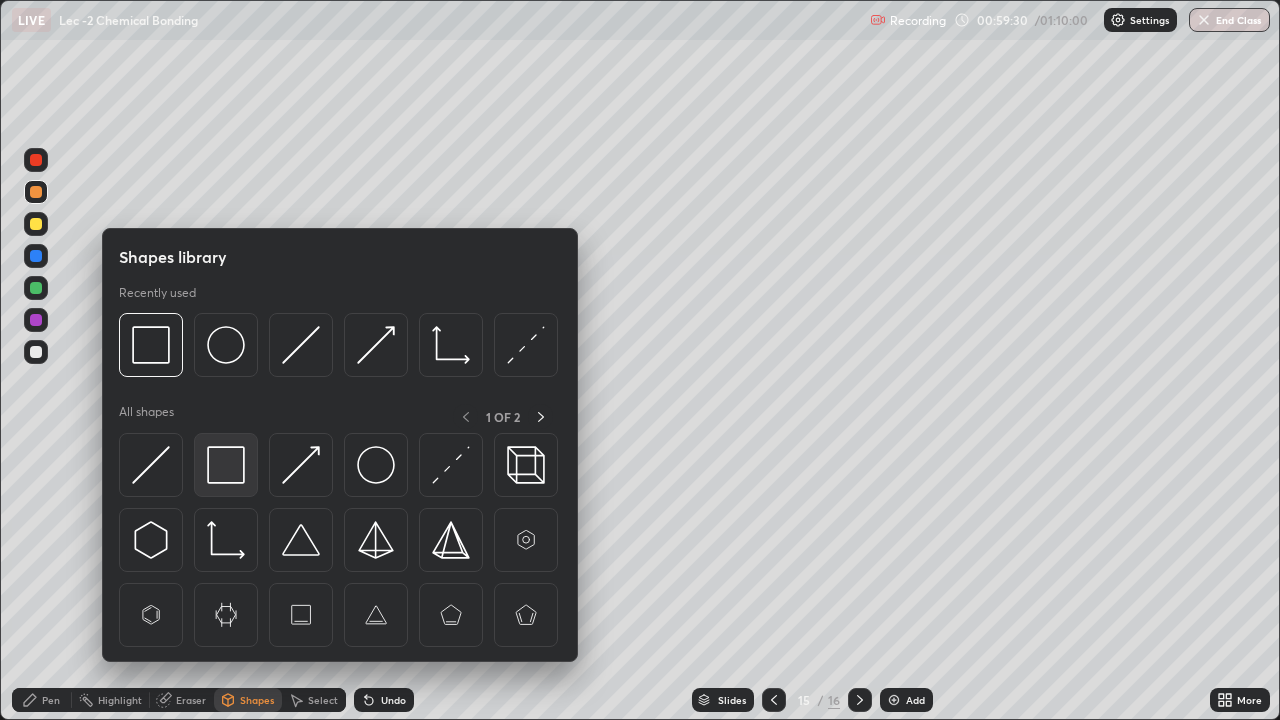 click at bounding box center [226, 465] 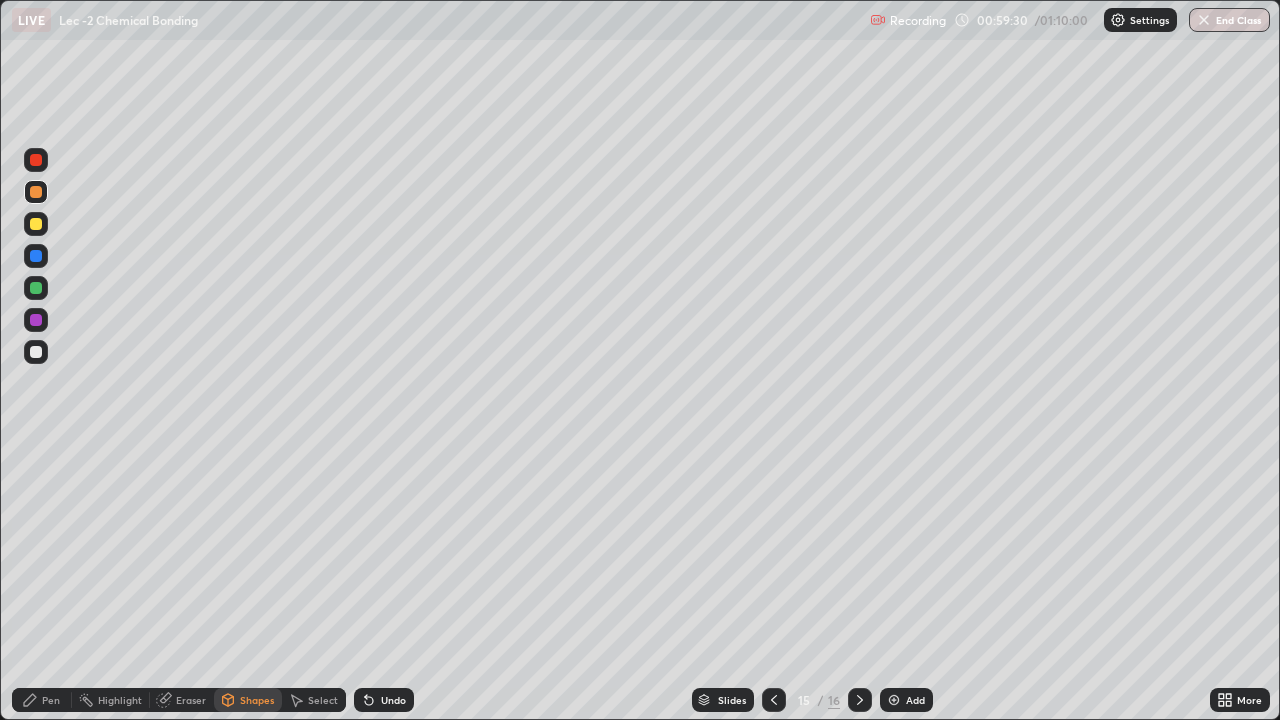 click at bounding box center (36, 352) 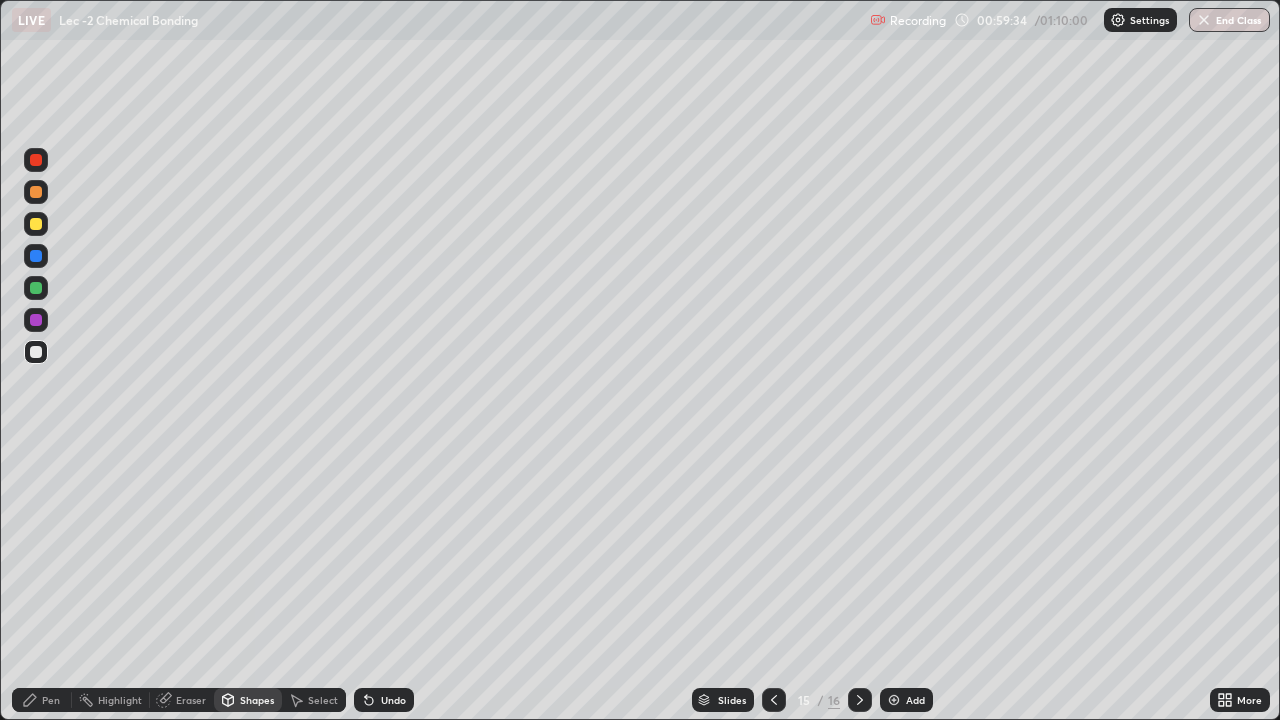 click on "Undo" at bounding box center (393, 700) 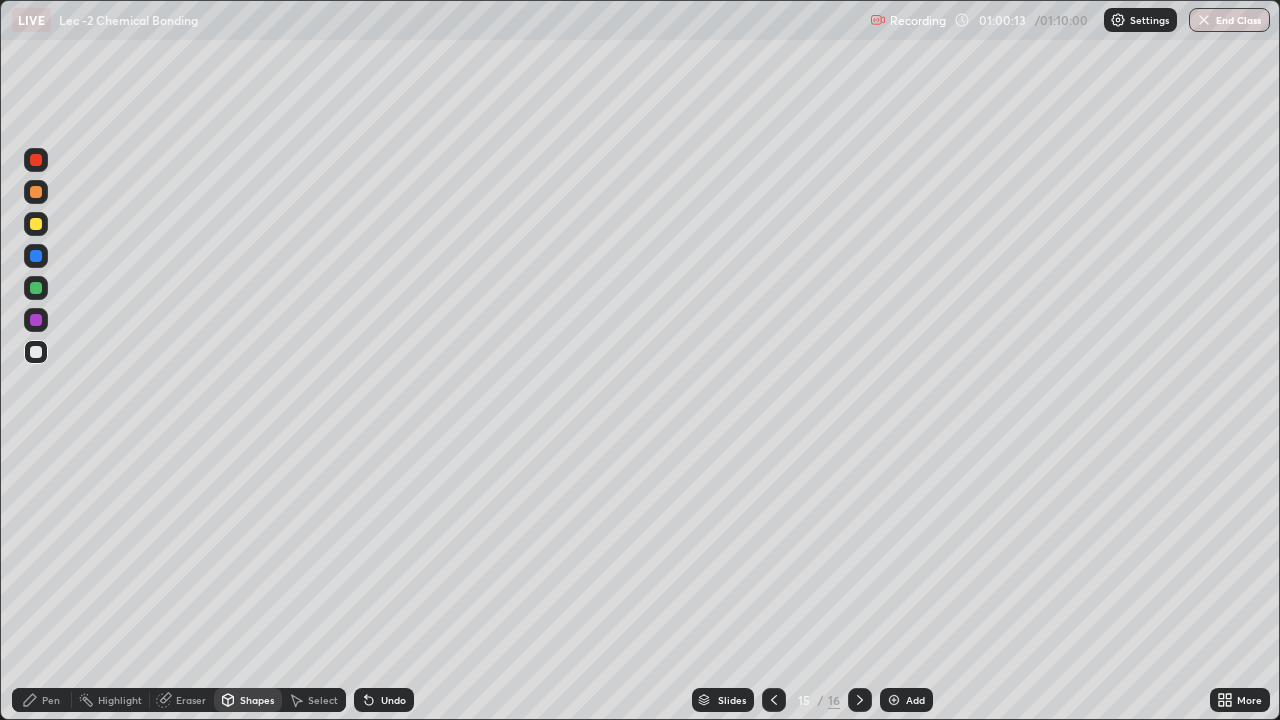 click on "Add" at bounding box center [915, 700] 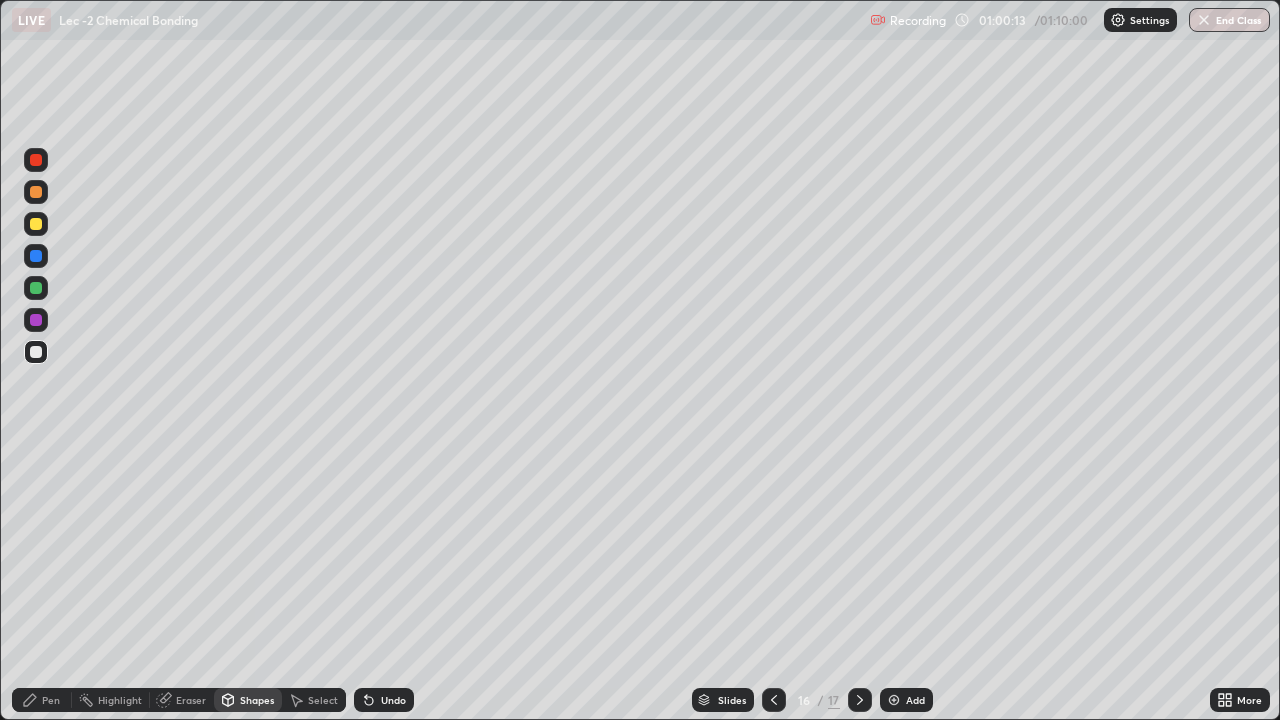 click on "Shapes" at bounding box center [257, 700] 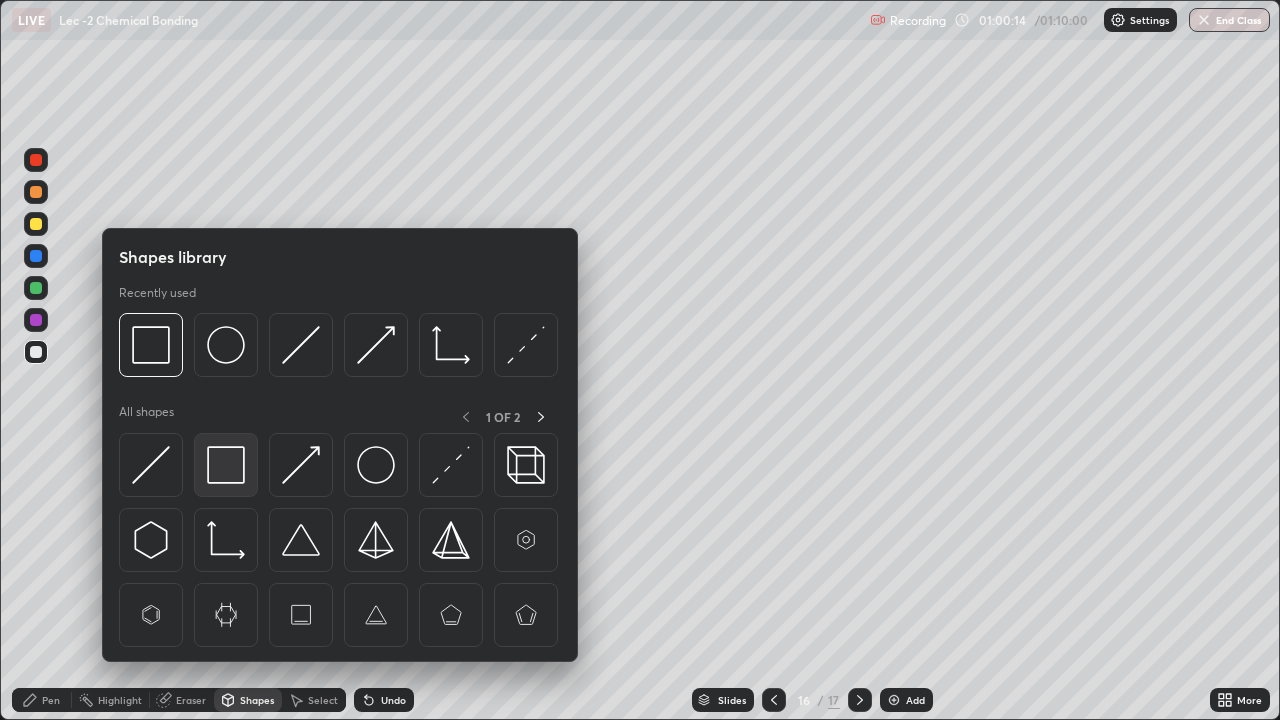 click at bounding box center [226, 465] 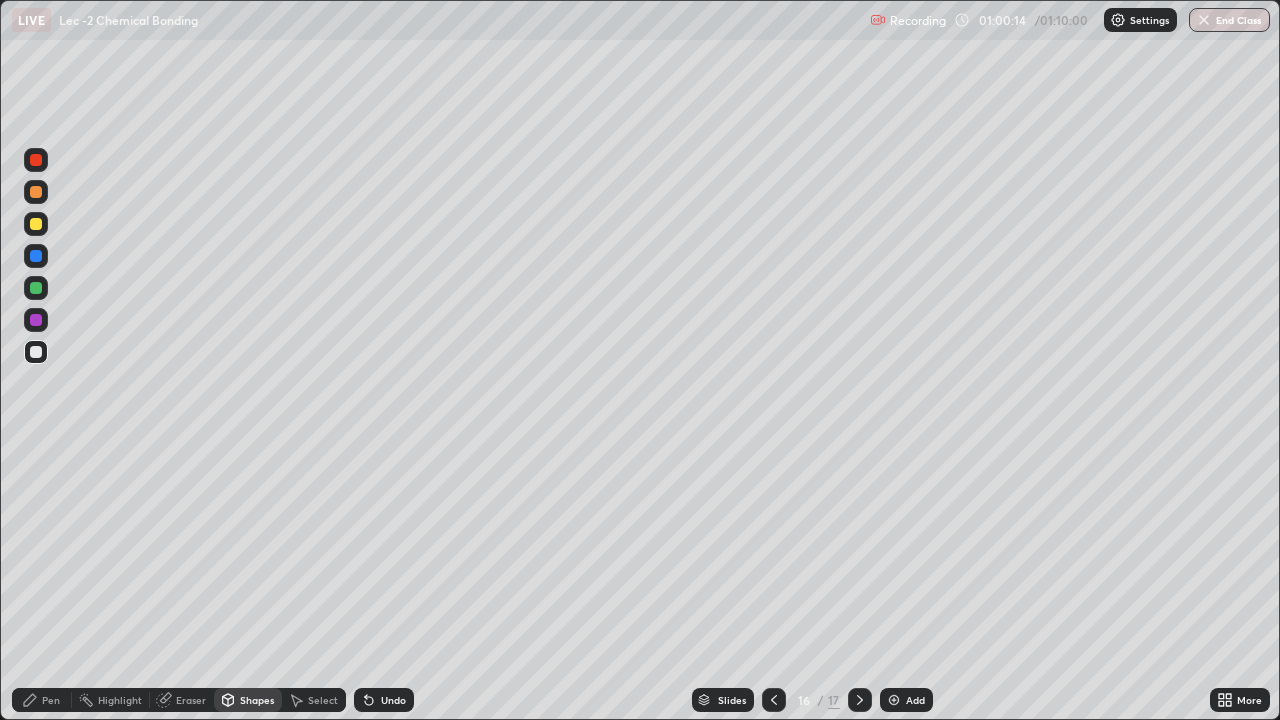 click at bounding box center (36, 352) 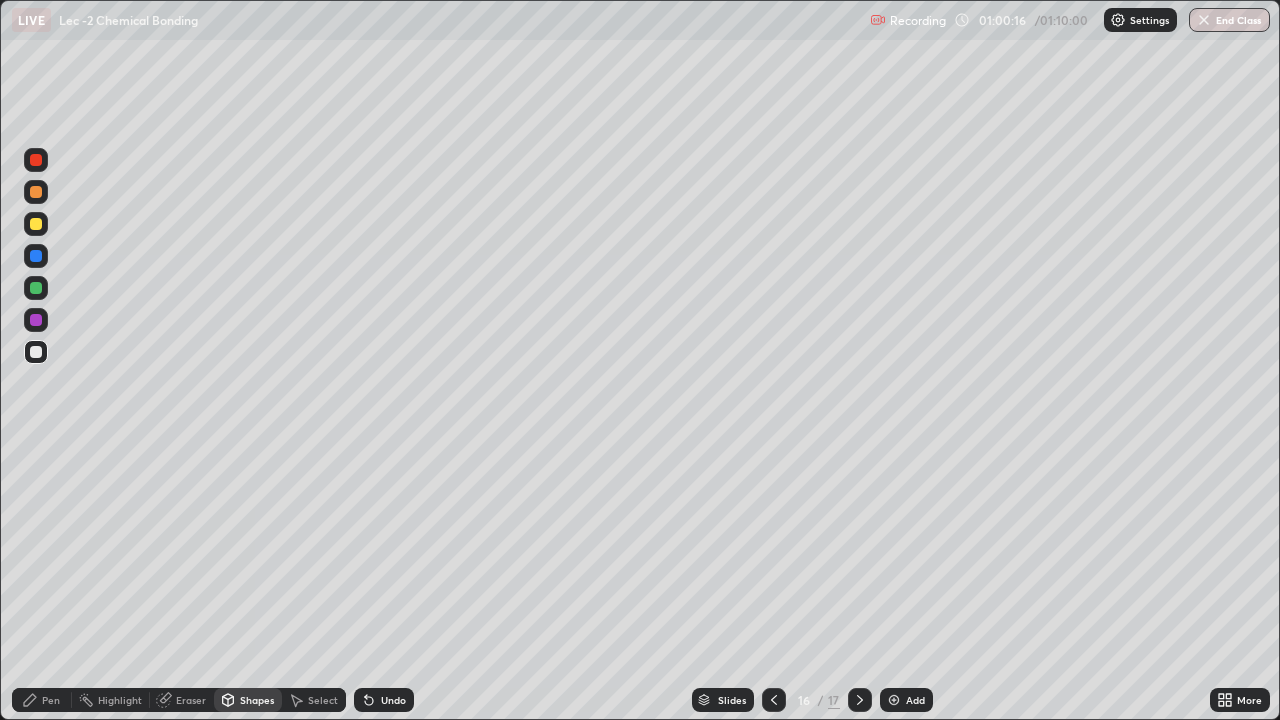click on "Shapes" at bounding box center [257, 700] 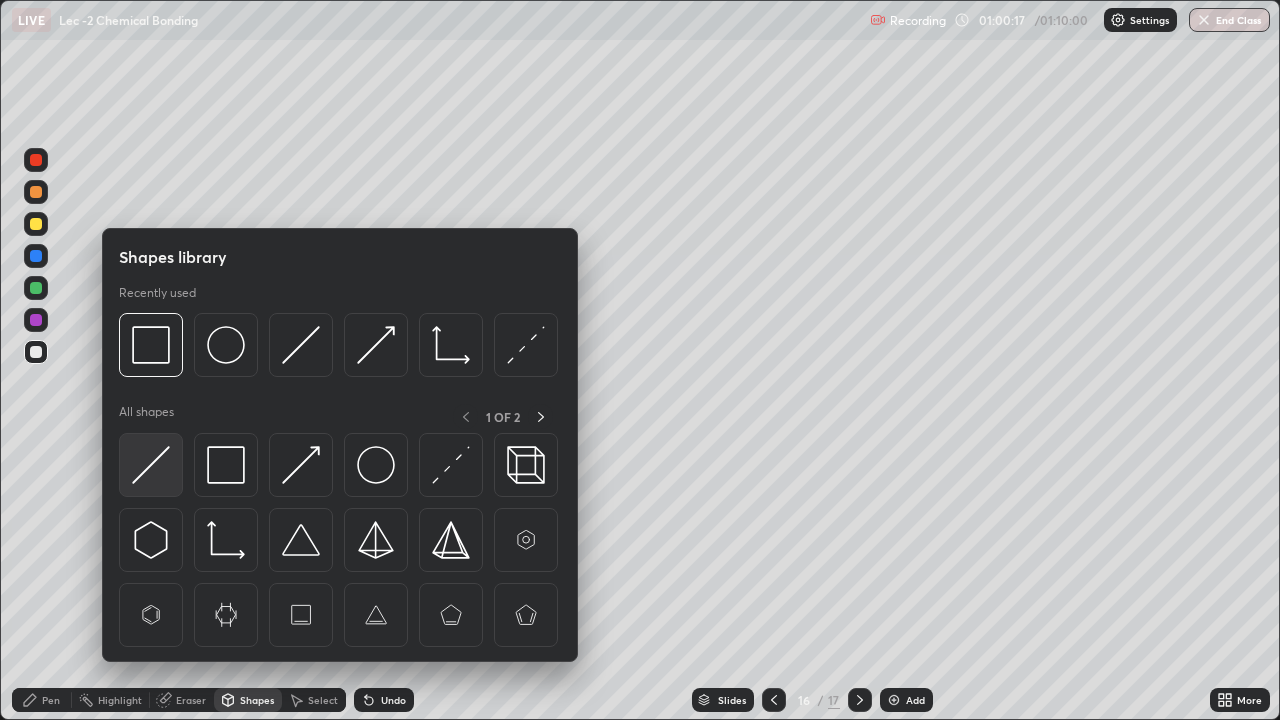 click at bounding box center (151, 465) 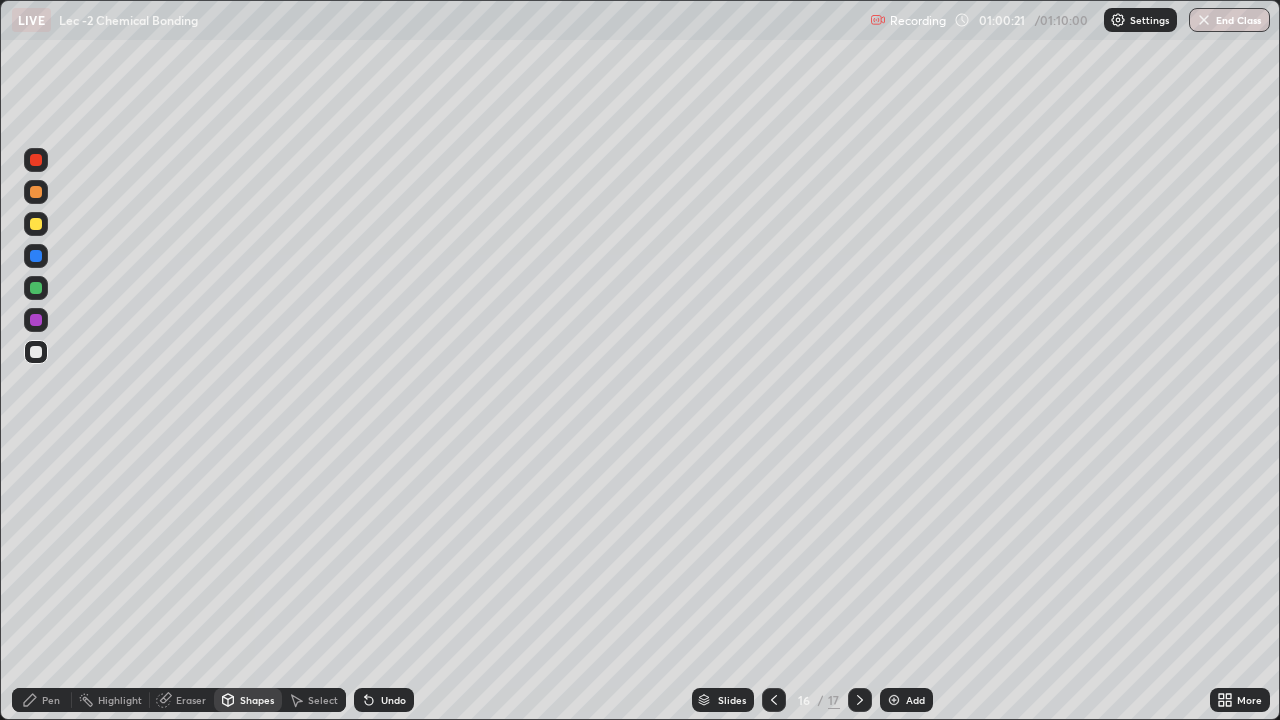 click on "Pen" at bounding box center [51, 700] 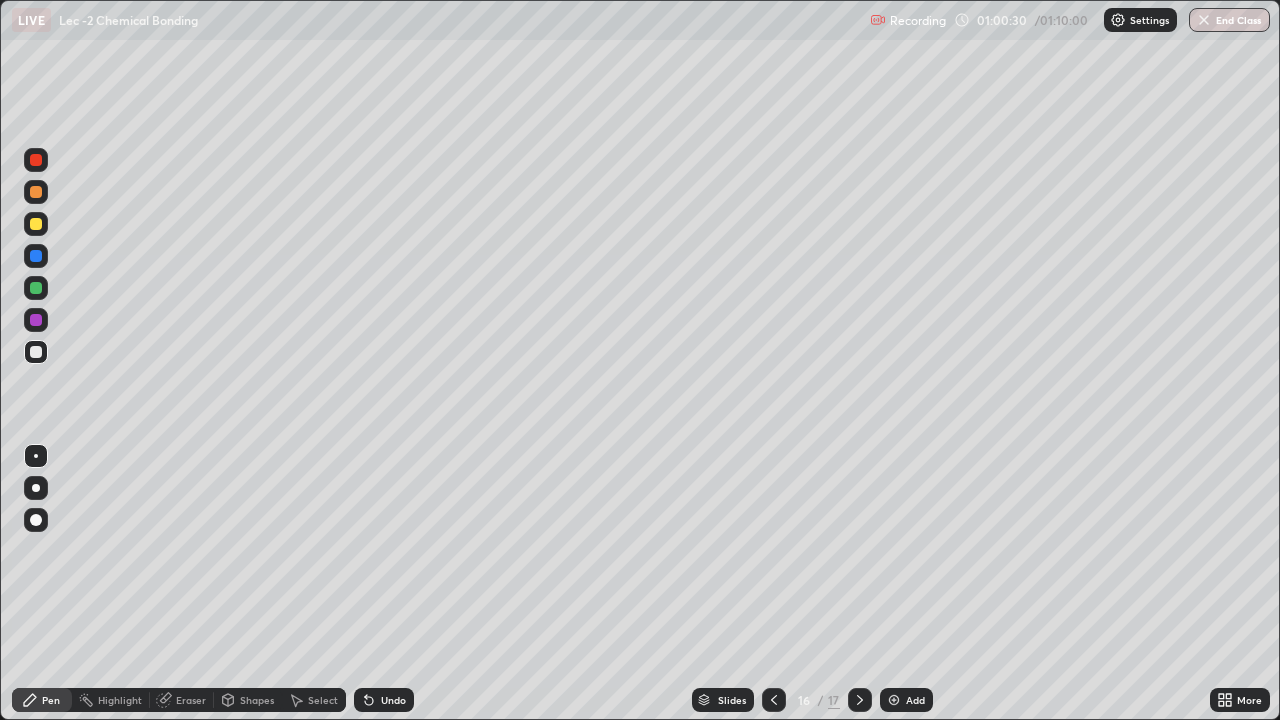 click on "Undo" at bounding box center [384, 700] 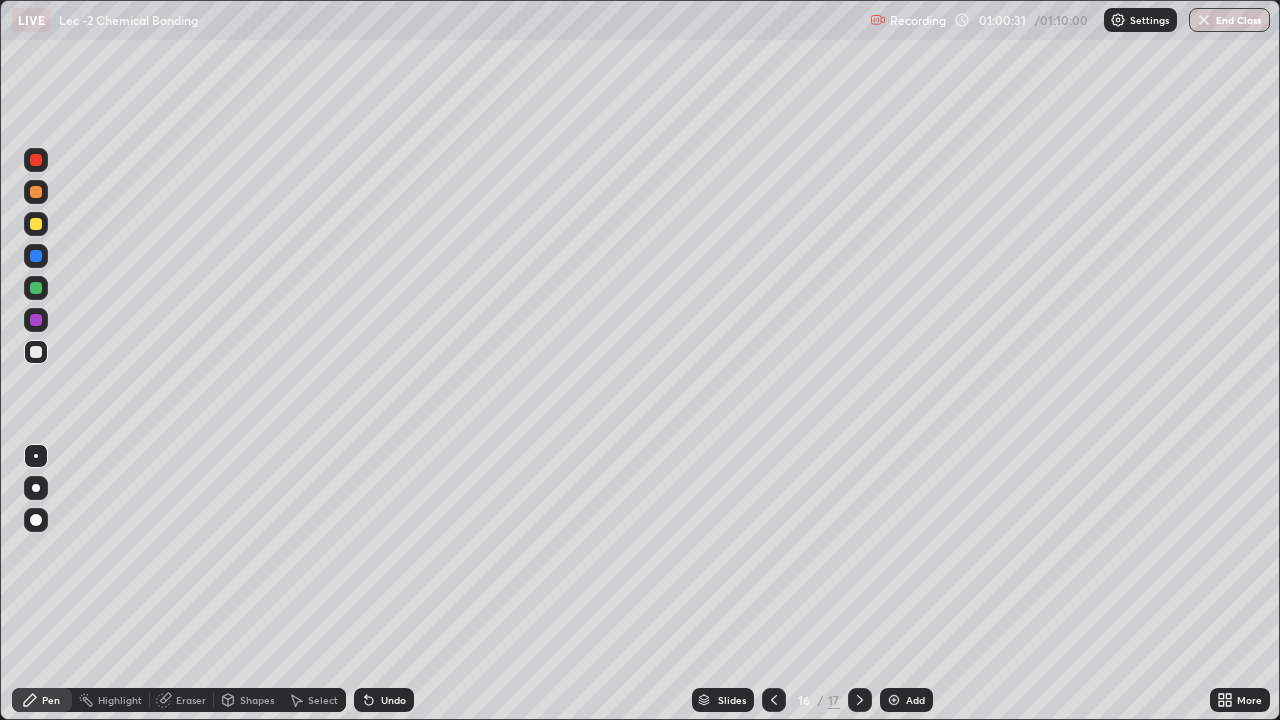 click on "Undo" at bounding box center (393, 700) 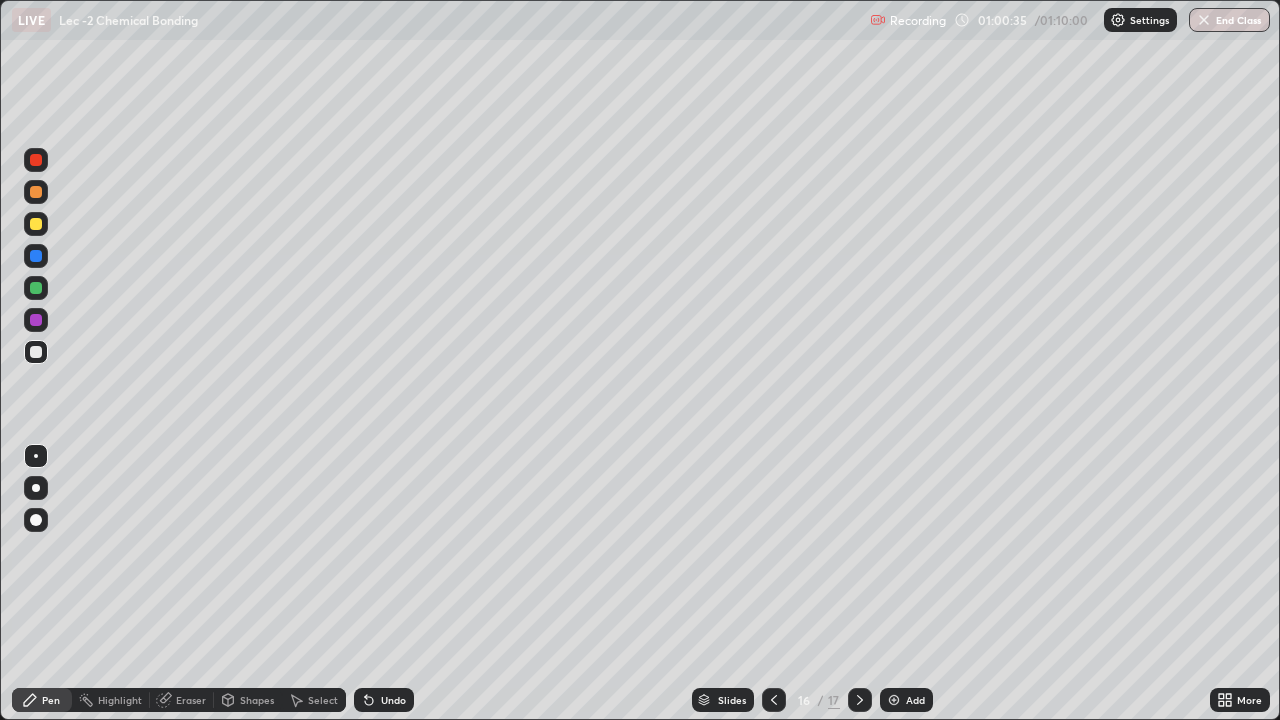 click at bounding box center [36, 224] 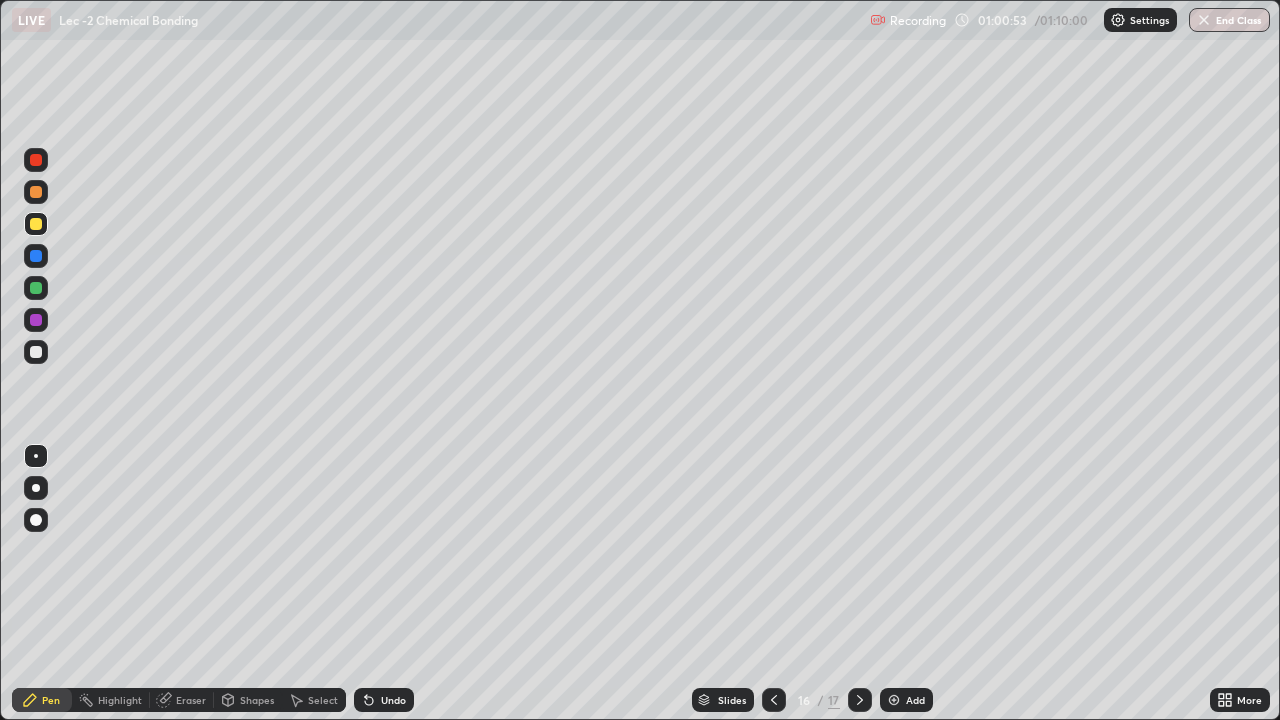 click at bounding box center [36, 192] 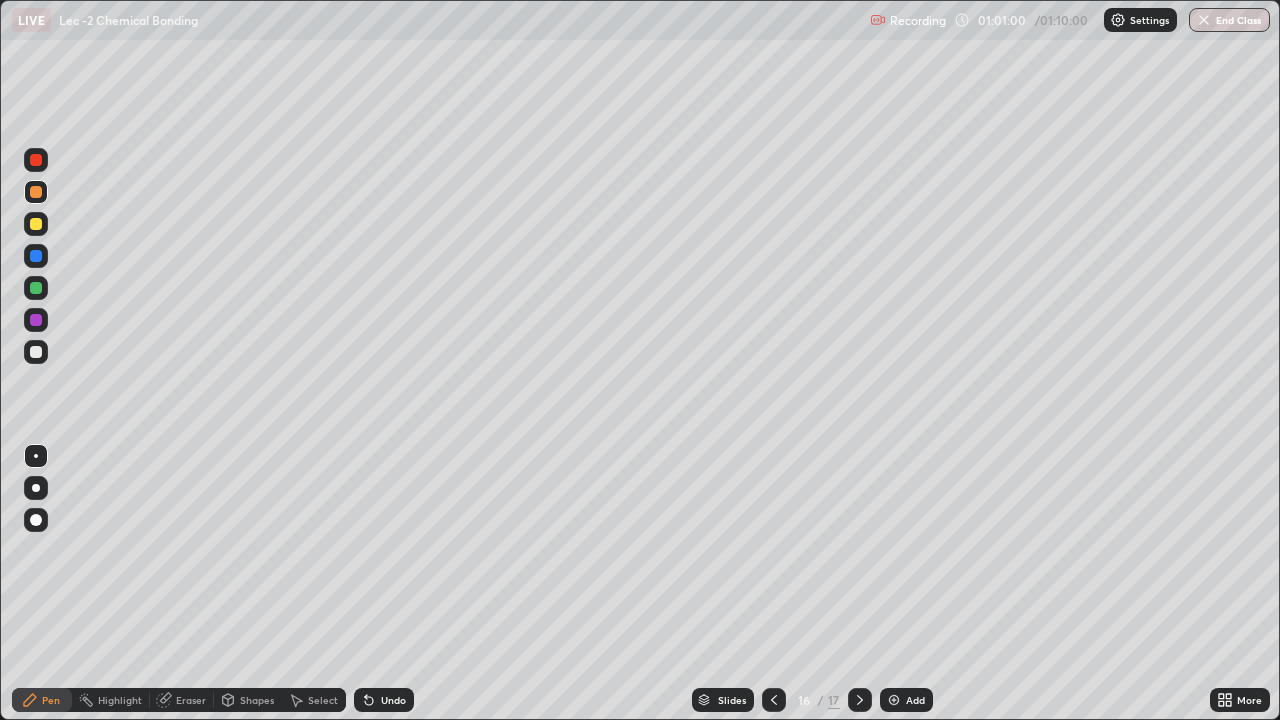 click at bounding box center [36, 288] 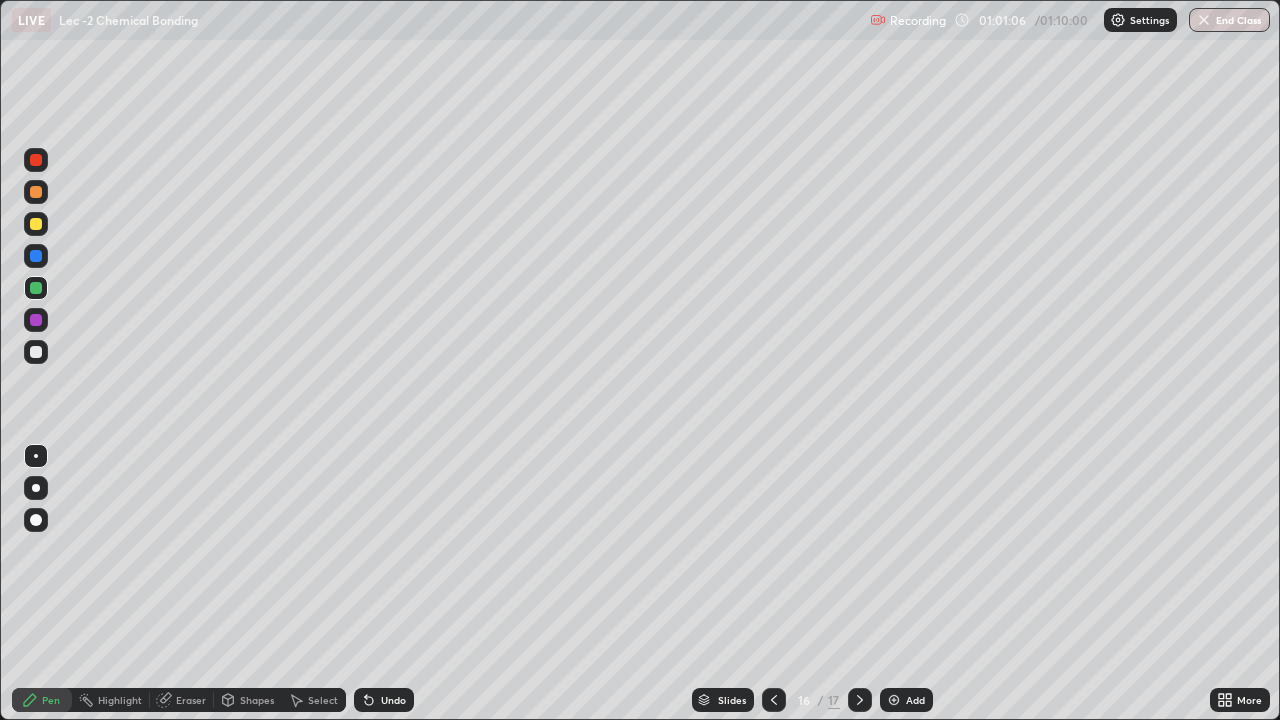 click 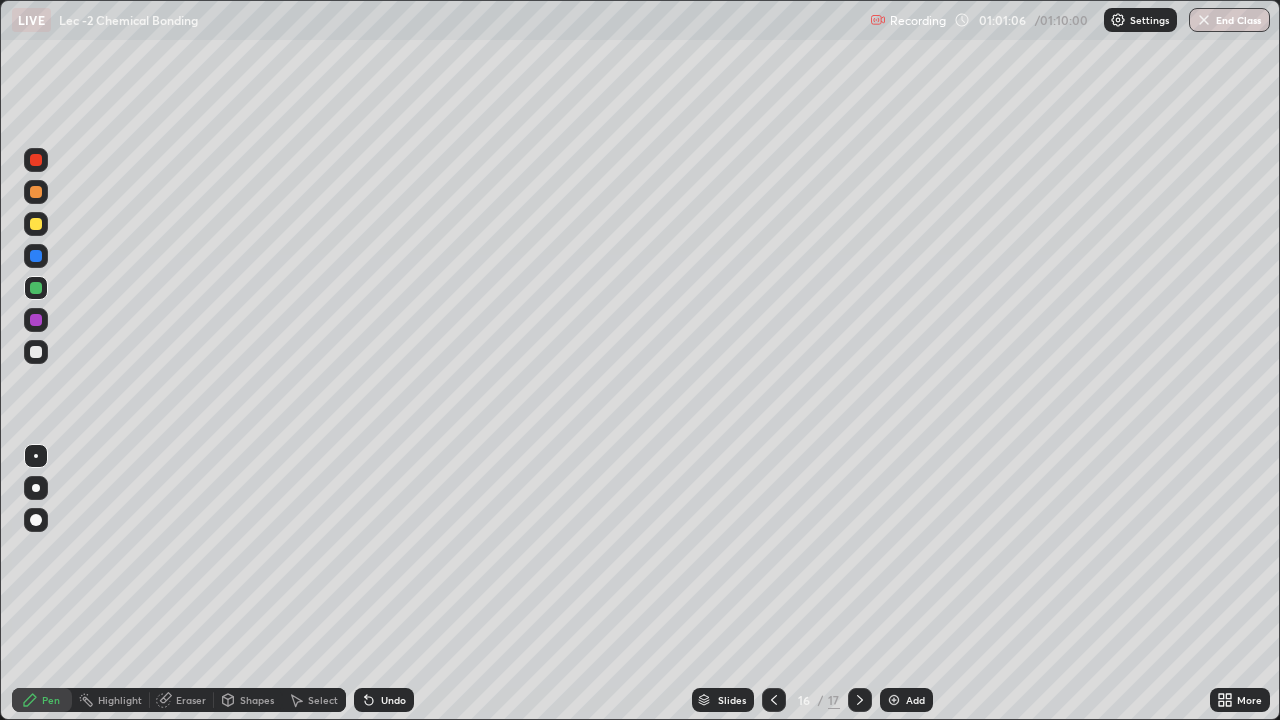 click 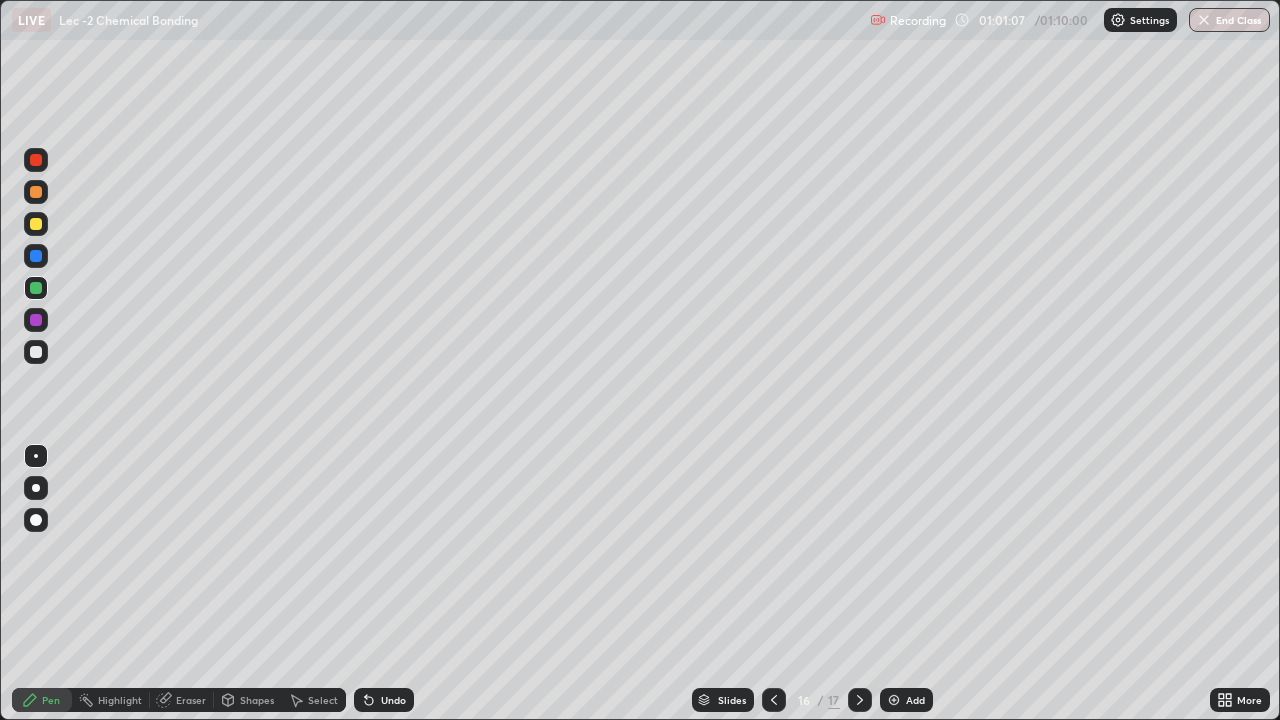 click on "Undo" at bounding box center (384, 700) 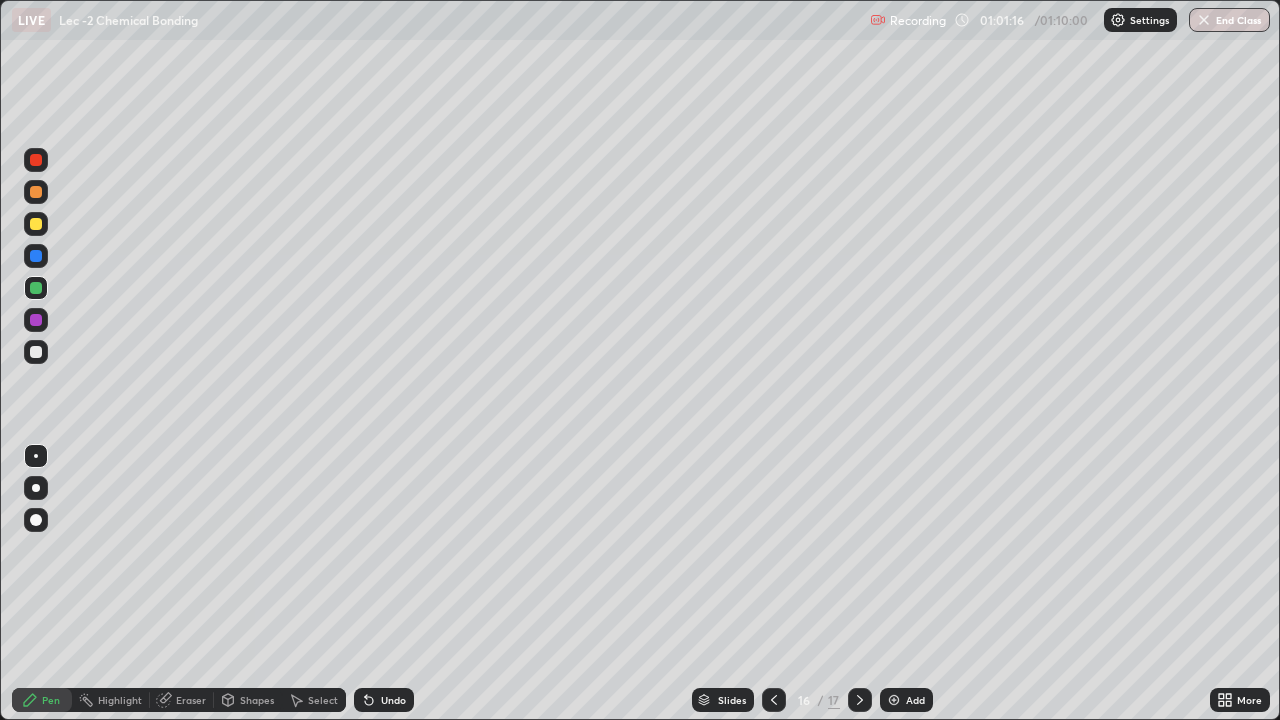 click at bounding box center (36, 352) 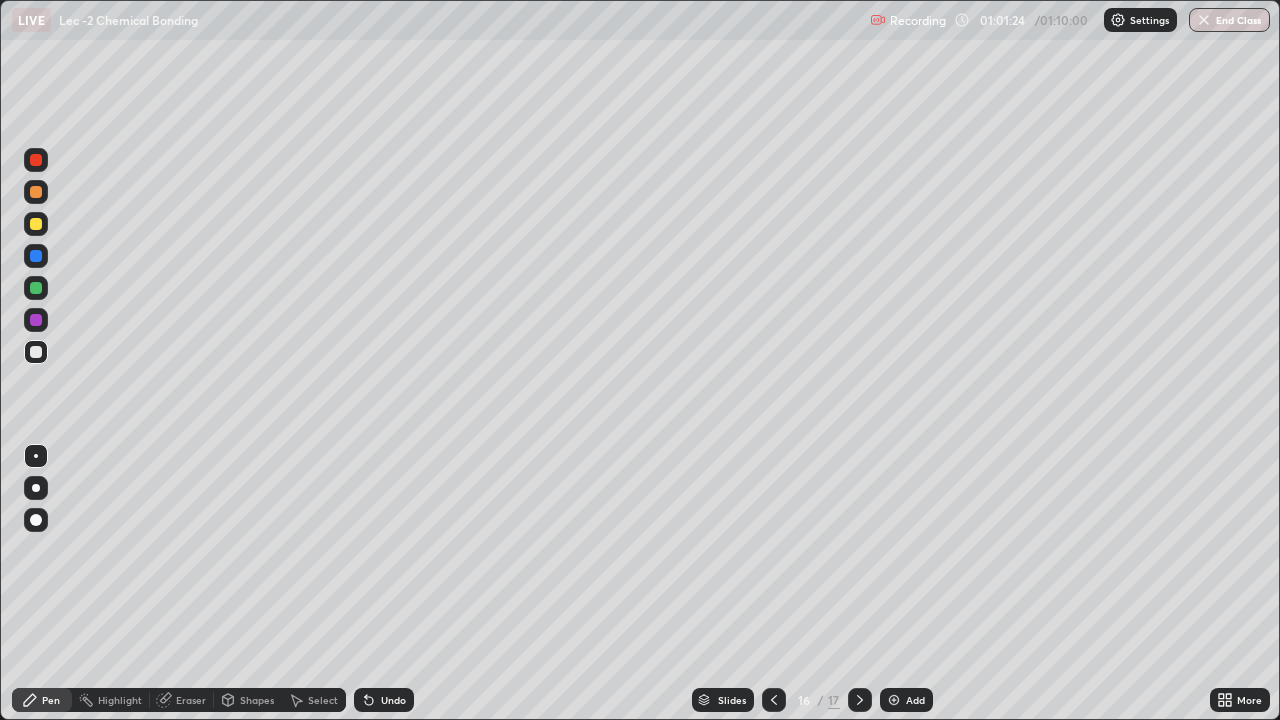 click at bounding box center (36, 224) 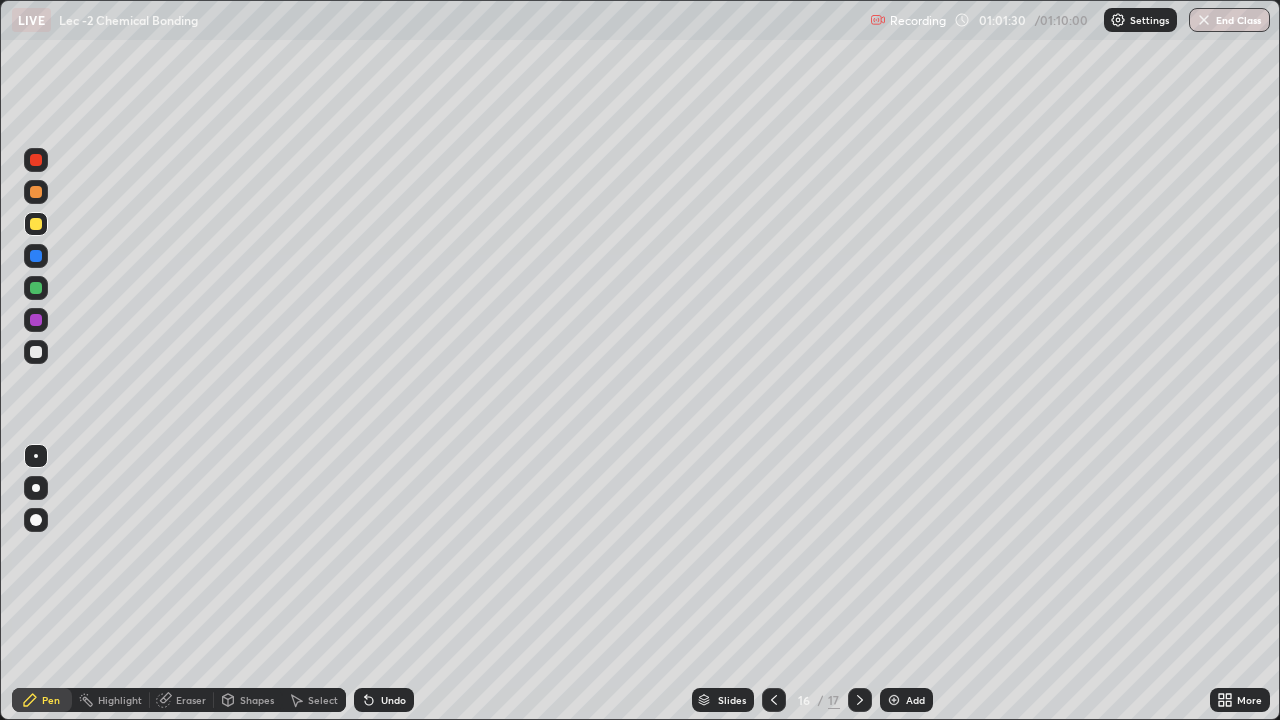 click at bounding box center [36, 192] 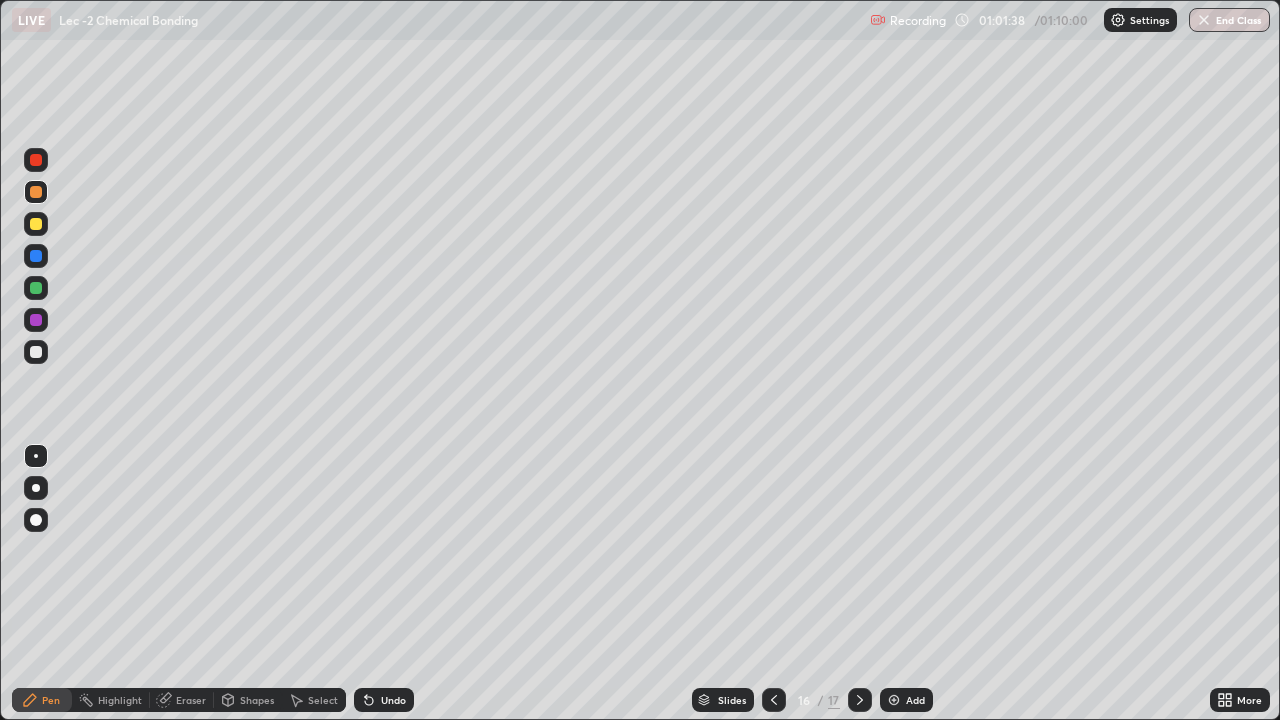 click at bounding box center [36, 224] 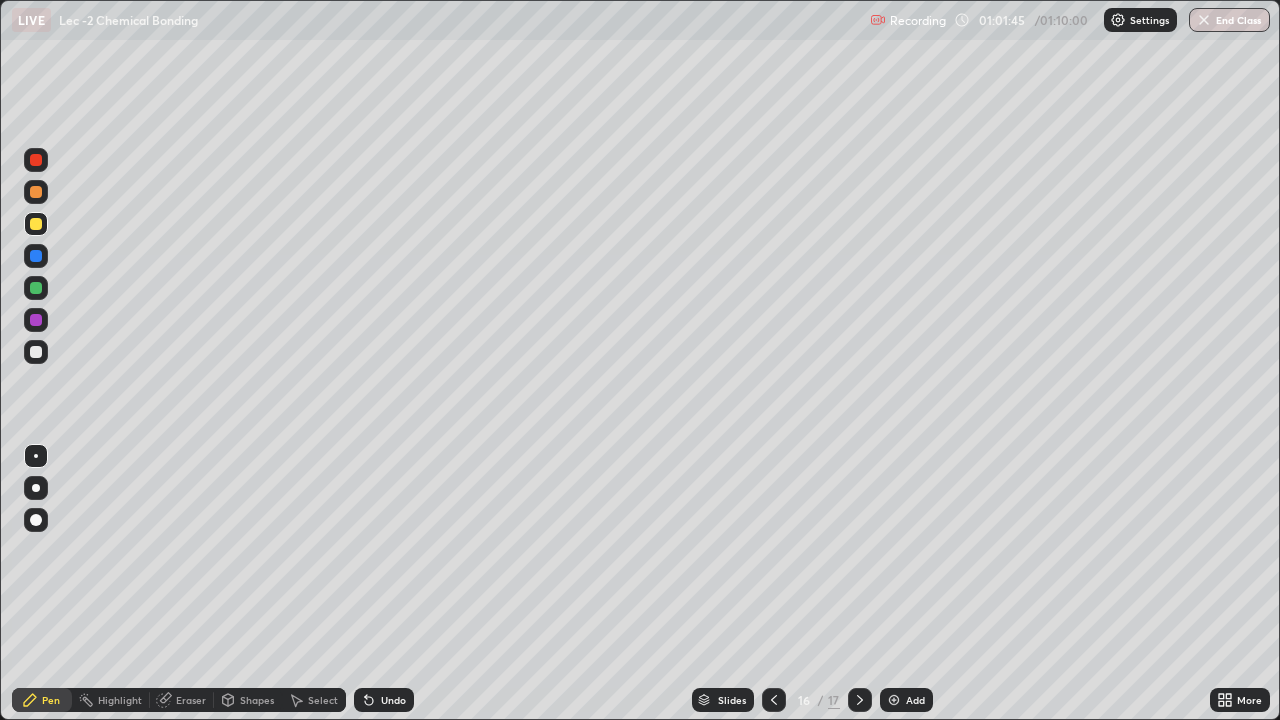 click on "Eraser" at bounding box center (191, 700) 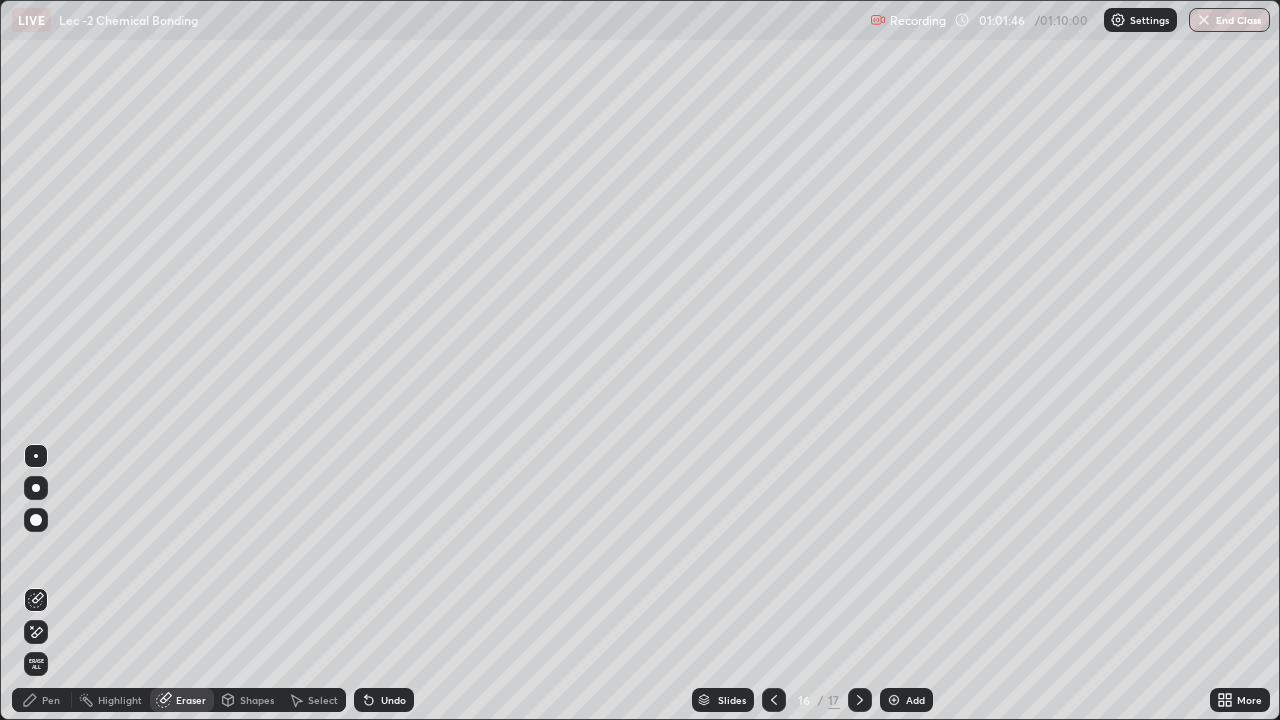 click 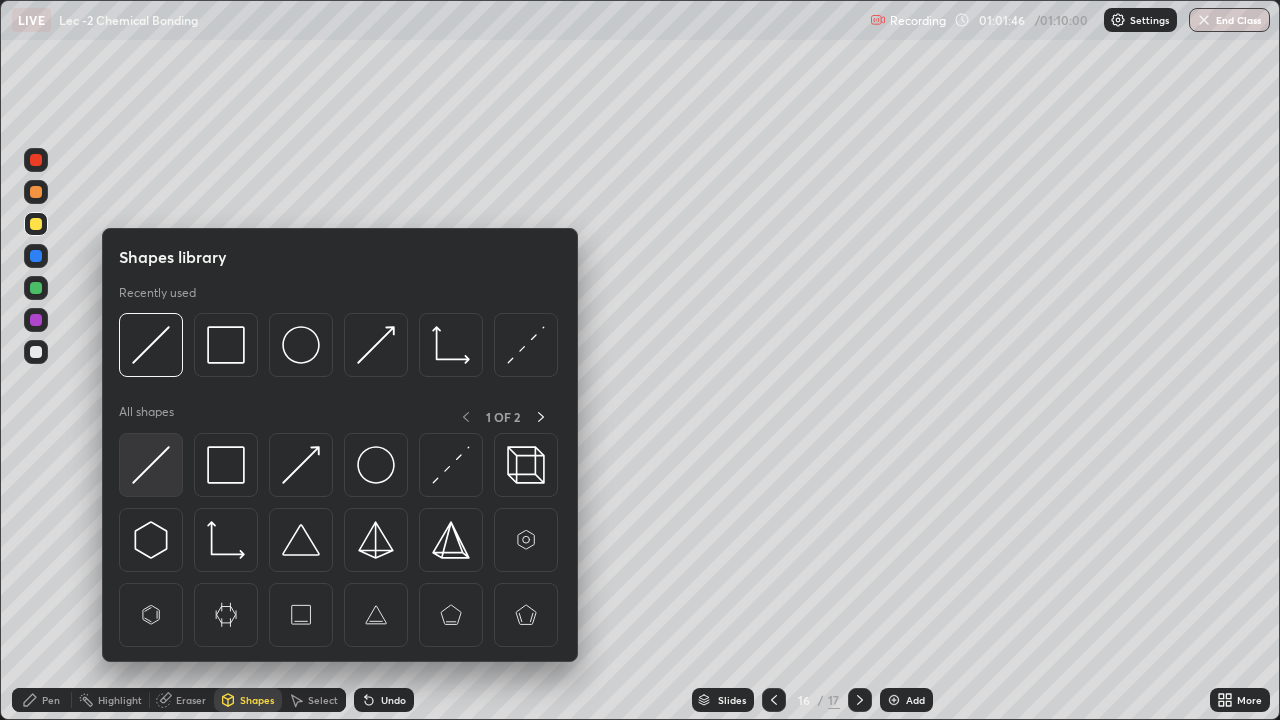 click at bounding box center [151, 465] 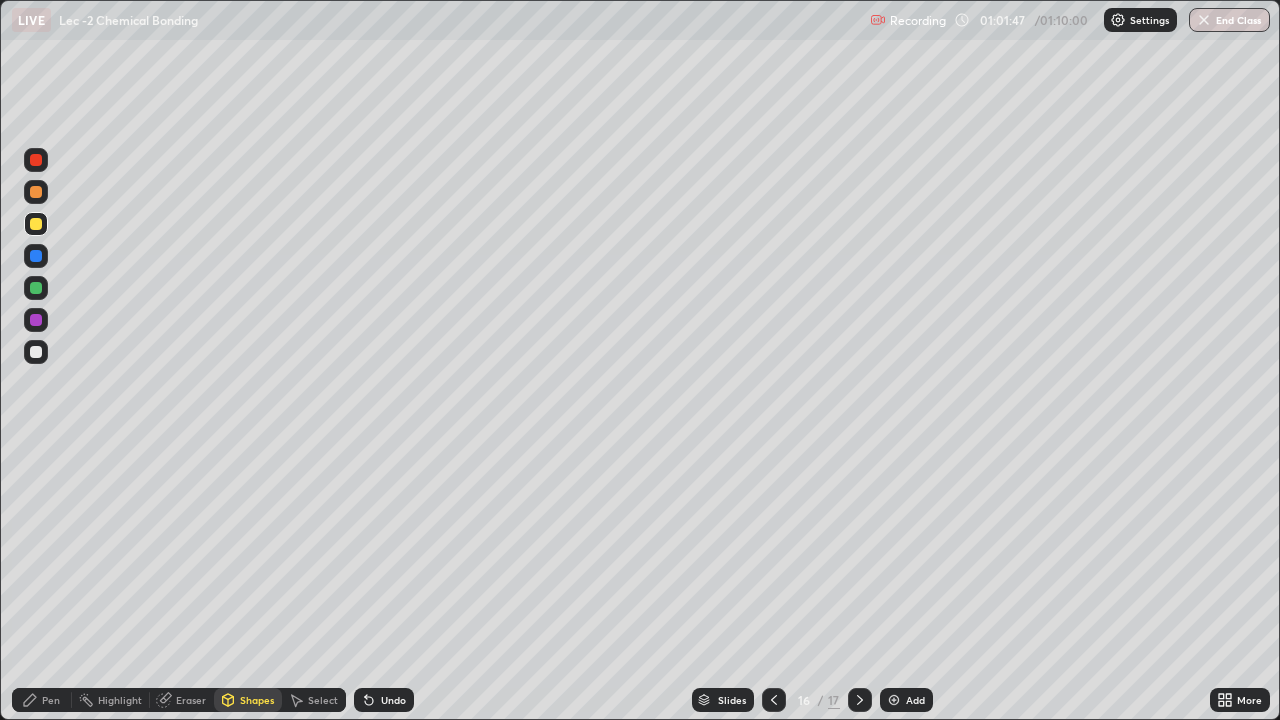 click at bounding box center (36, 352) 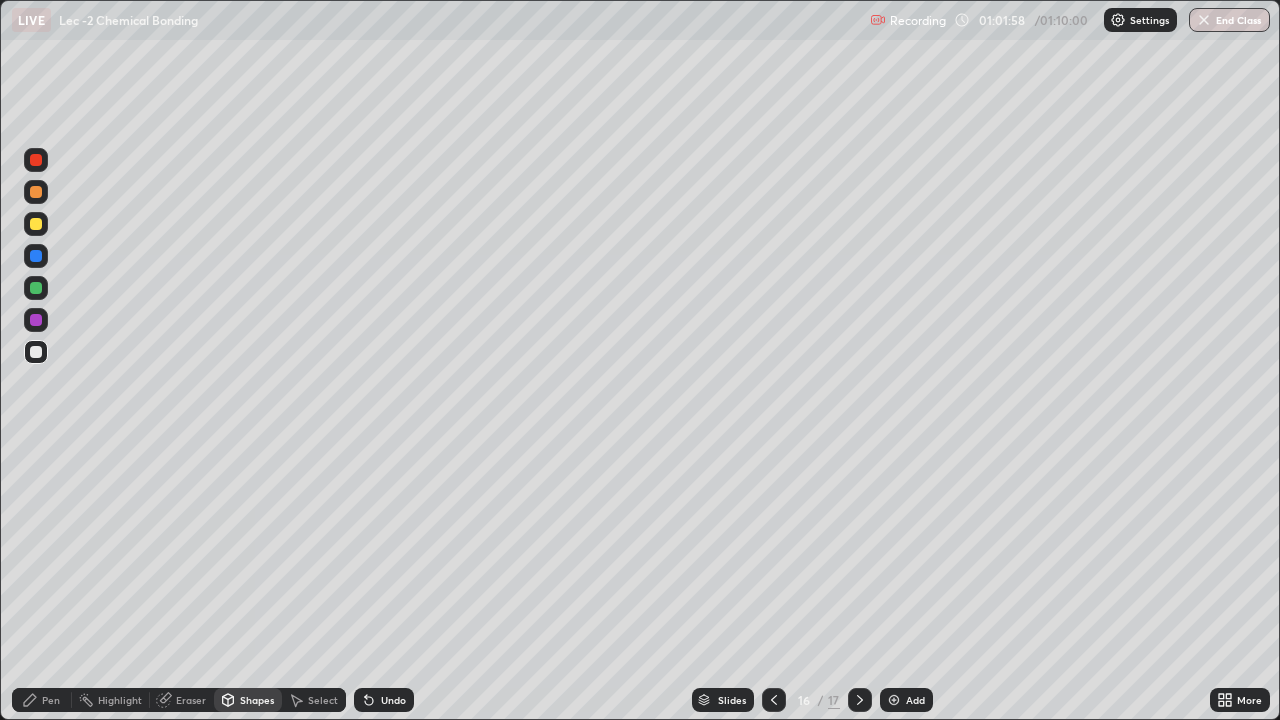 click on "Pen" at bounding box center (42, 700) 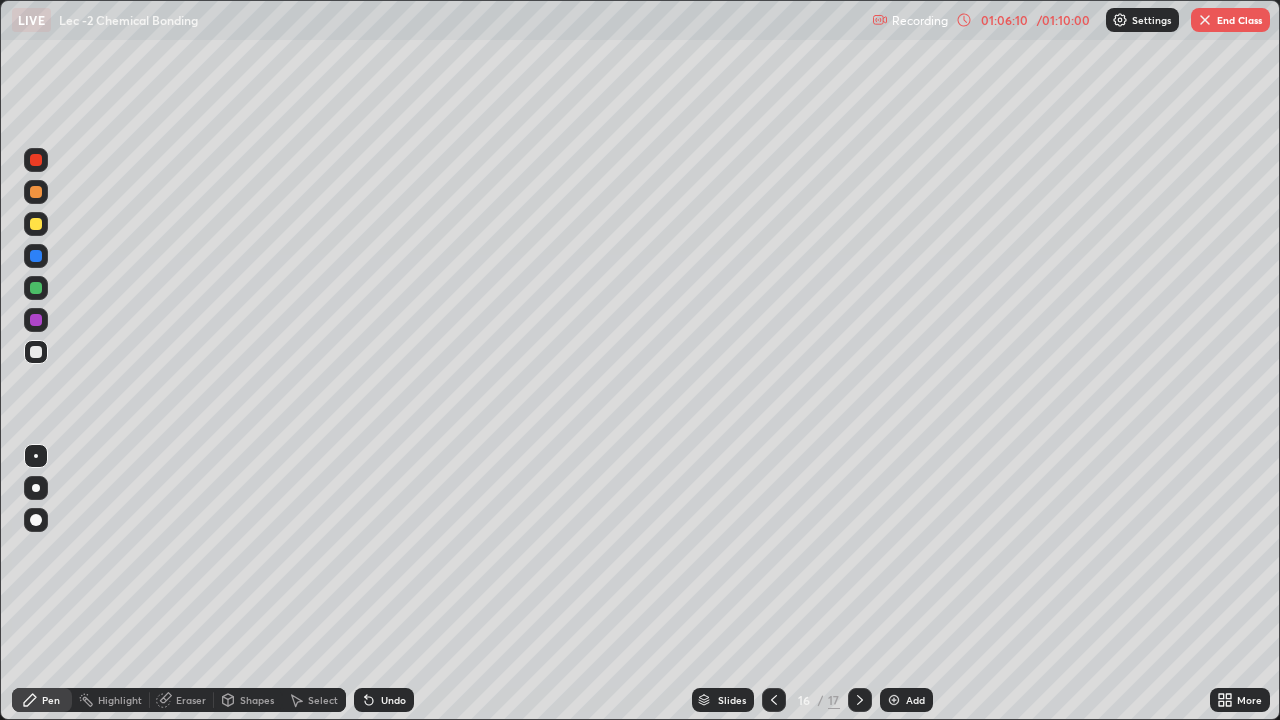 click on "End Class" at bounding box center [1230, 20] 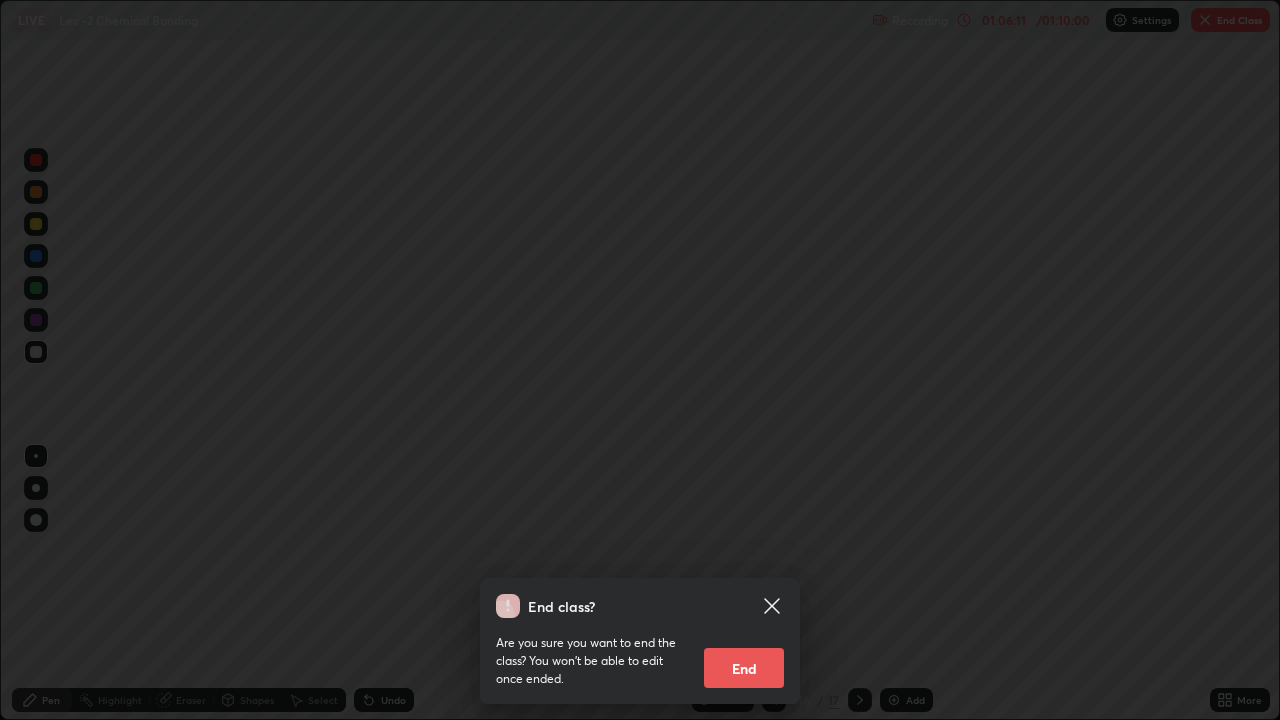 click on "End" at bounding box center [744, 668] 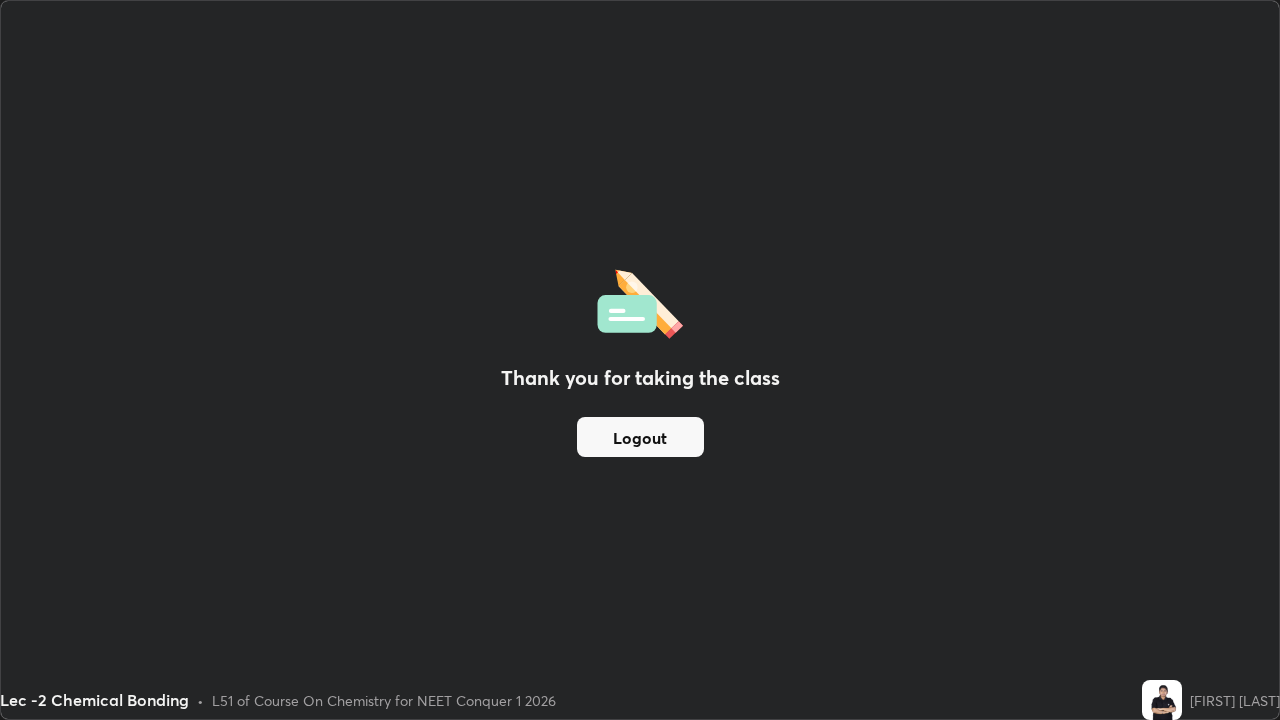 click on "Logout" at bounding box center (640, 437) 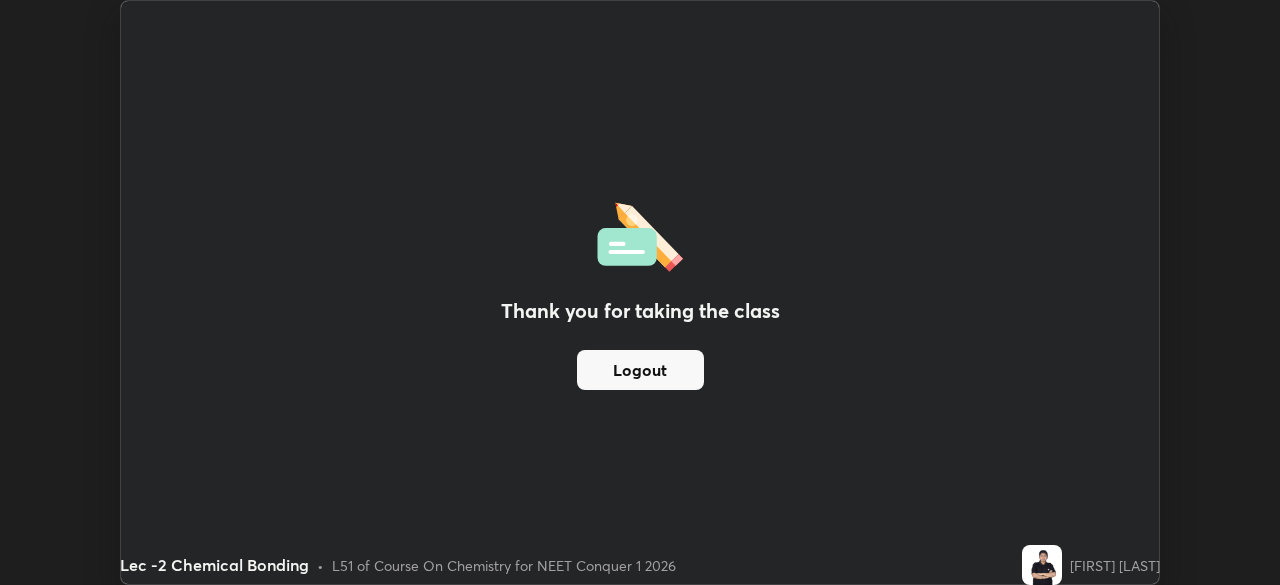 scroll, scrollTop: 585, scrollLeft: 1280, axis: both 